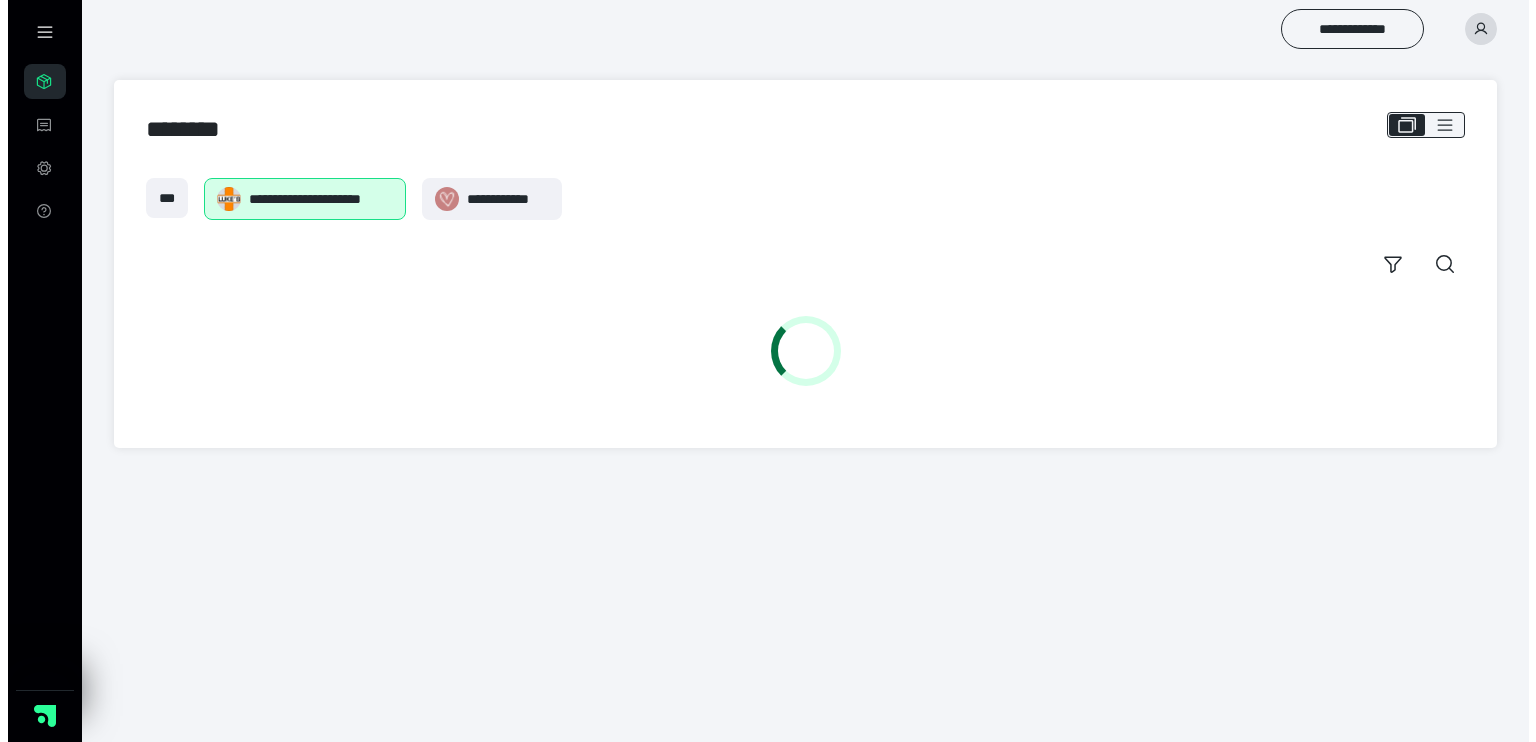 scroll, scrollTop: 0, scrollLeft: 0, axis: both 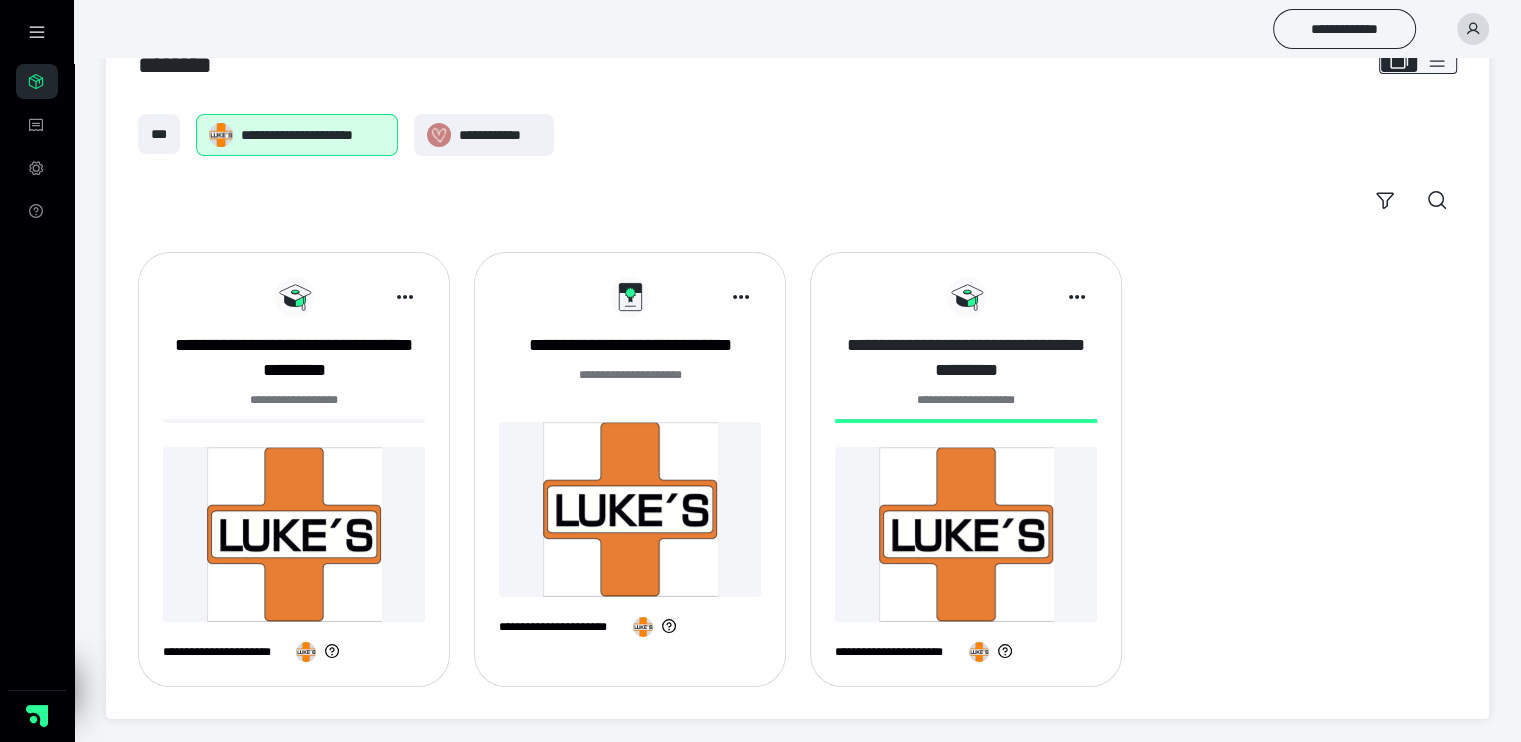 click on "**********" at bounding box center [966, 358] 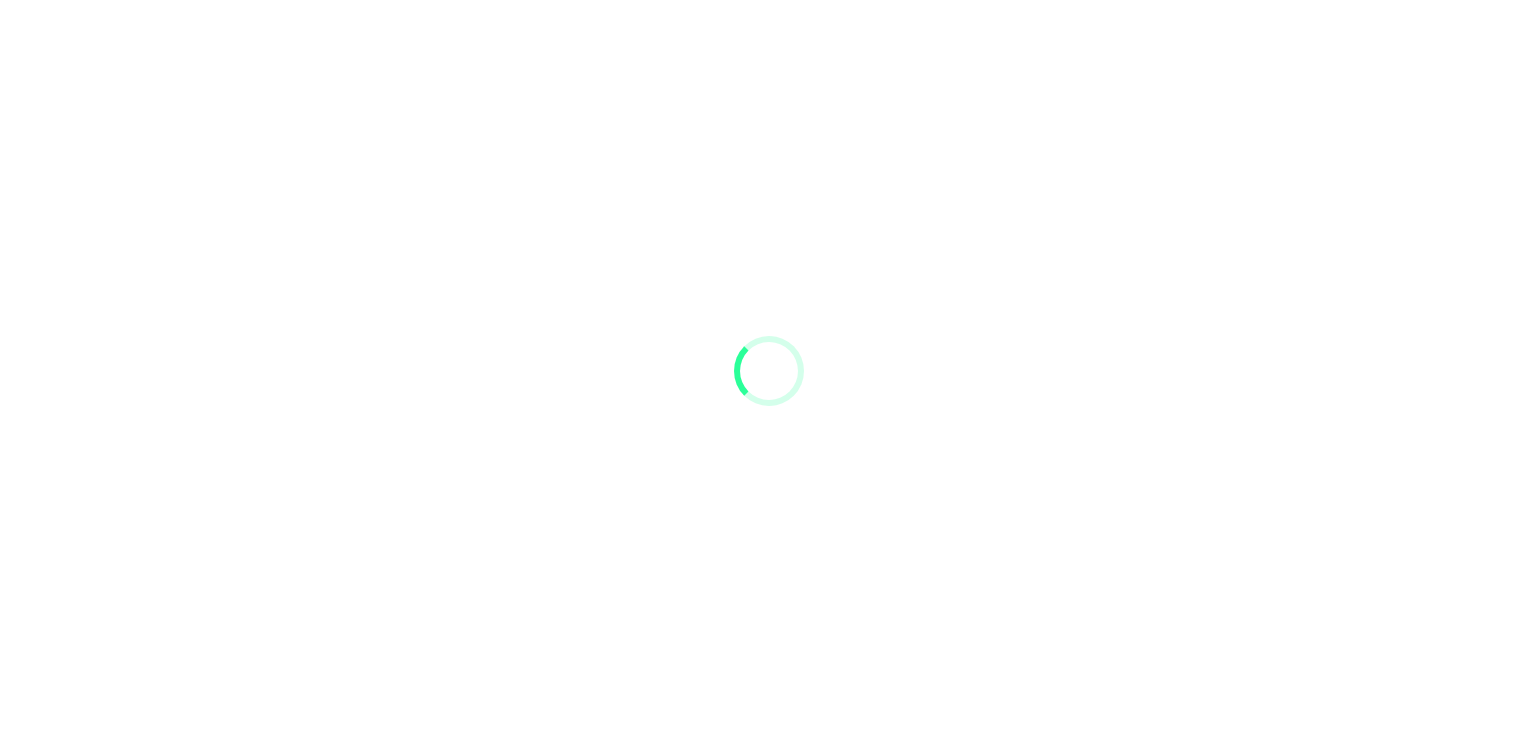 scroll, scrollTop: 0, scrollLeft: 0, axis: both 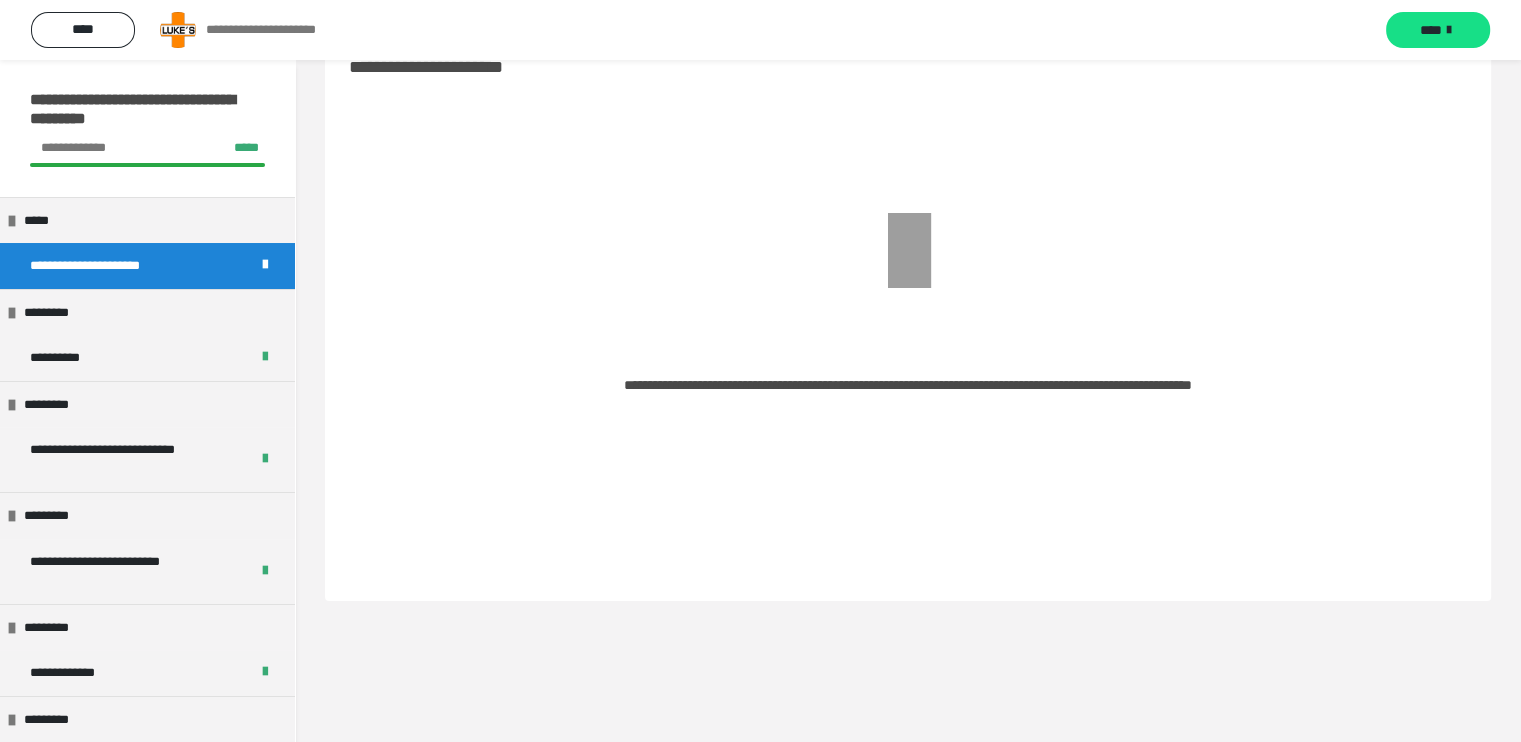 click on "**********" at bounding box center [106, 266] 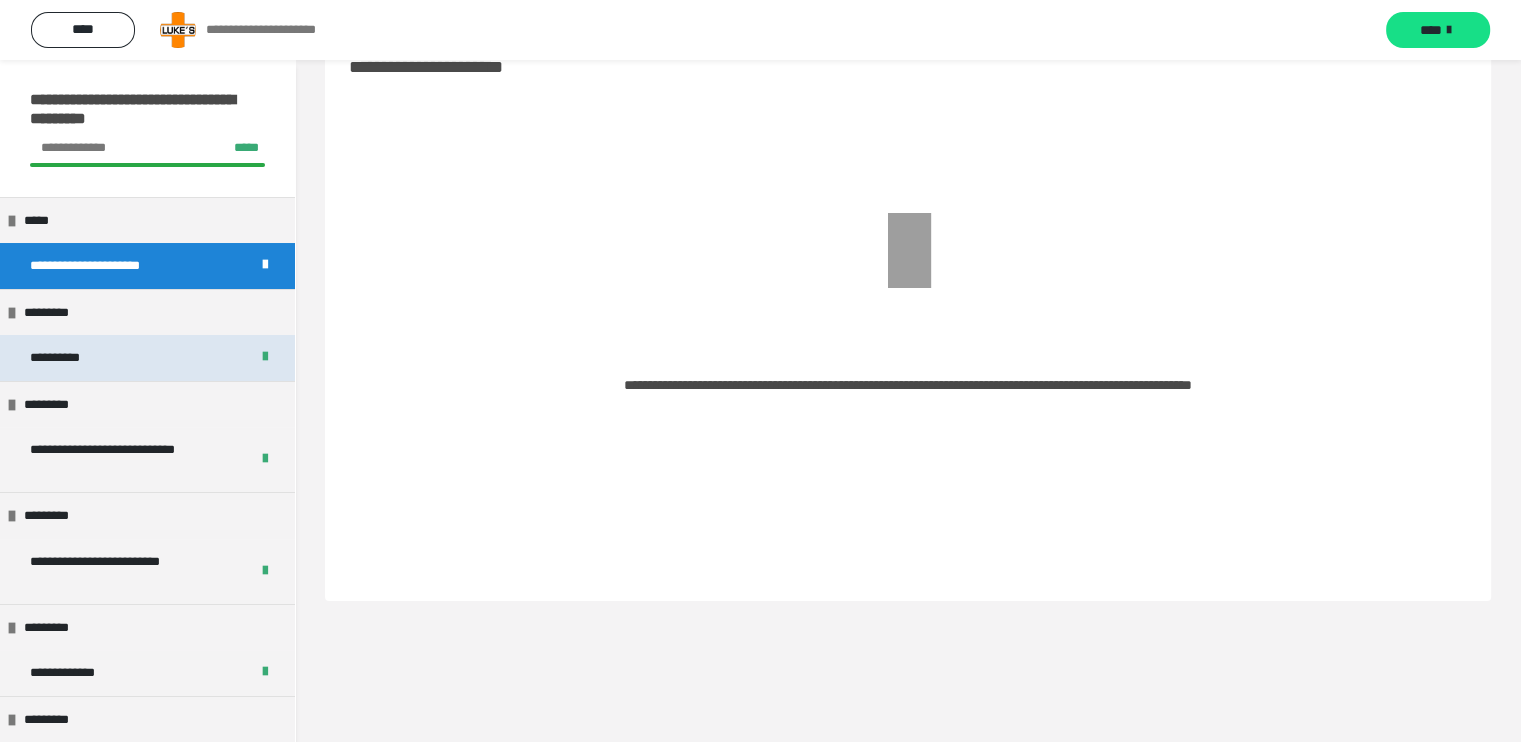click on "**********" at bounding box center [67, 358] 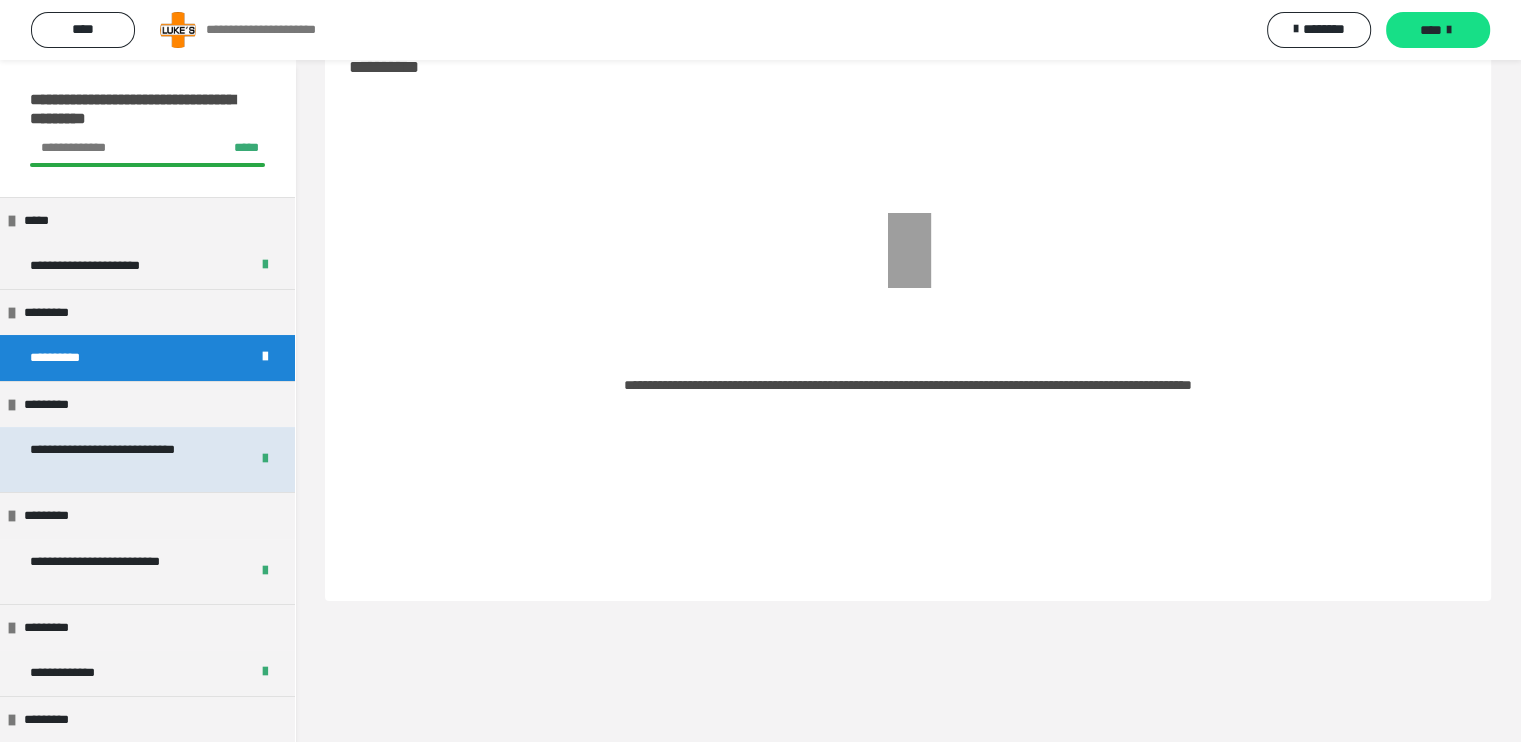 click on "**********" at bounding box center [124, 459] 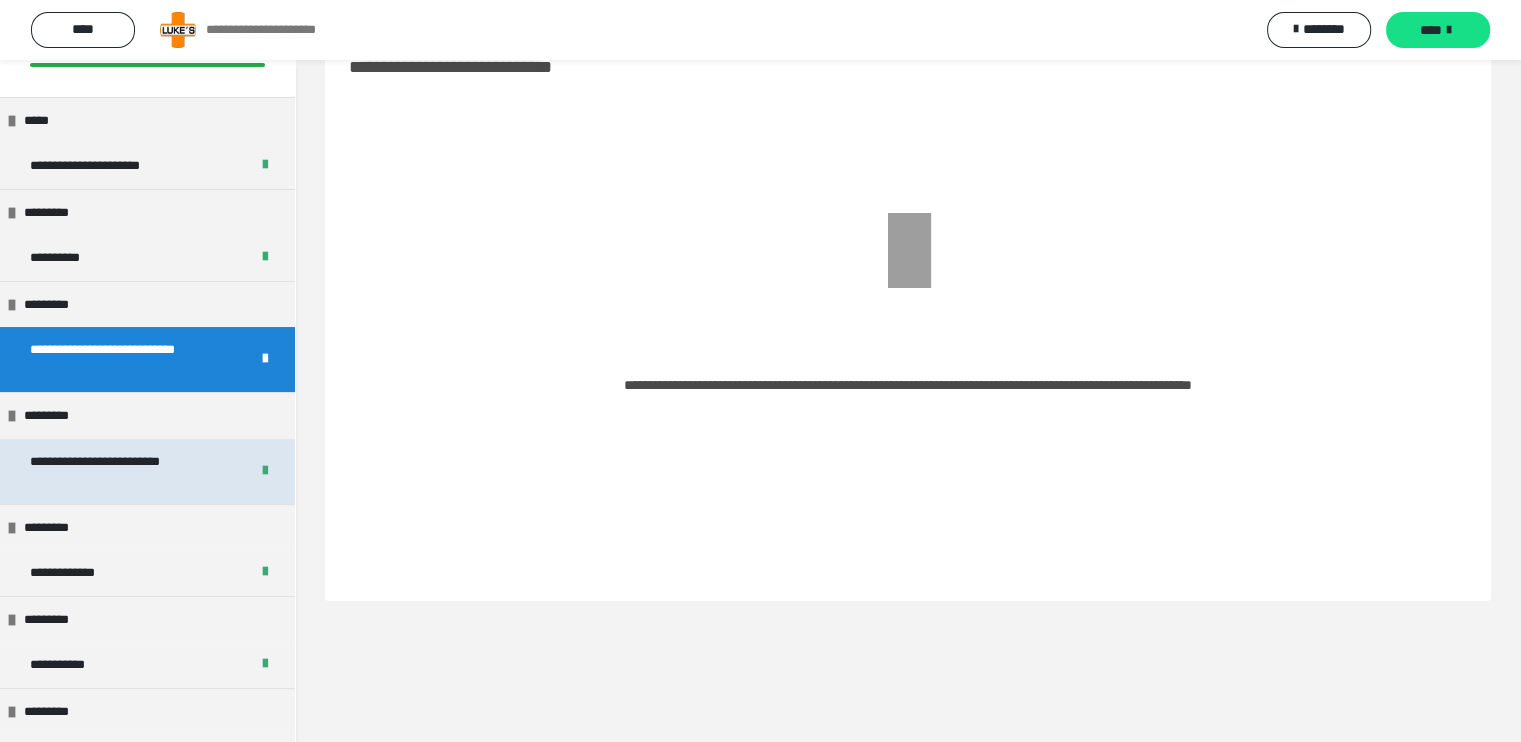 click on "**********" at bounding box center (124, 471) 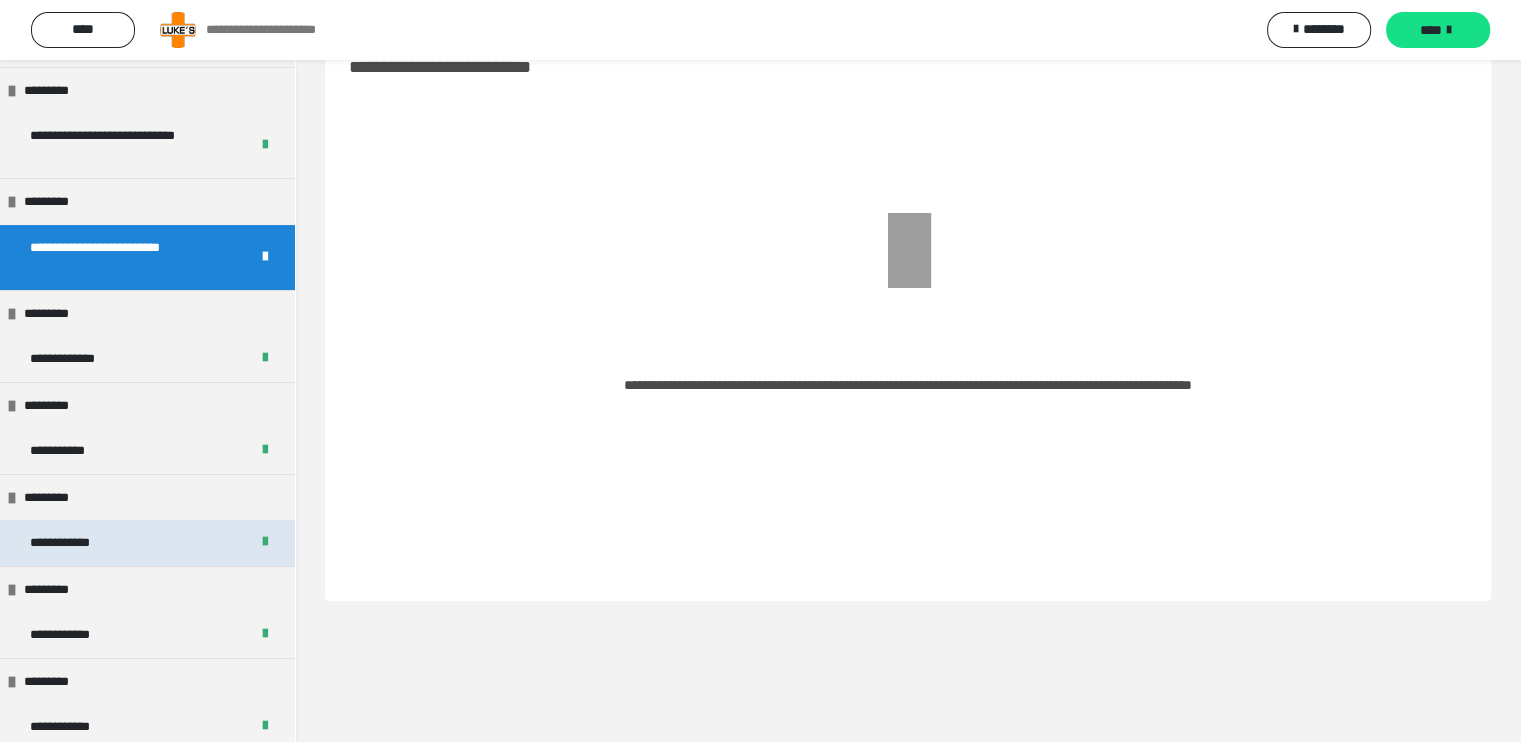 scroll, scrollTop: 400, scrollLeft: 0, axis: vertical 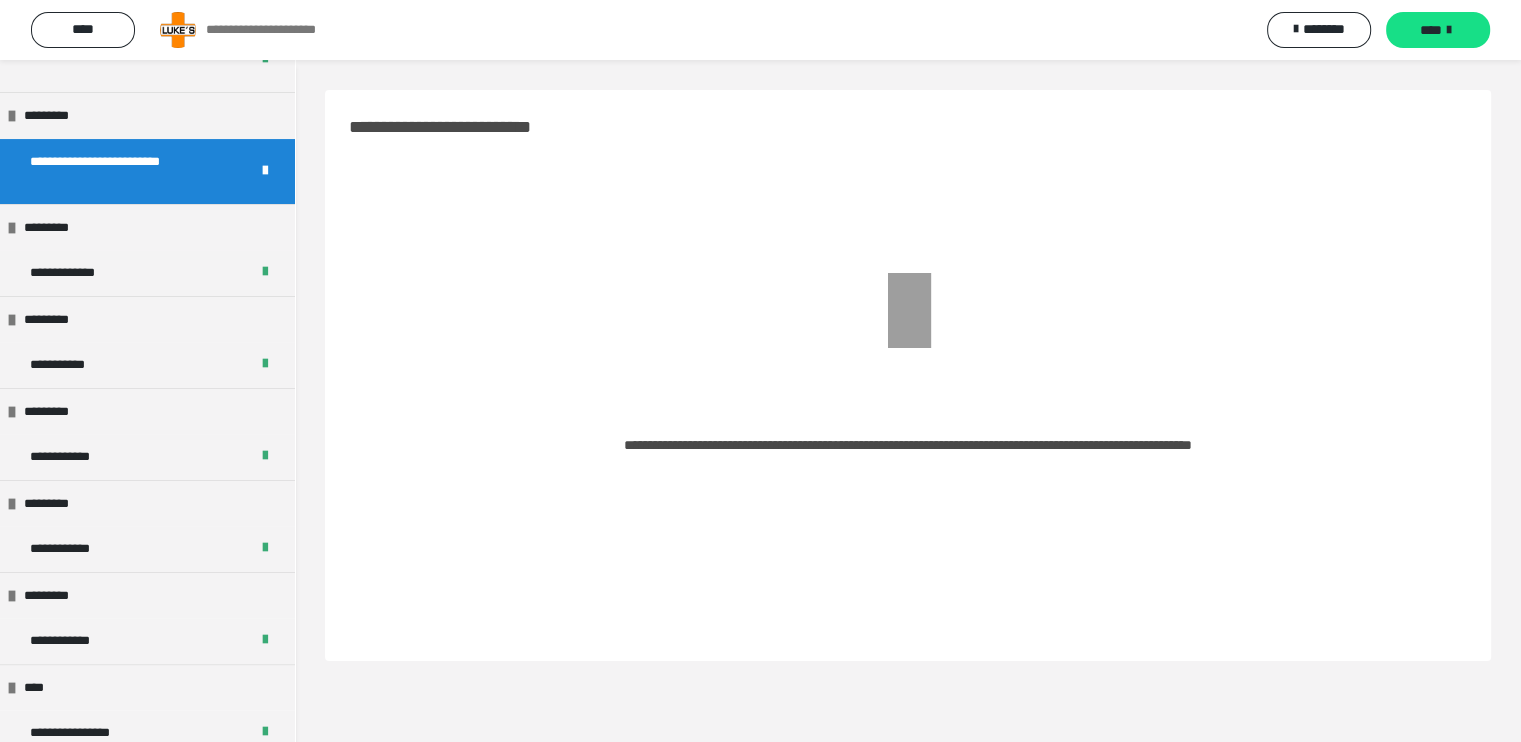 click at bounding box center [908, 313] 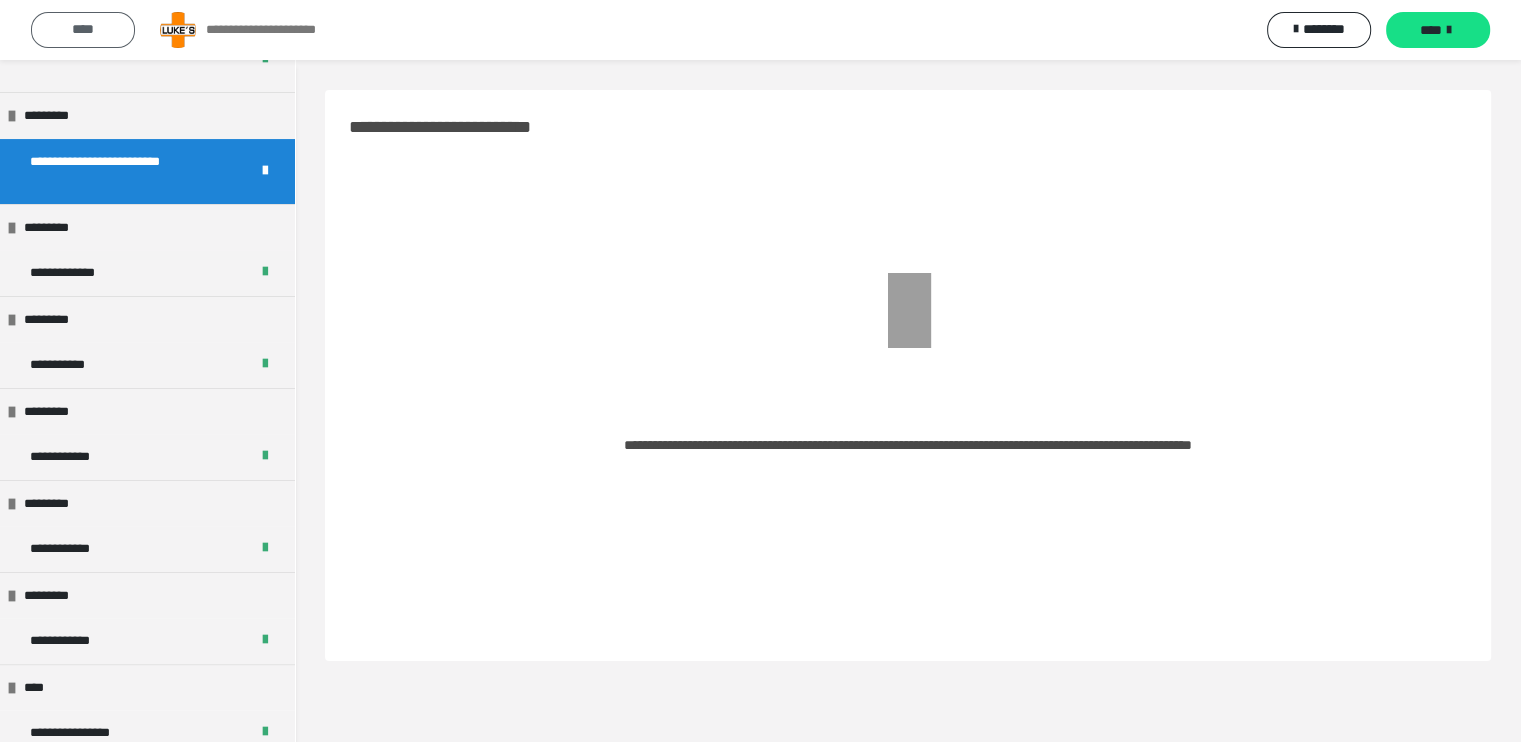 click on "****" at bounding box center [83, 29] 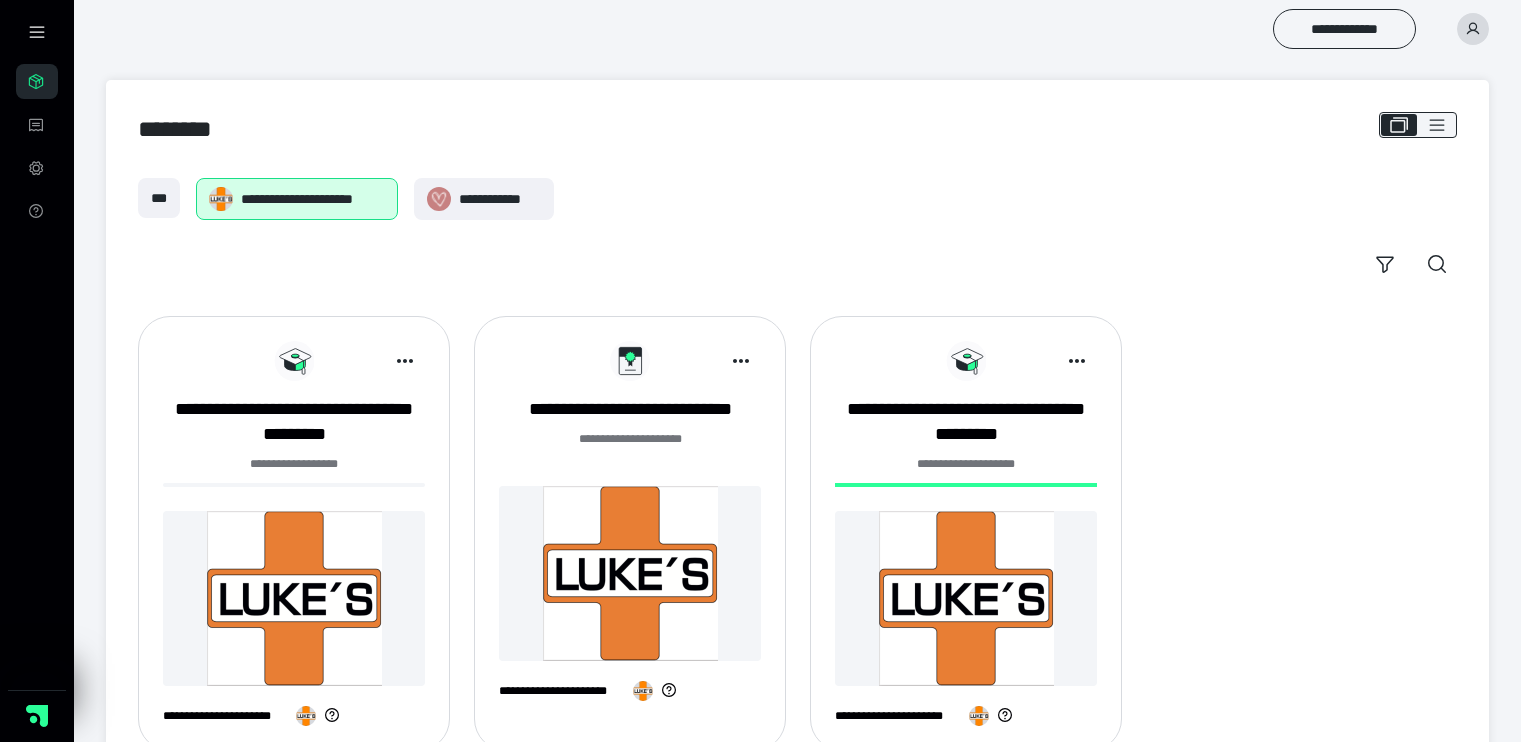 scroll, scrollTop: 64, scrollLeft: 0, axis: vertical 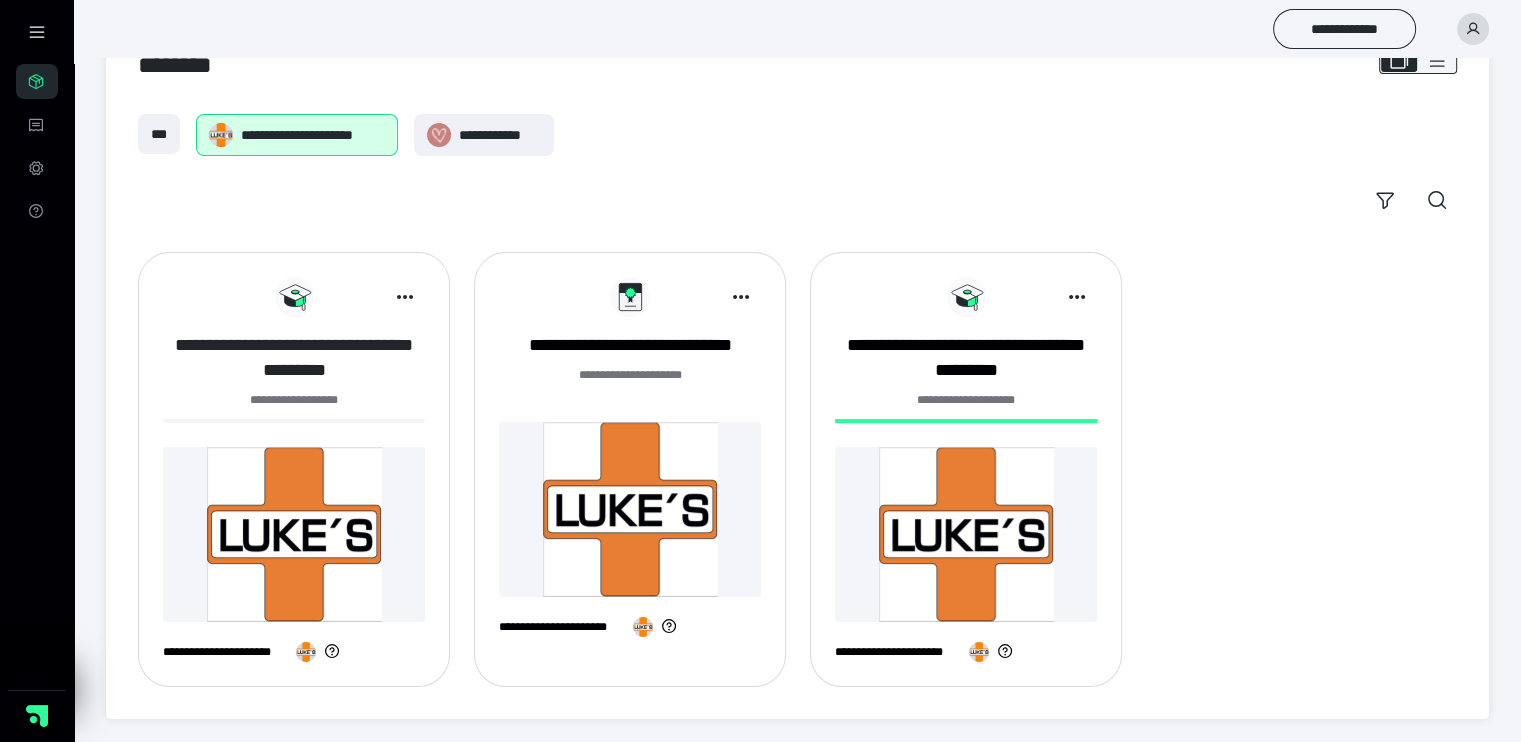click on "**********" at bounding box center (294, 358) 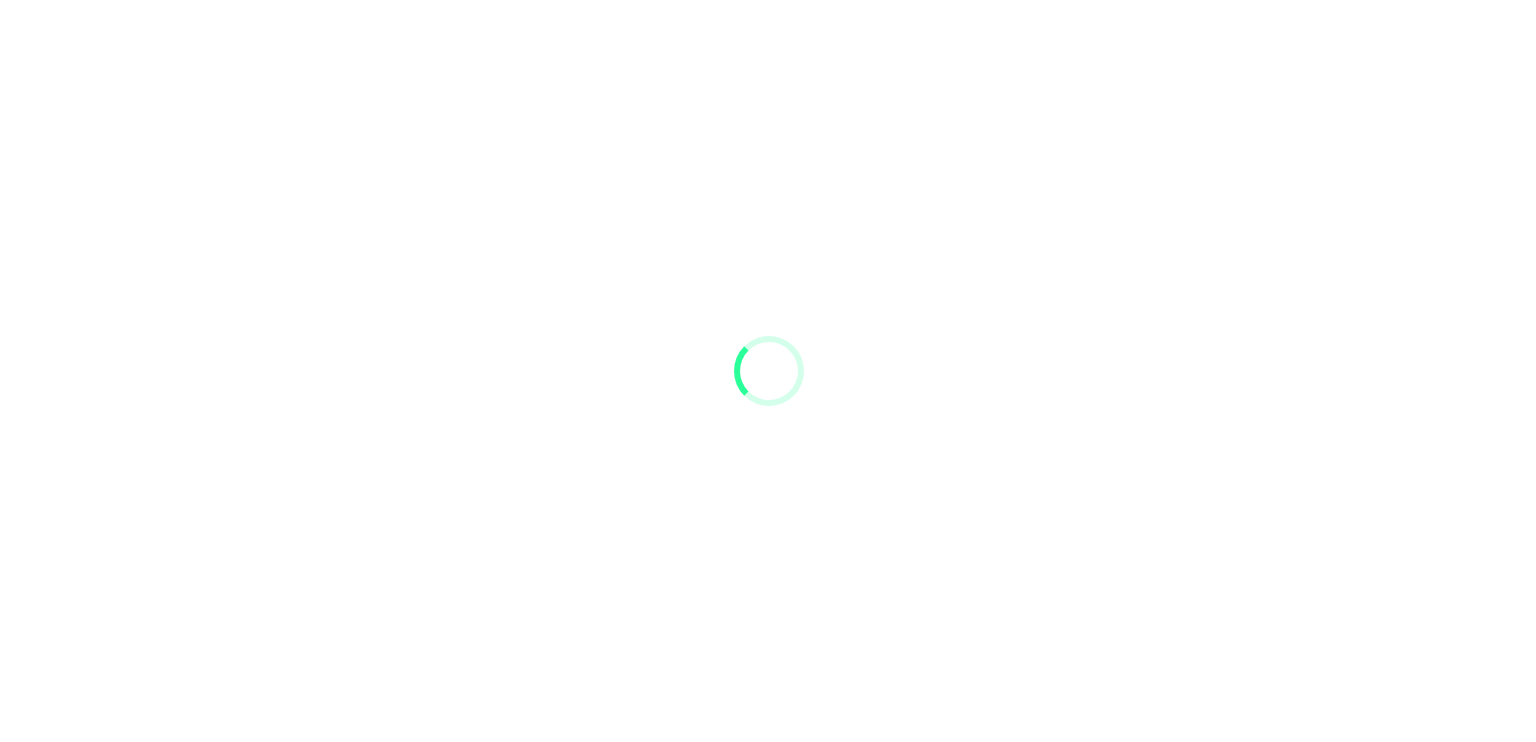 scroll, scrollTop: 0, scrollLeft: 0, axis: both 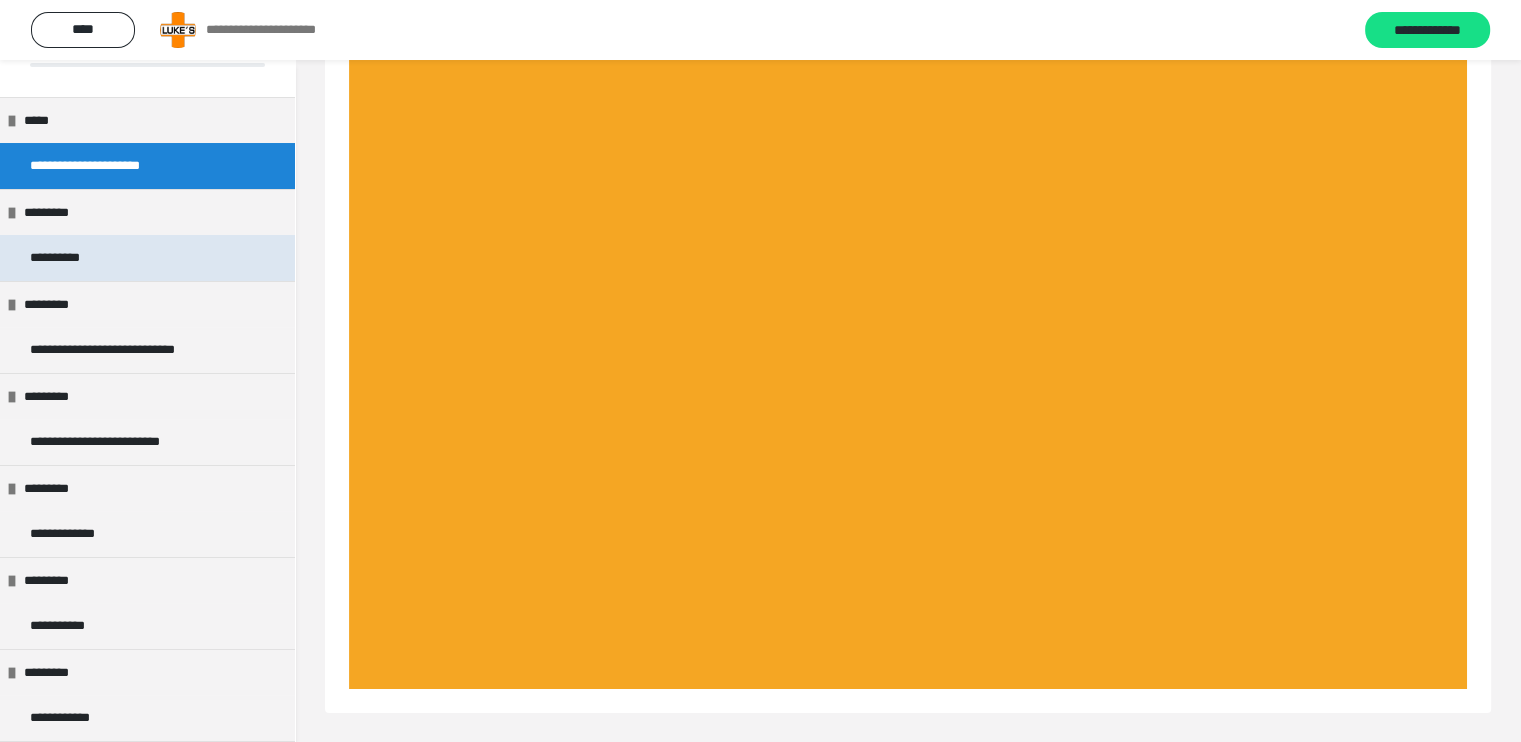click on "**********" at bounding box center (67, 258) 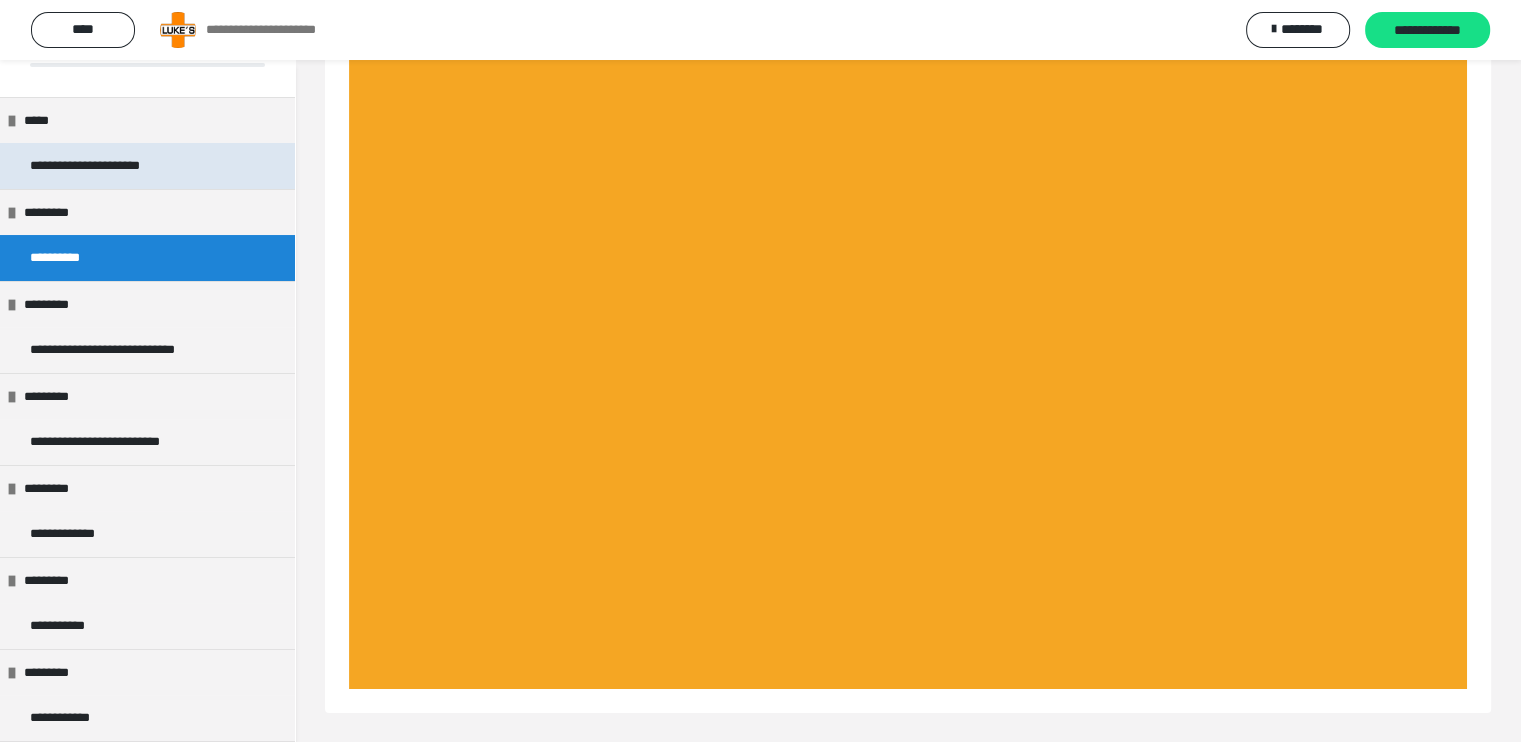 click on "**********" at bounding box center [106, 166] 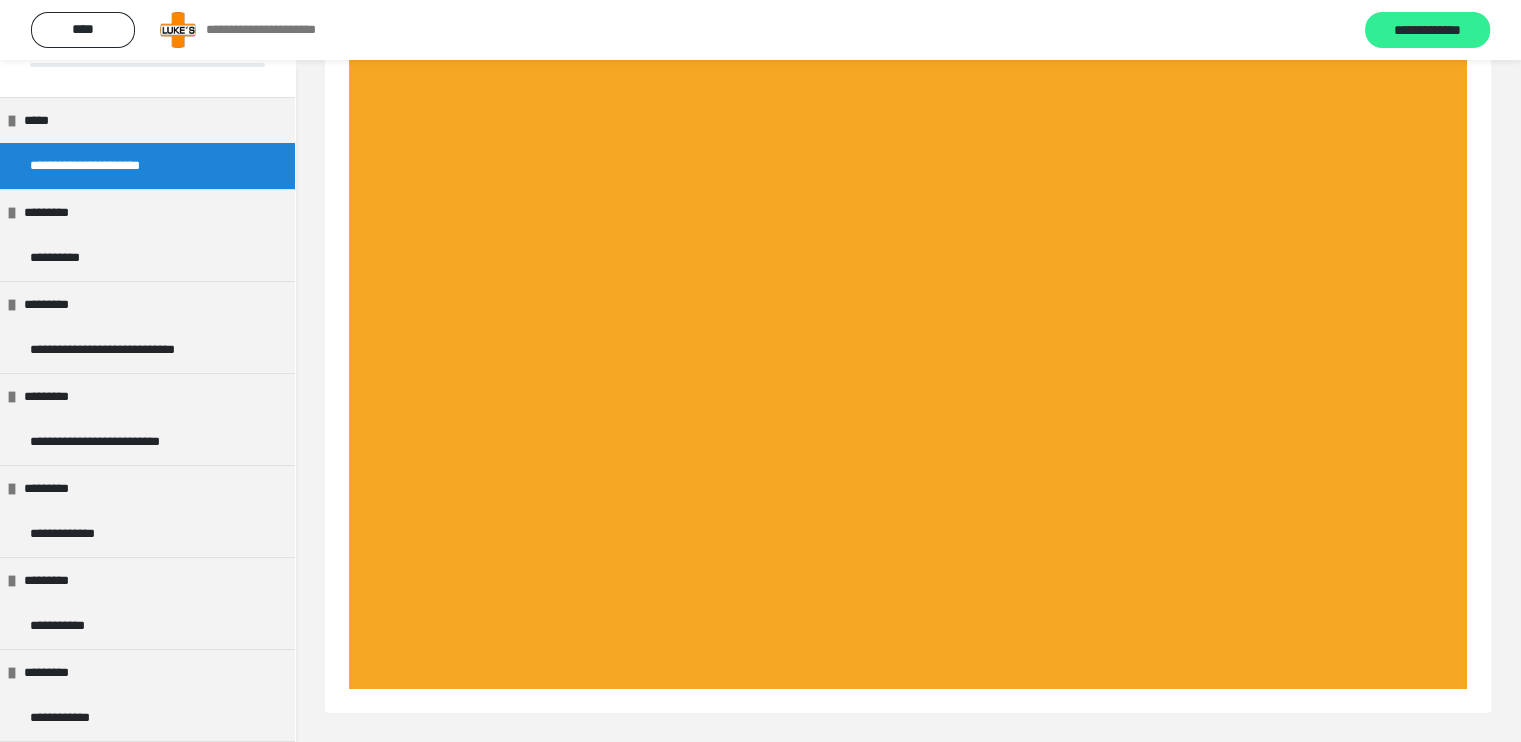 click on "**********" at bounding box center [1427, 31] 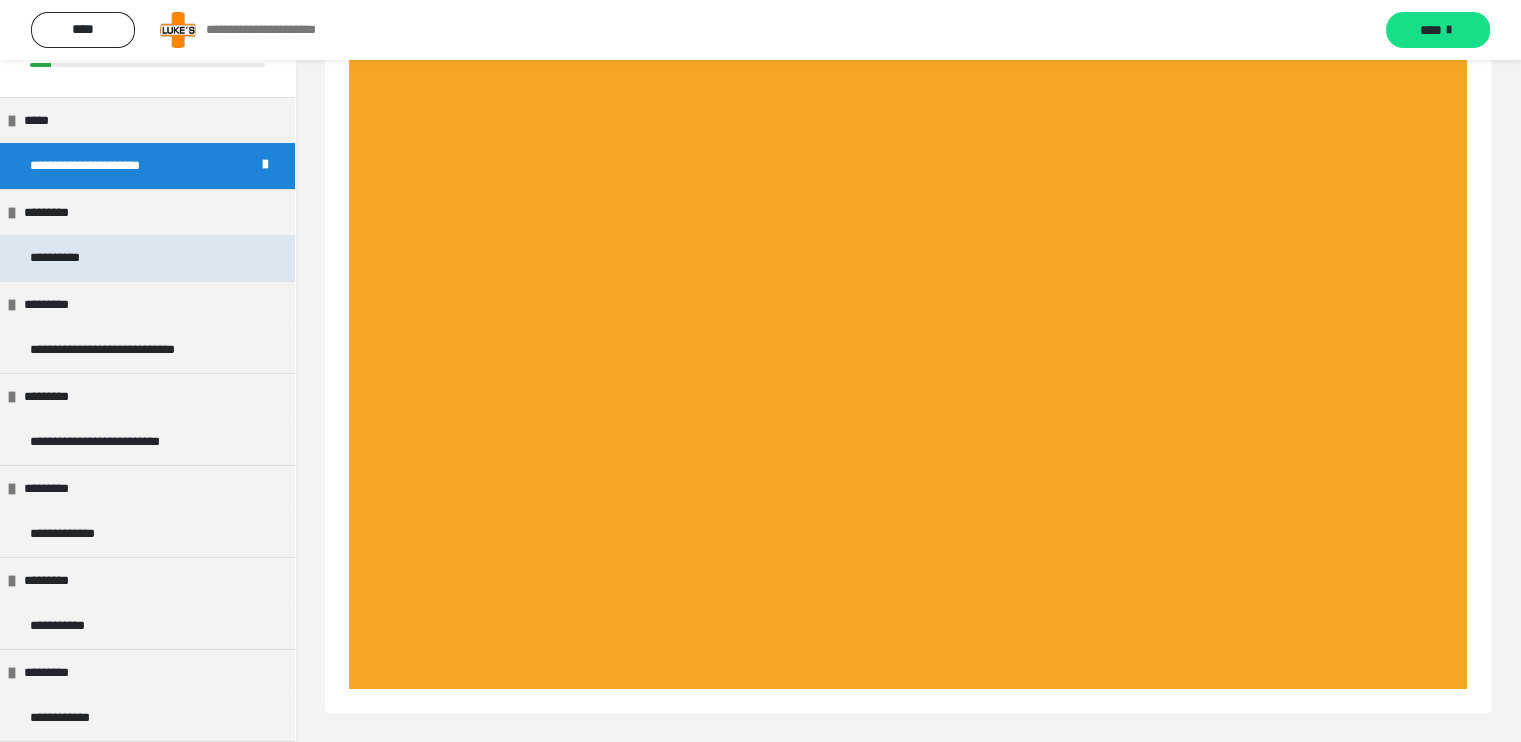 click on "**********" at bounding box center [147, 258] 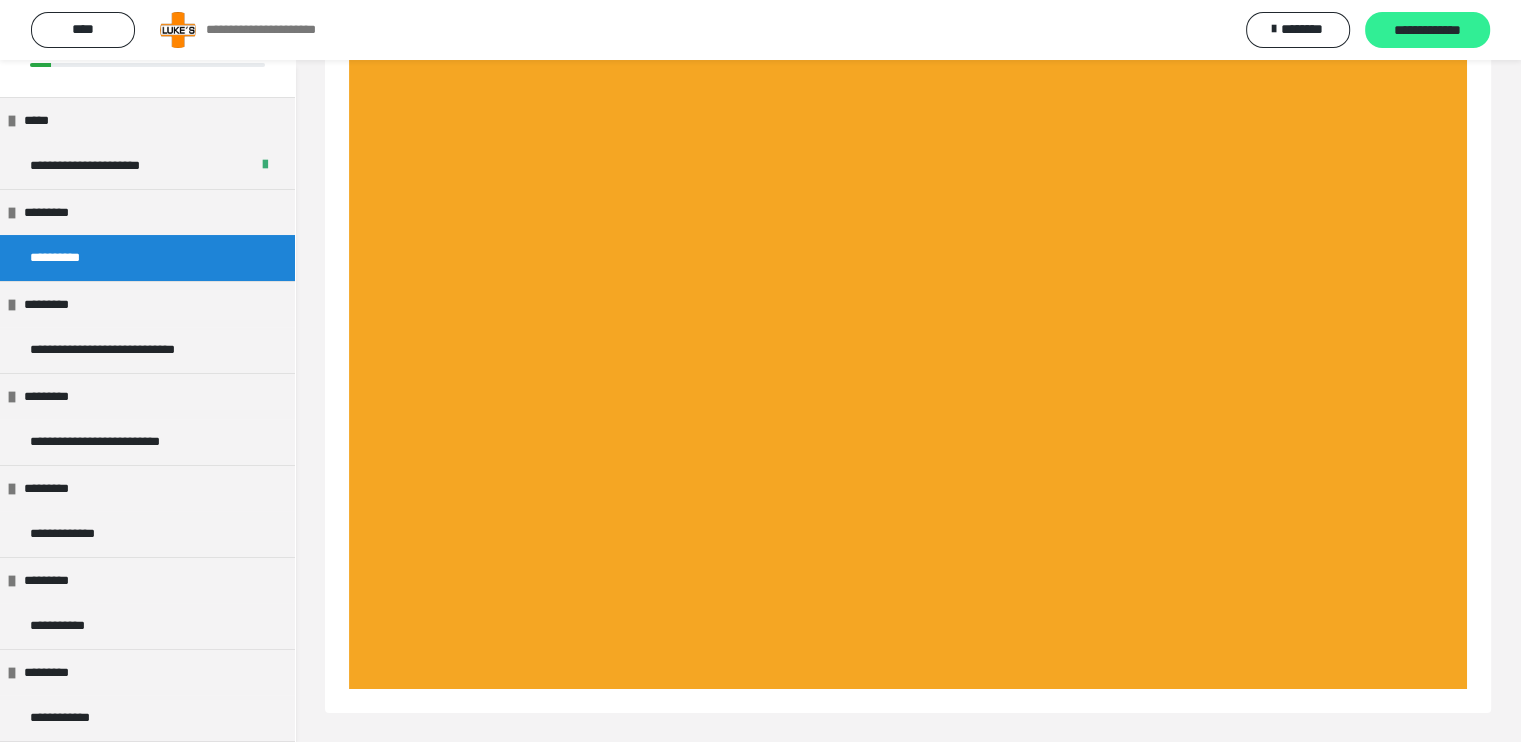 click on "**********" at bounding box center [1427, 31] 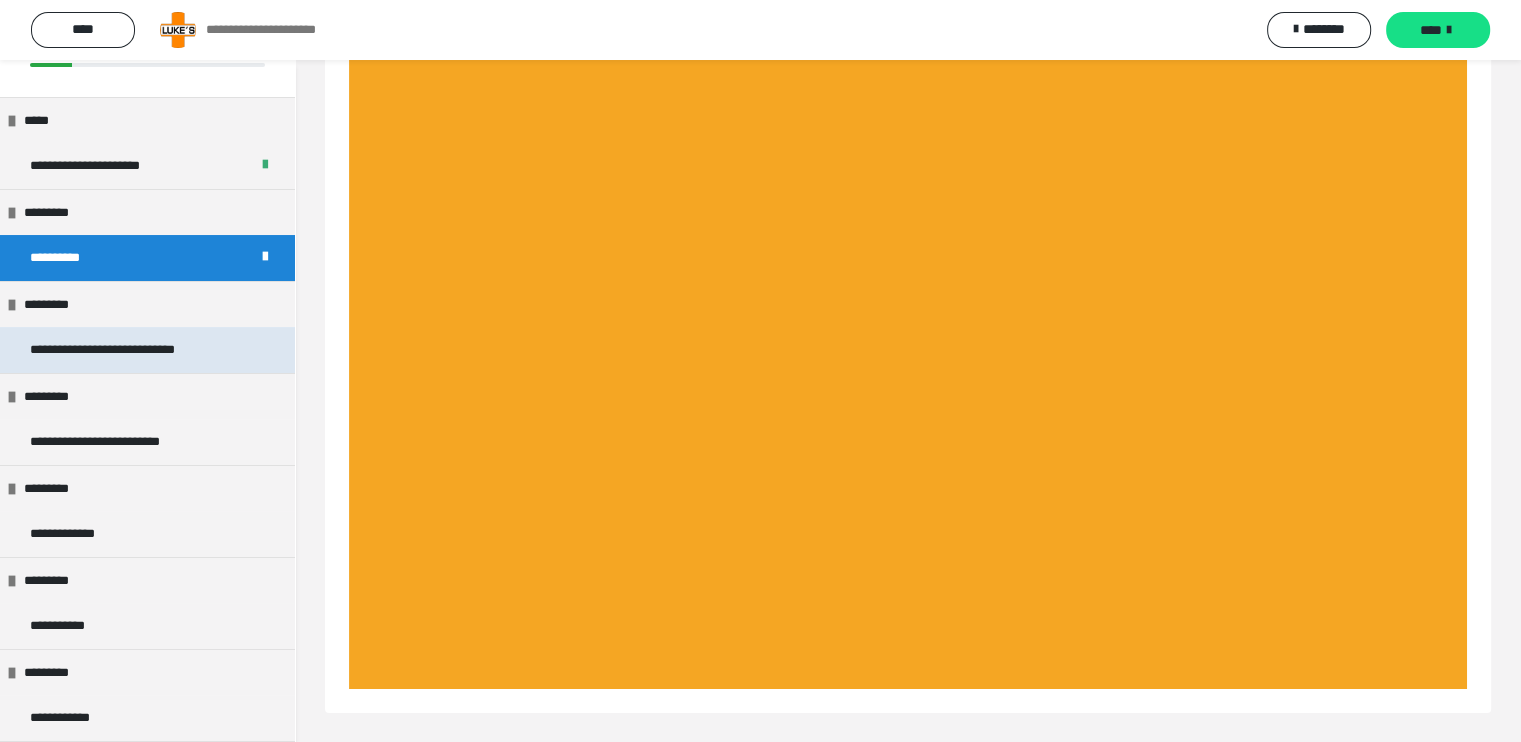 click on "**********" at bounding box center [127, 350] 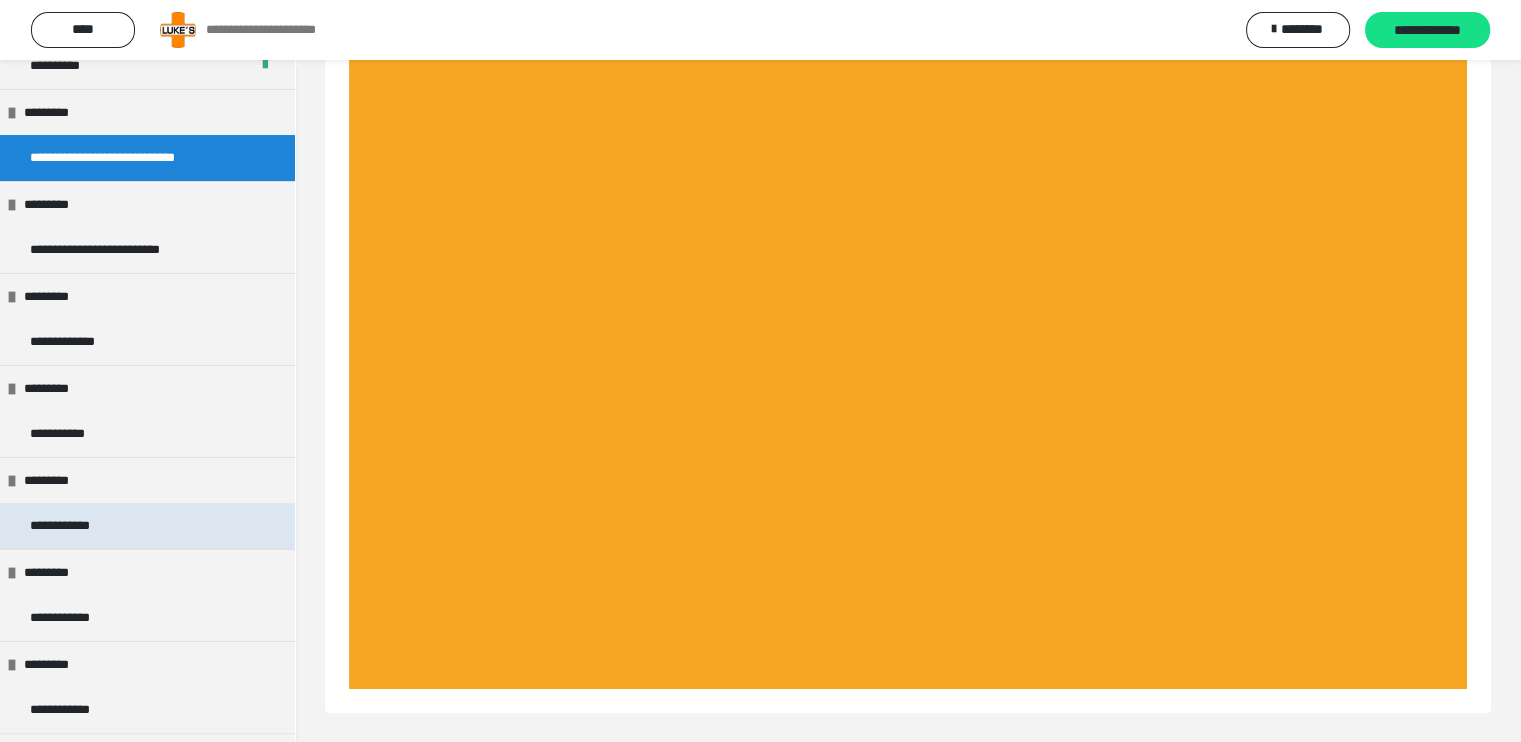 scroll, scrollTop: 224, scrollLeft: 0, axis: vertical 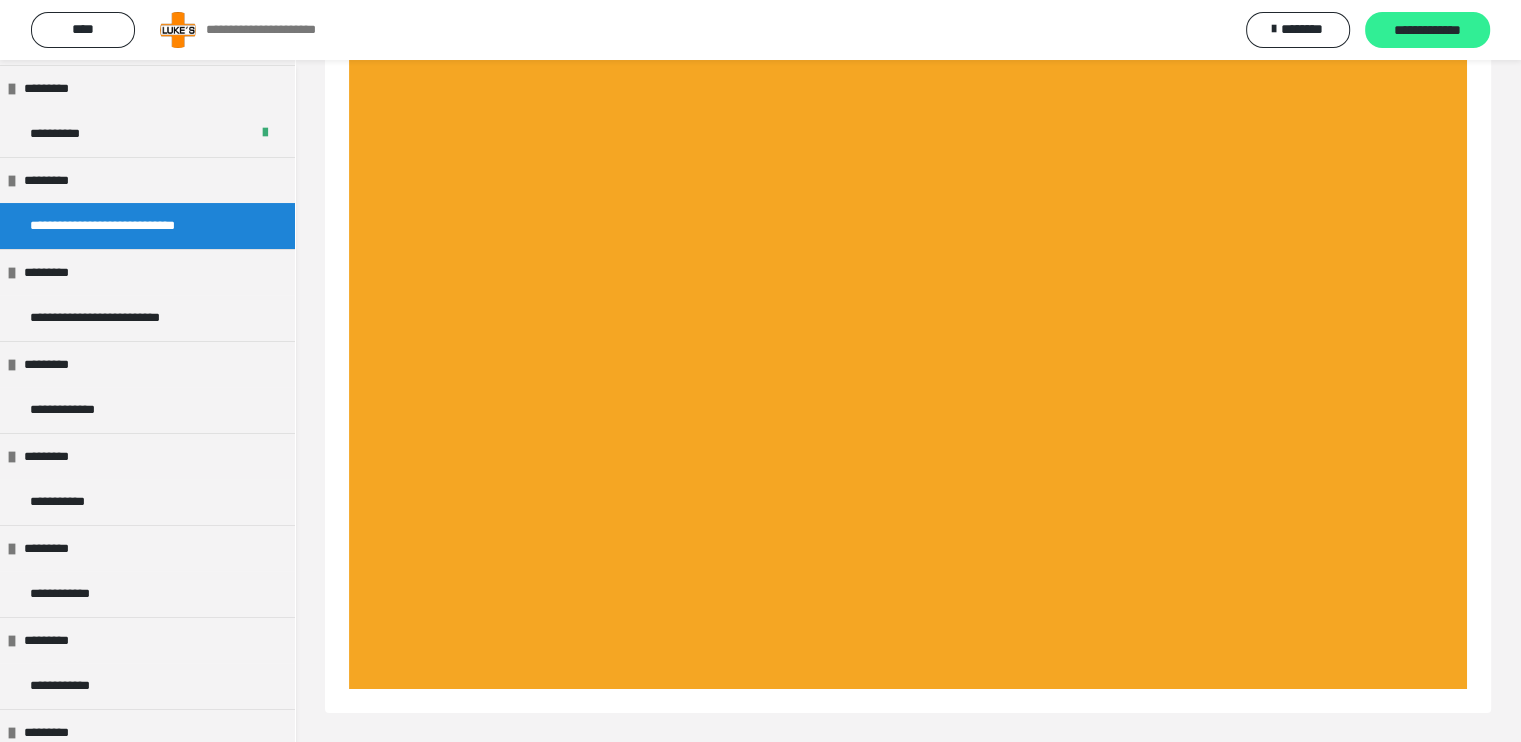 click on "**********" at bounding box center [1427, 31] 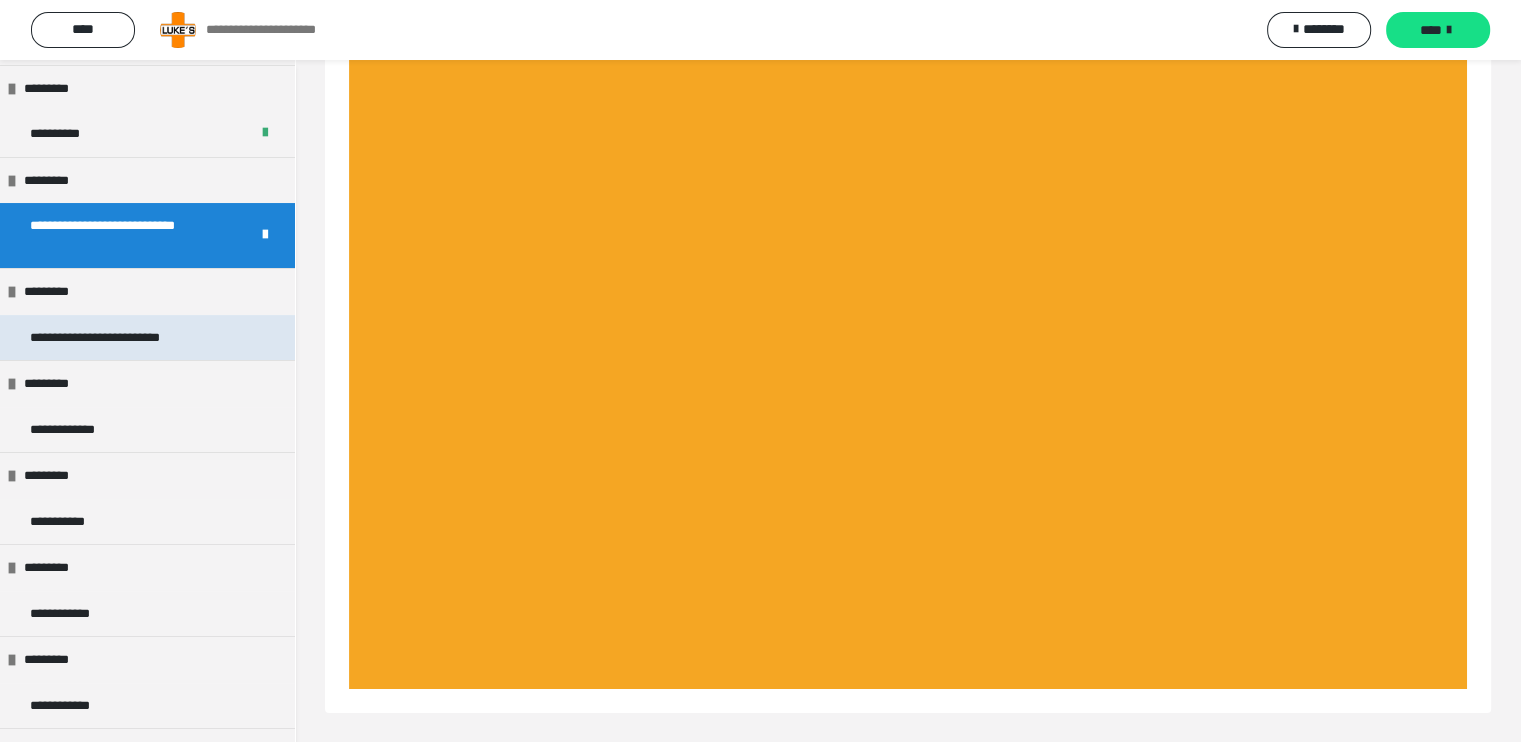 click on "**********" at bounding box center (130, 338) 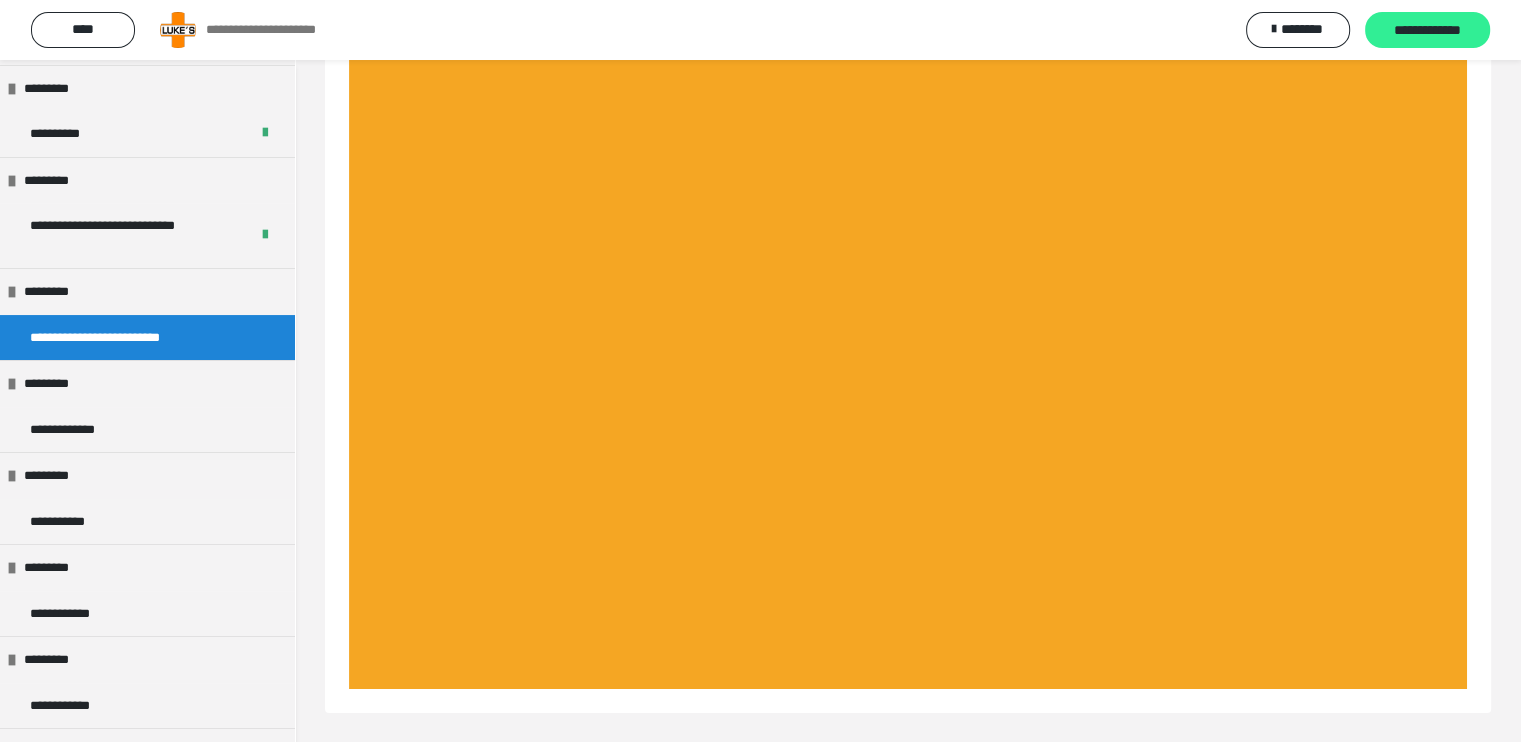click on "**********" at bounding box center (1427, 31) 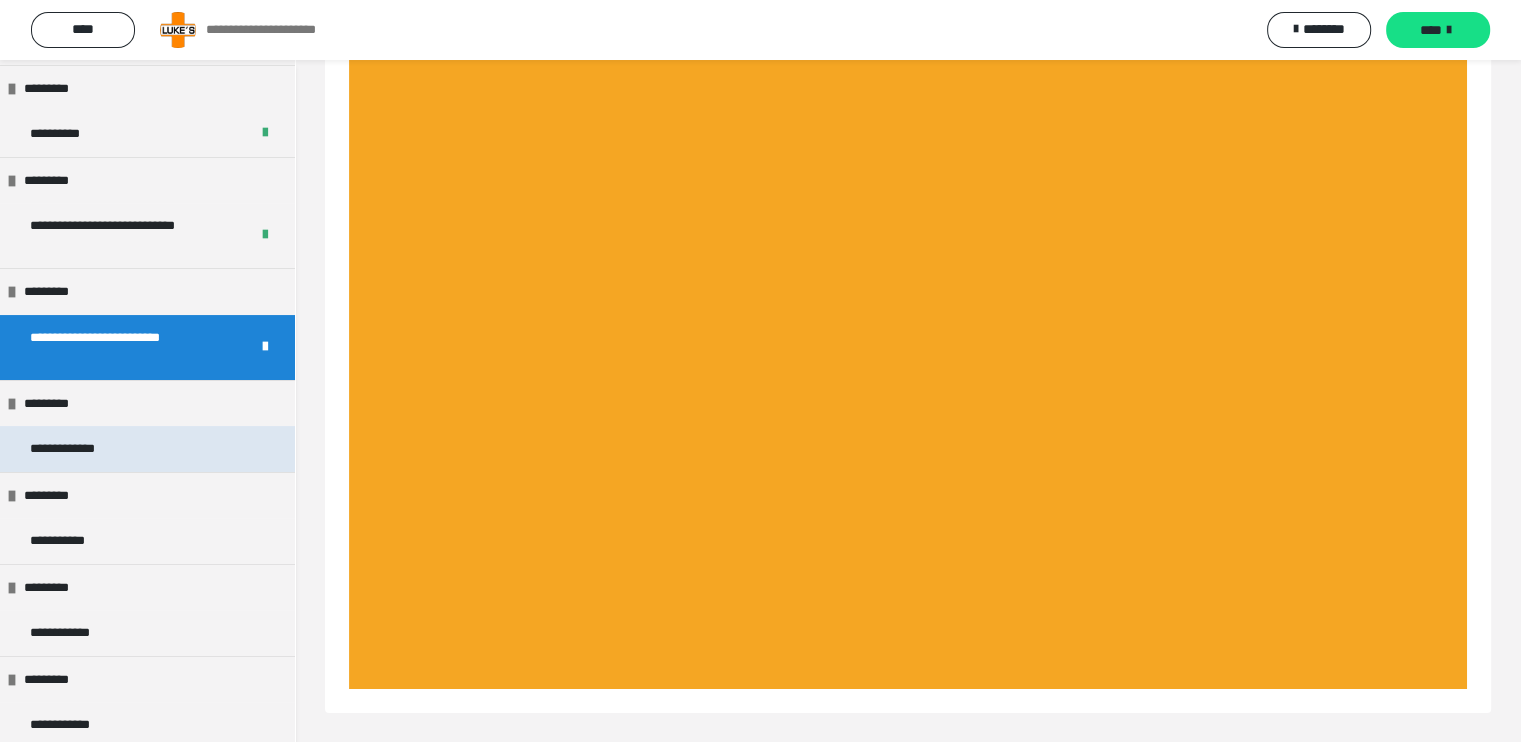 click on "**********" at bounding box center [147, 449] 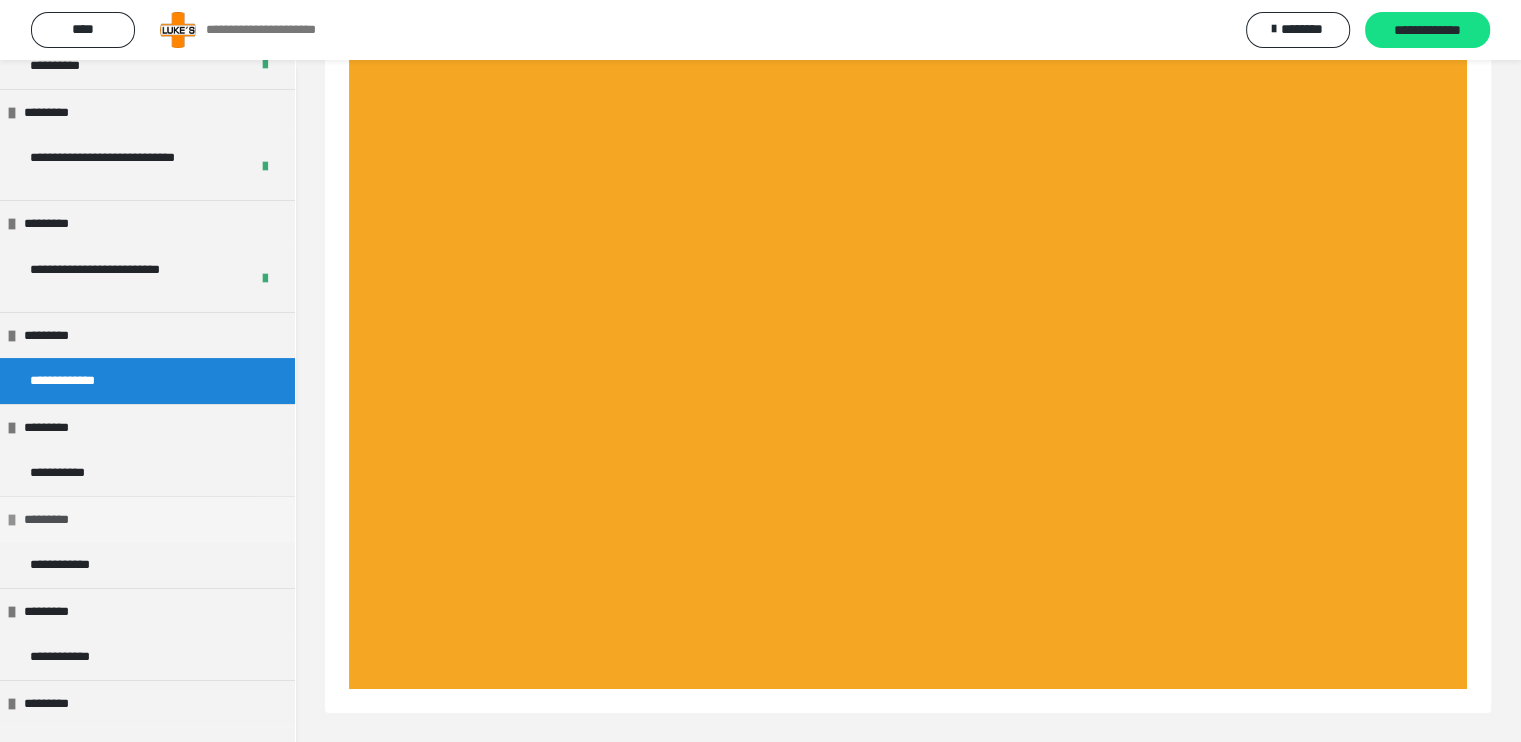 scroll, scrollTop: 463, scrollLeft: 0, axis: vertical 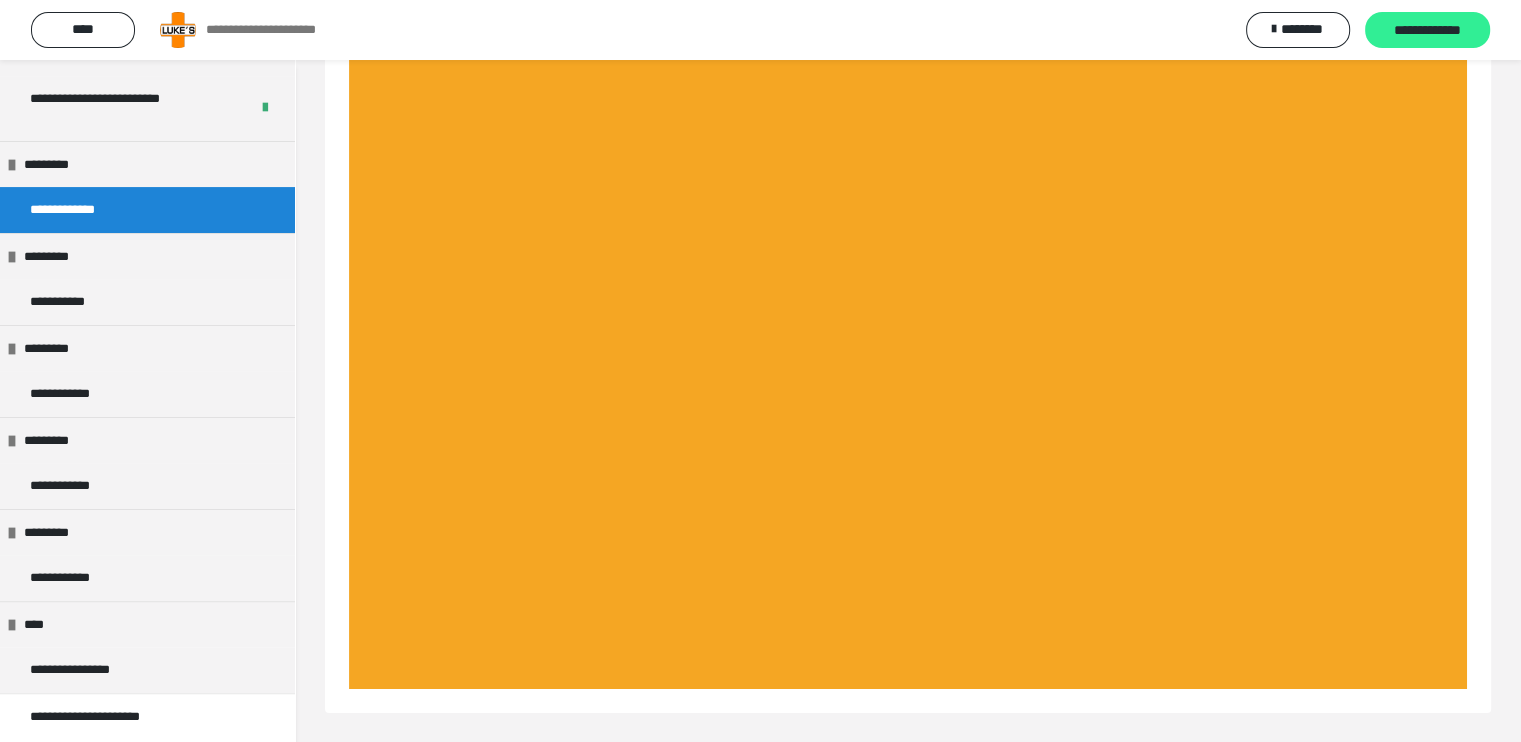 click on "**********" at bounding box center [1427, 31] 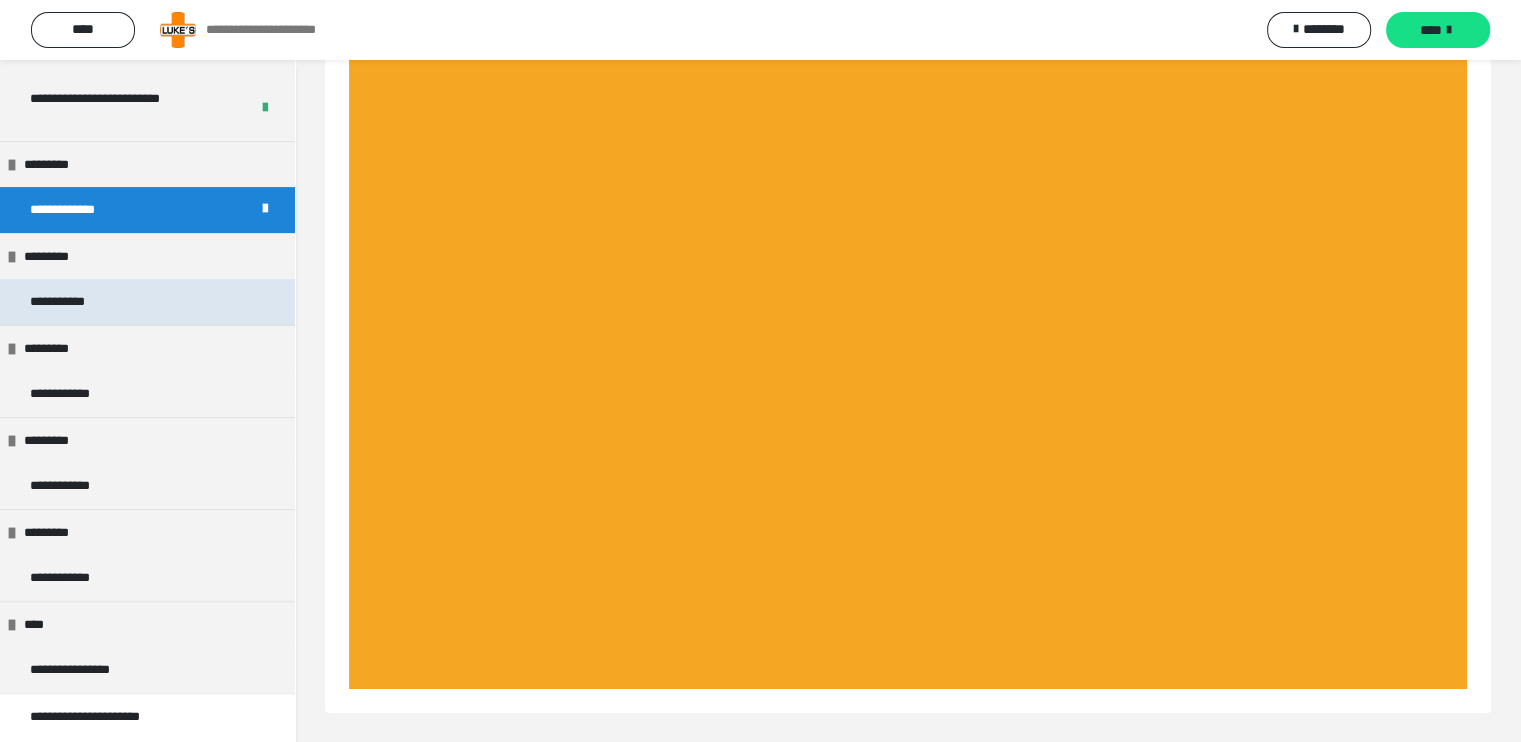 click on "**********" at bounding box center (147, 302) 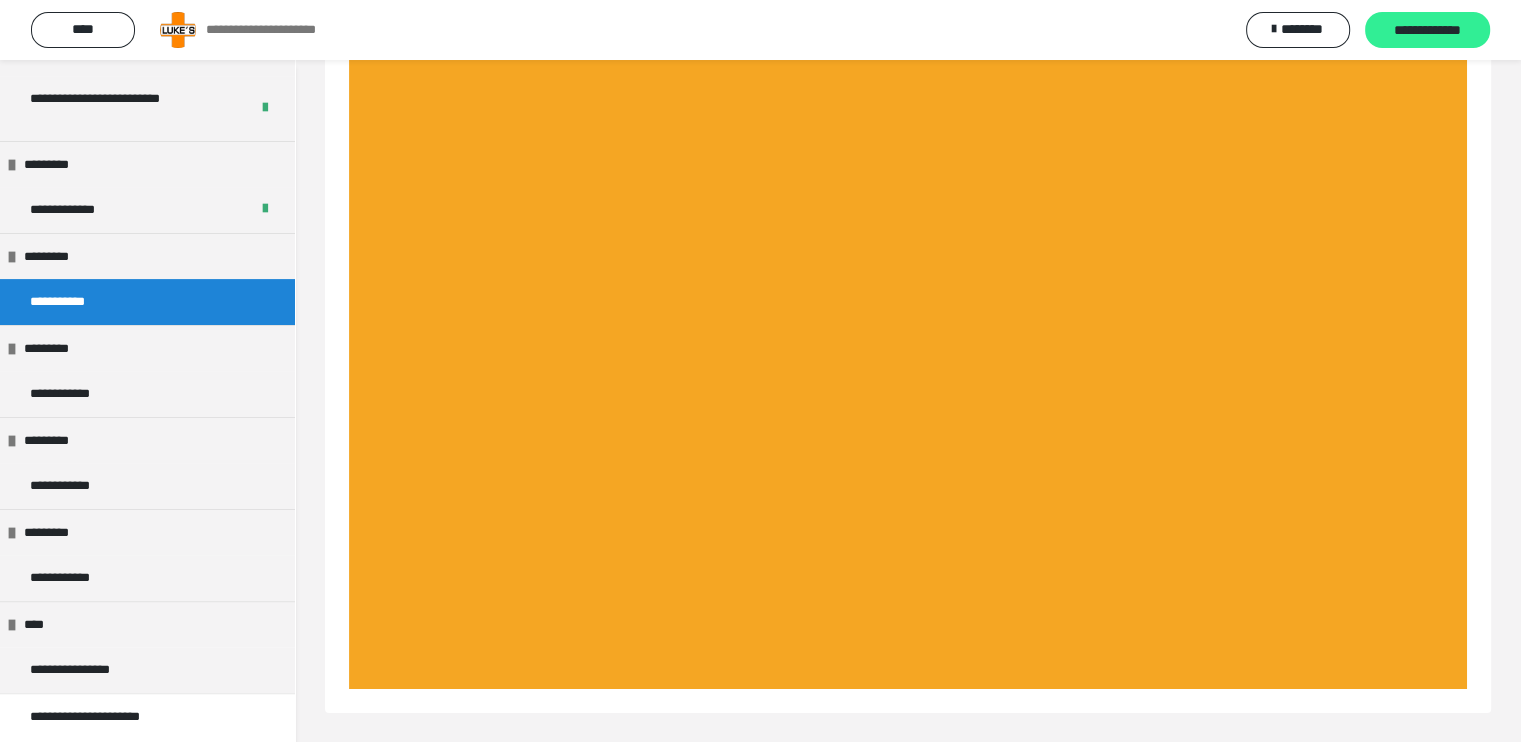 click on "**********" at bounding box center (1427, 31) 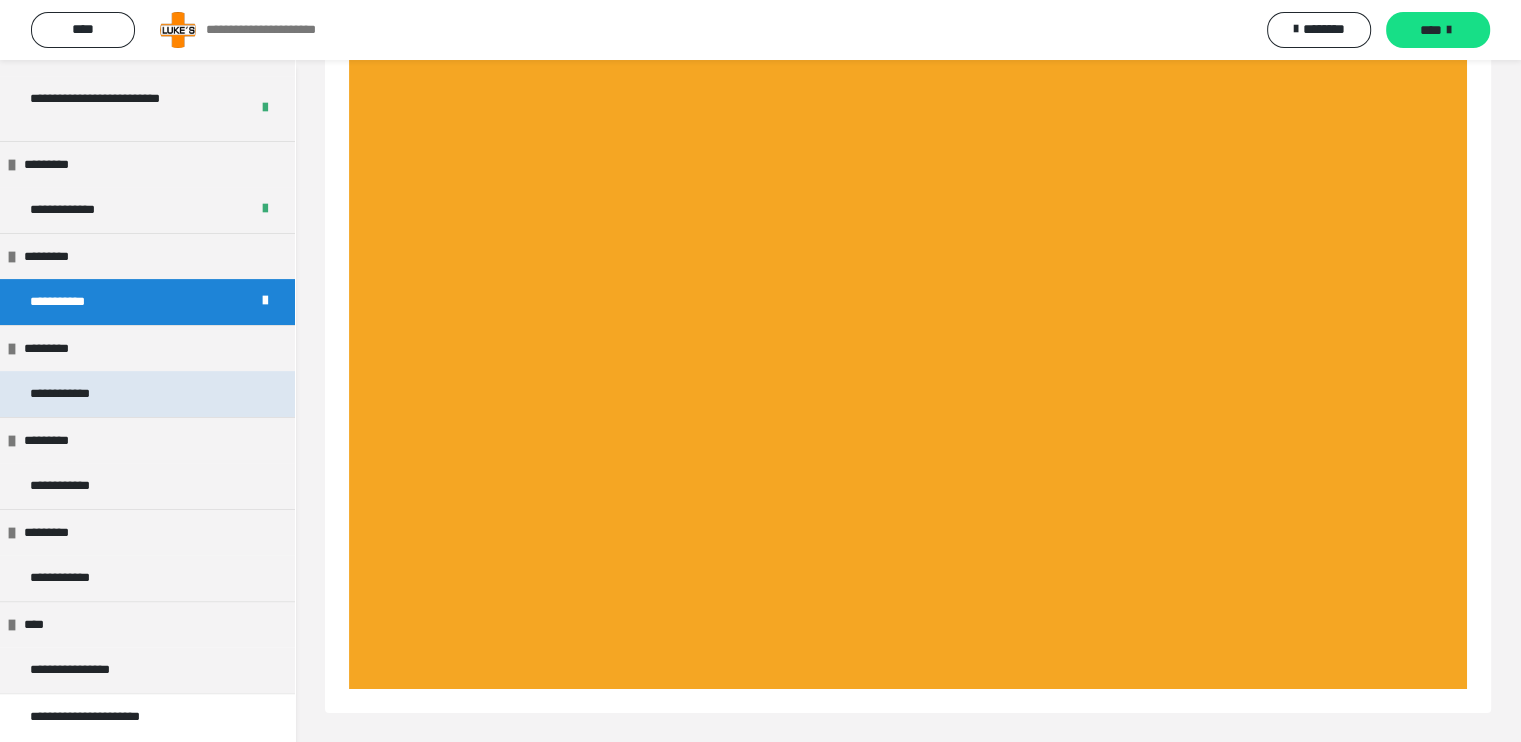 click on "**********" at bounding box center [147, 394] 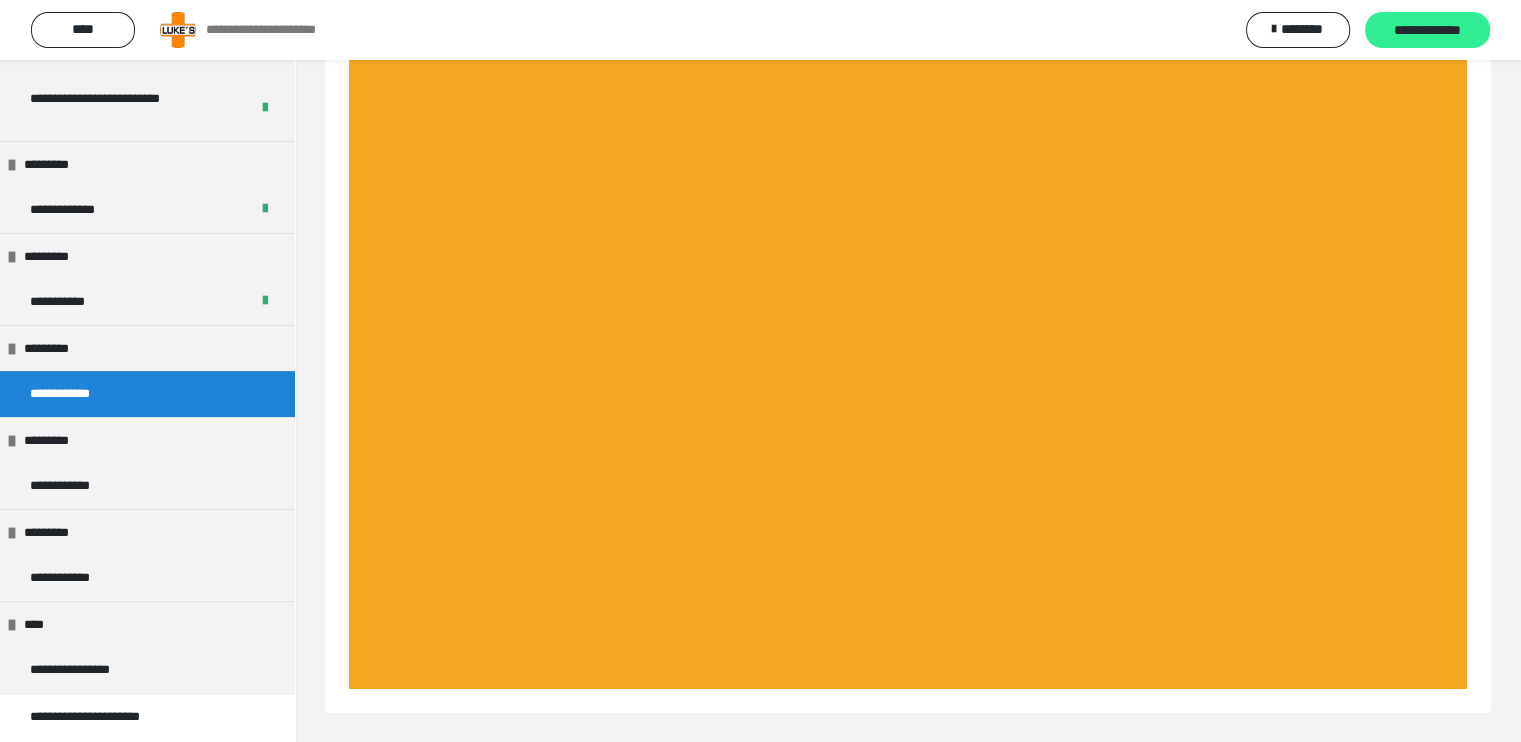 click on "**********" at bounding box center (1427, 31) 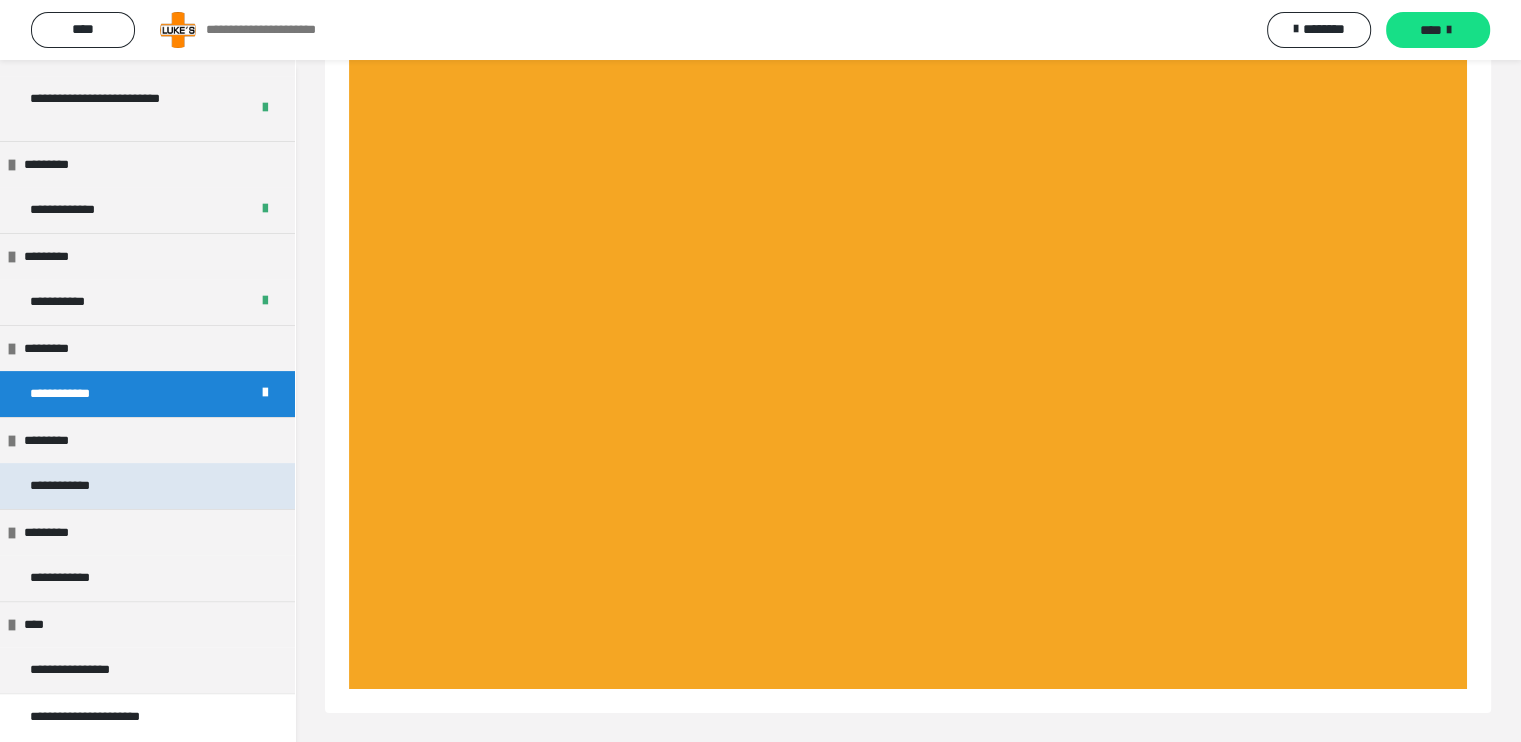 click on "**********" at bounding box center (73, 486) 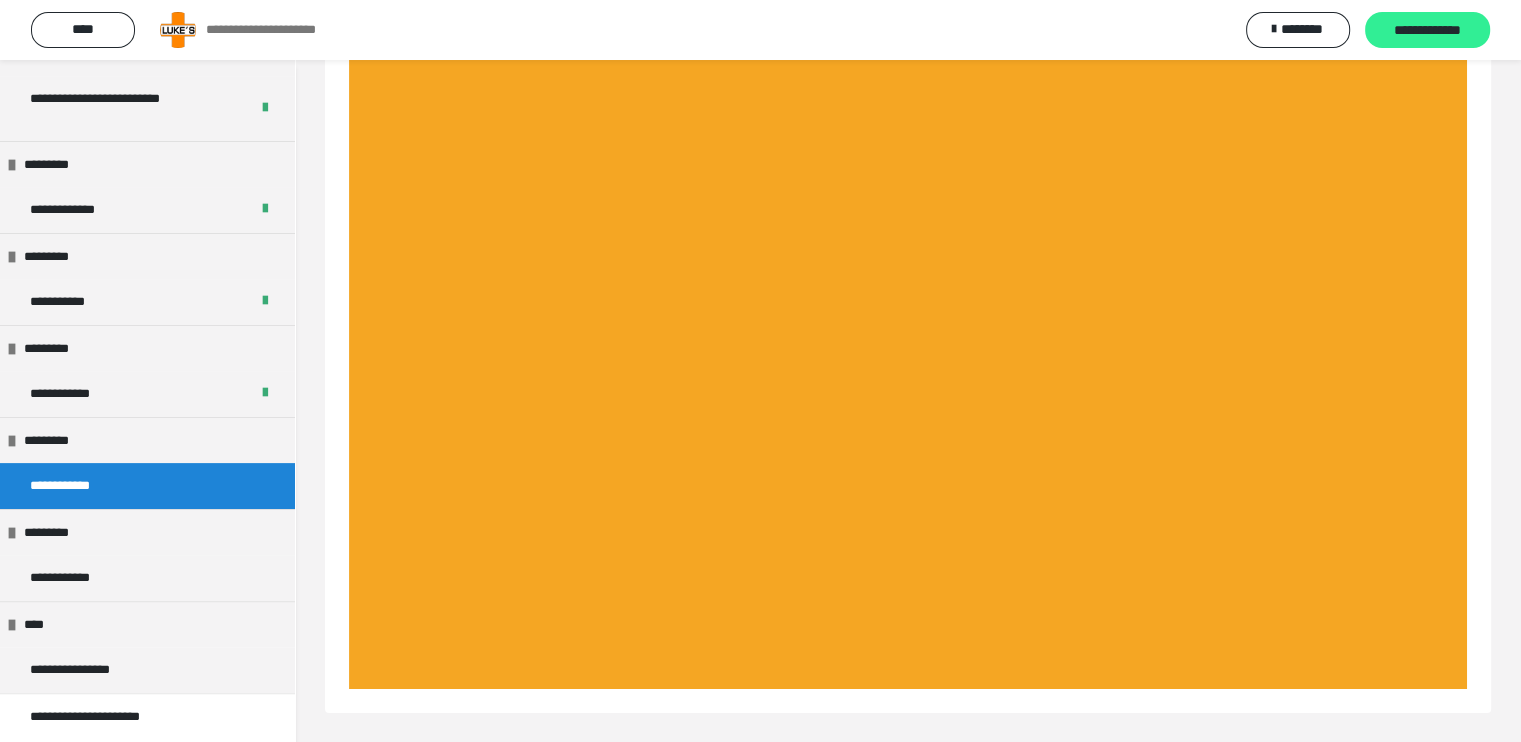click on "**********" at bounding box center (1427, 31) 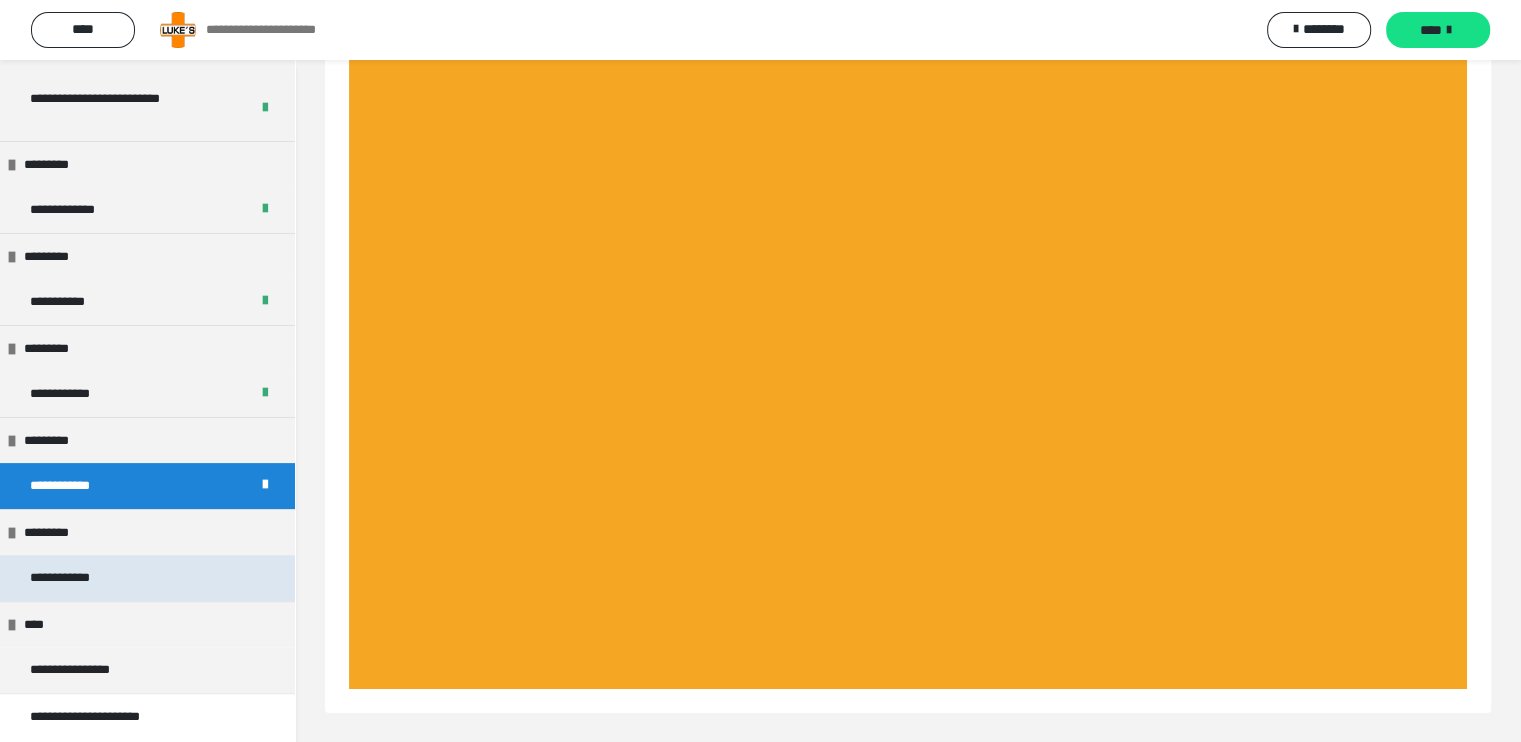 click on "**********" at bounding box center [76, 578] 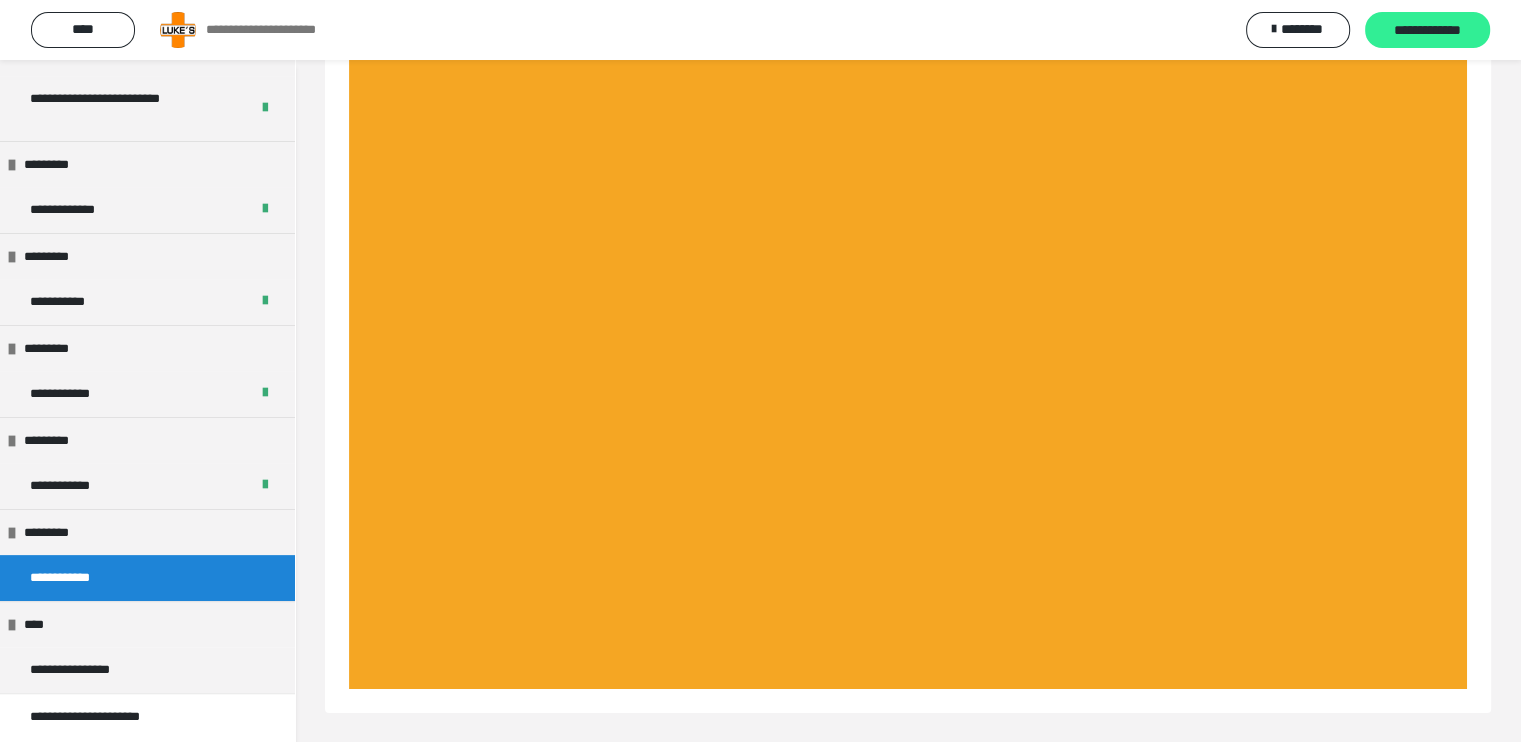 click on "**********" at bounding box center (1427, 31) 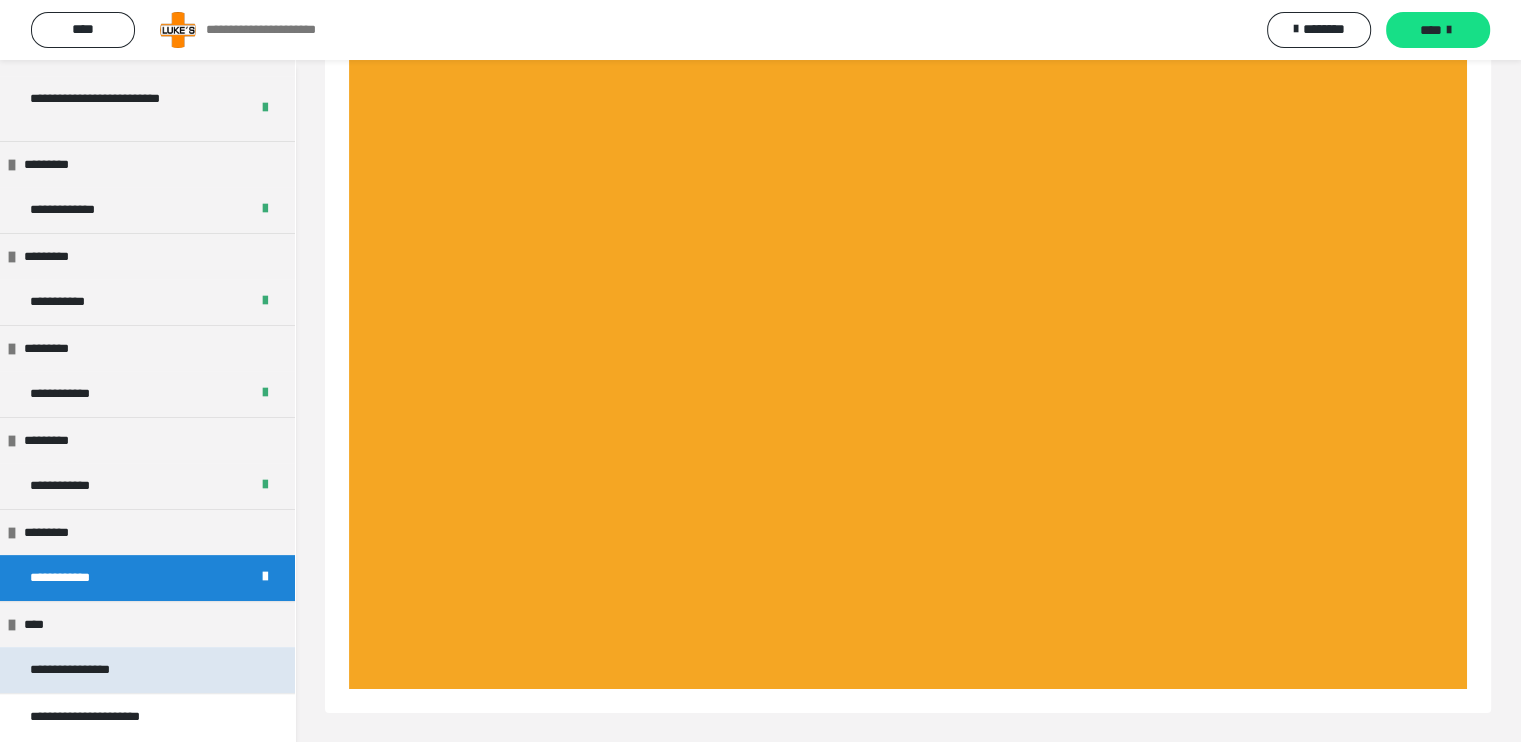 click on "**********" at bounding box center (88, 670) 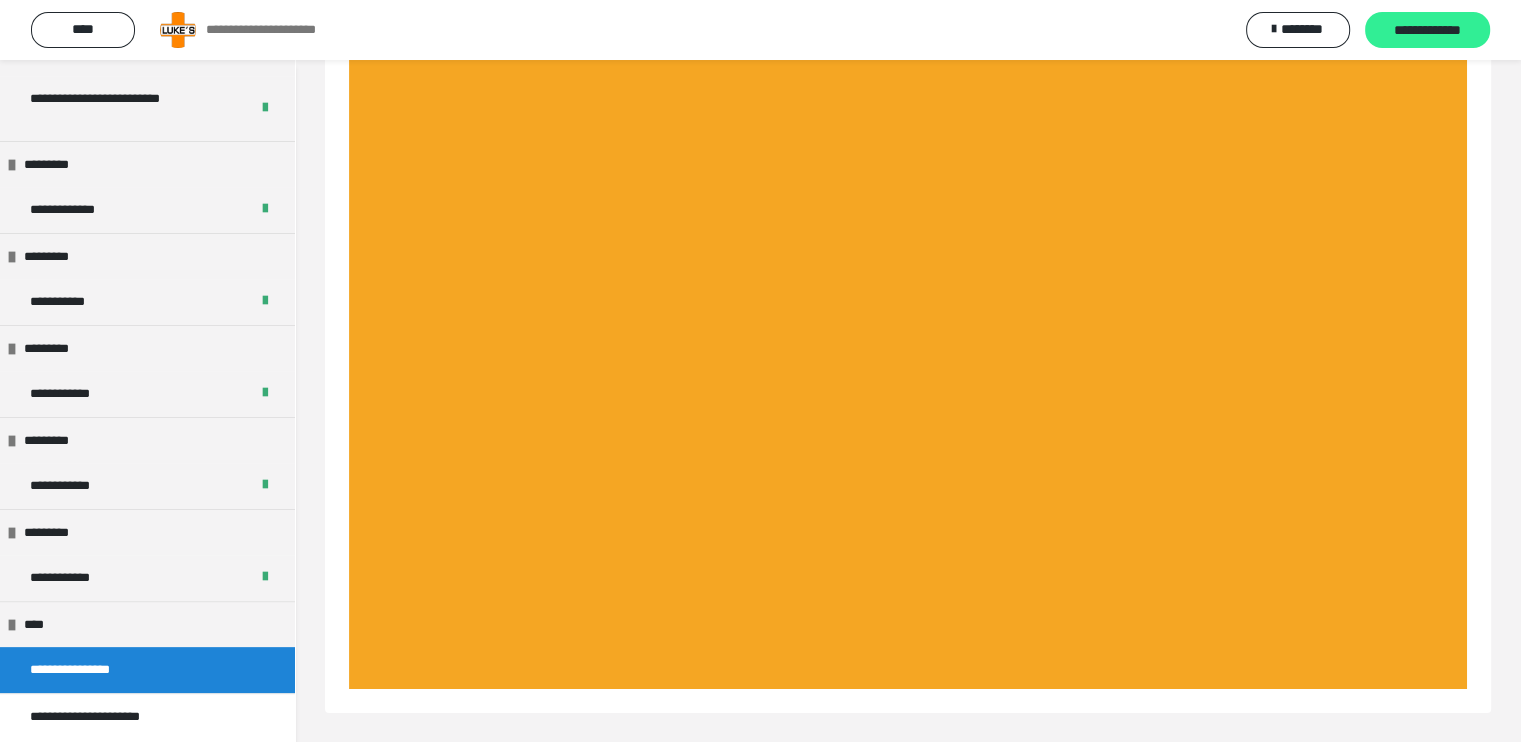 click on "**********" at bounding box center (1427, 30) 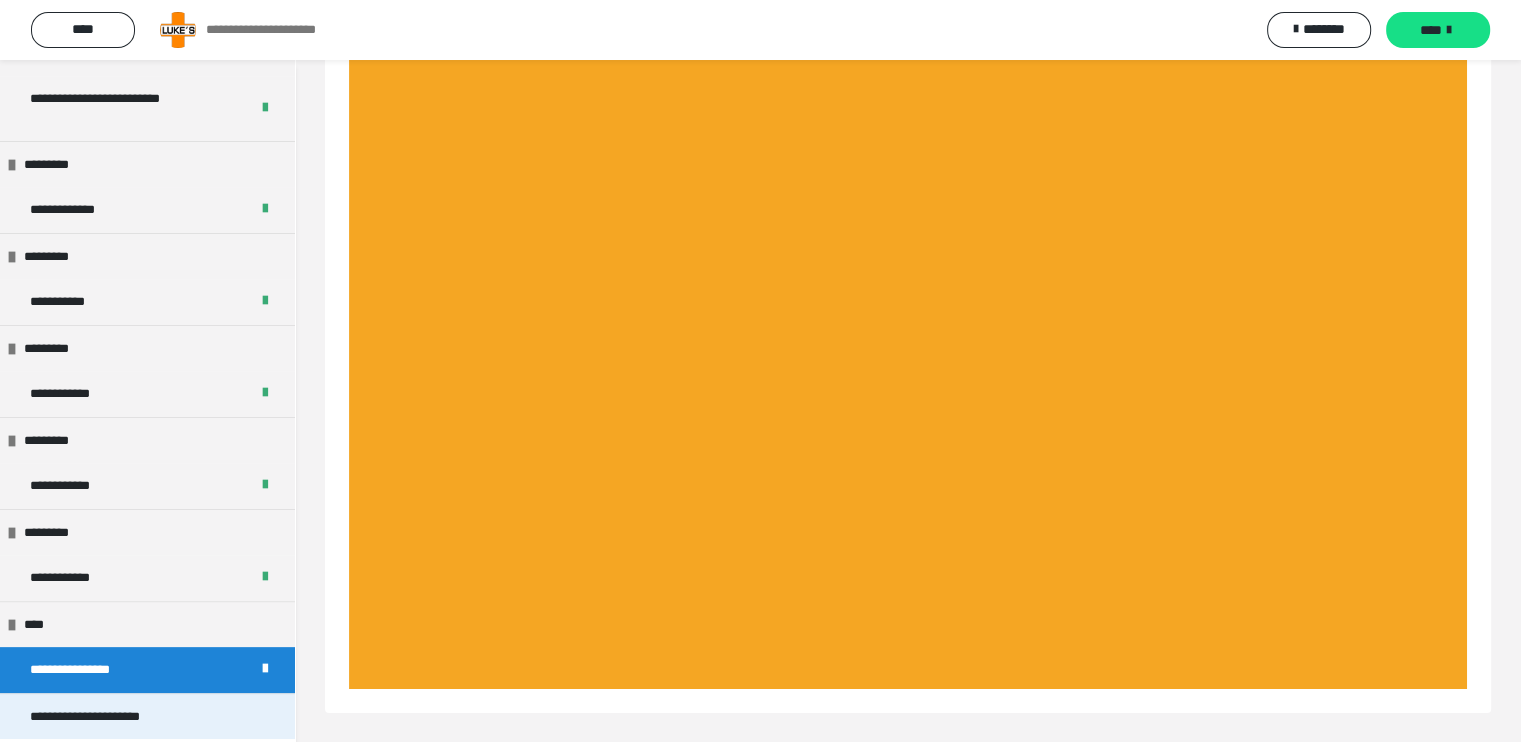 click on "**********" at bounding box center (113, 717) 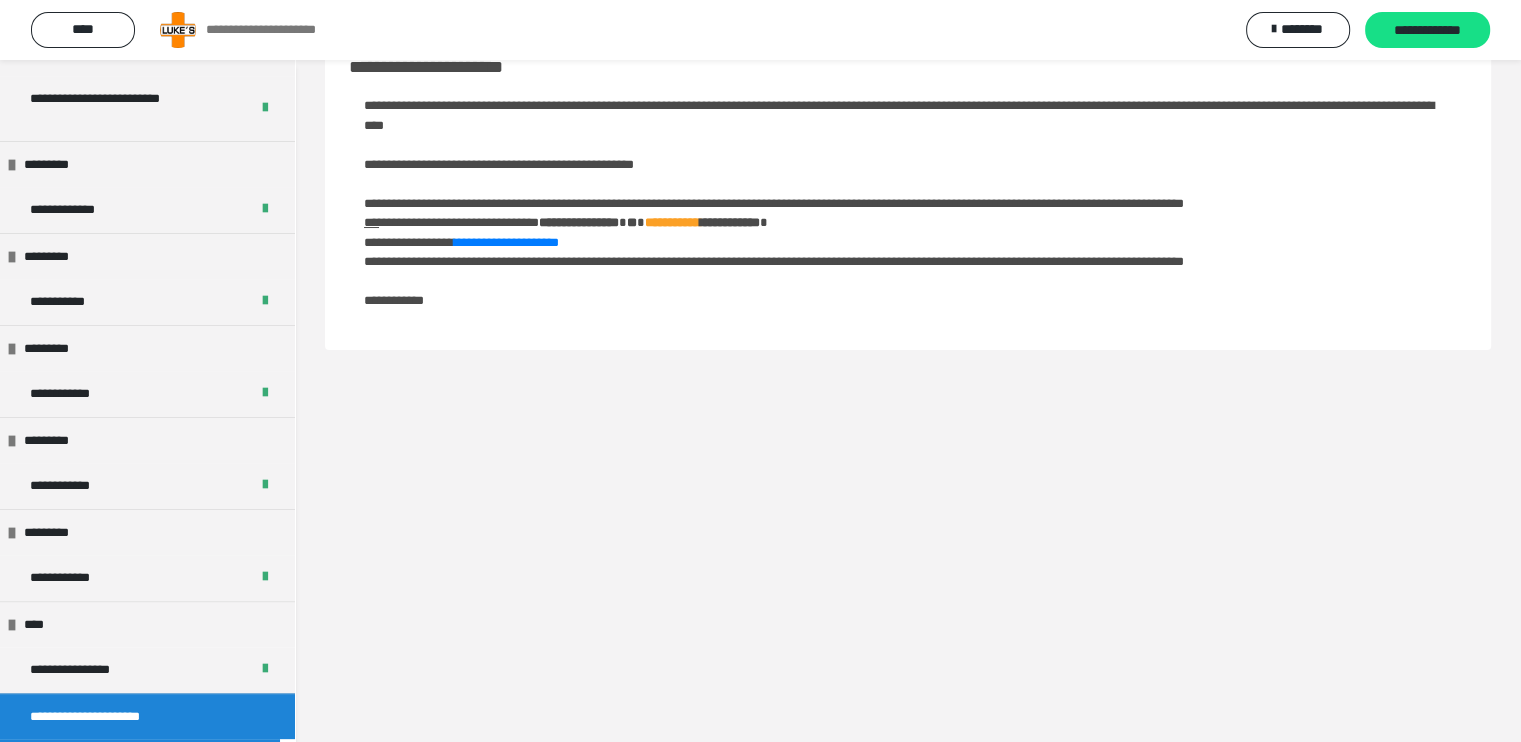 scroll, scrollTop: 60, scrollLeft: 0, axis: vertical 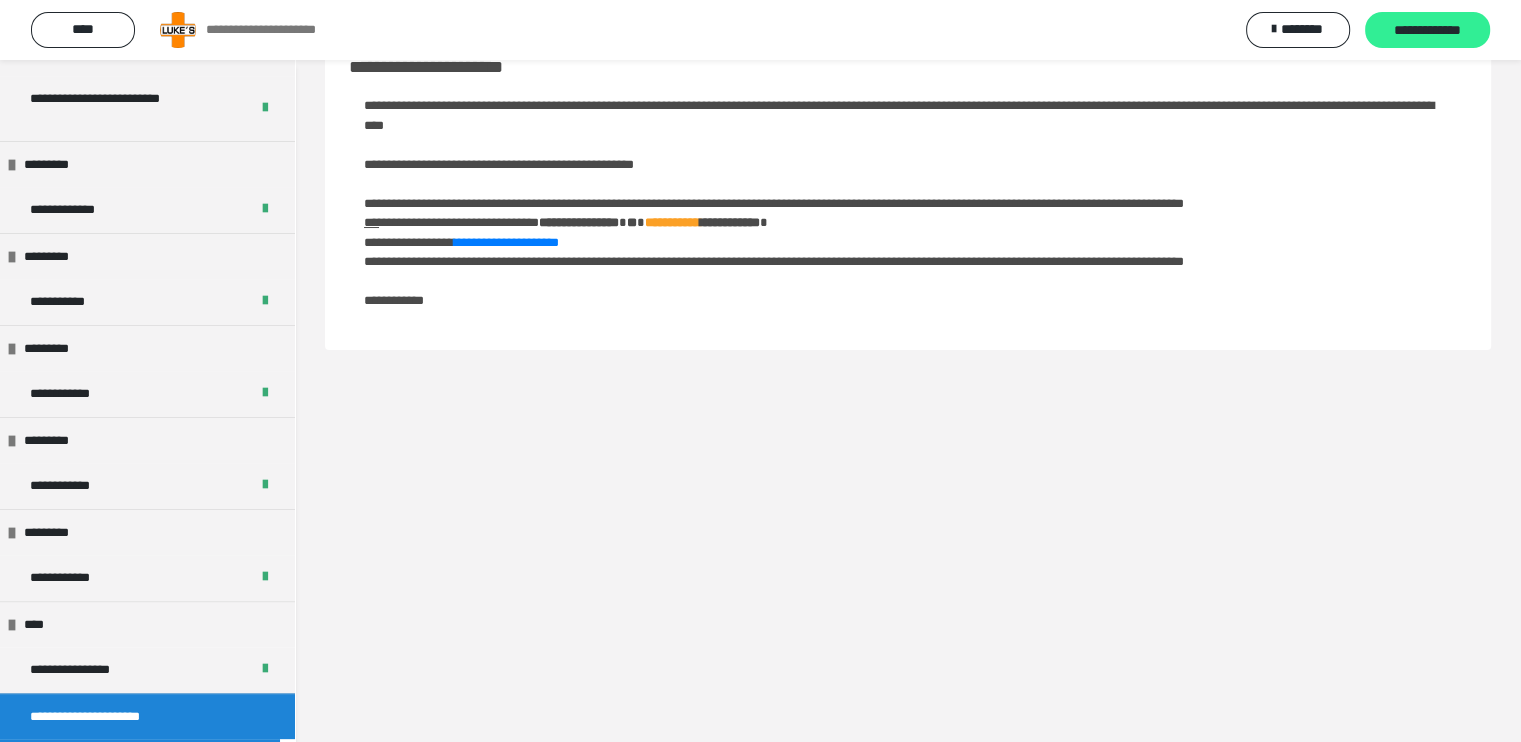 click on "**********" at bounding box center [1427, 31] 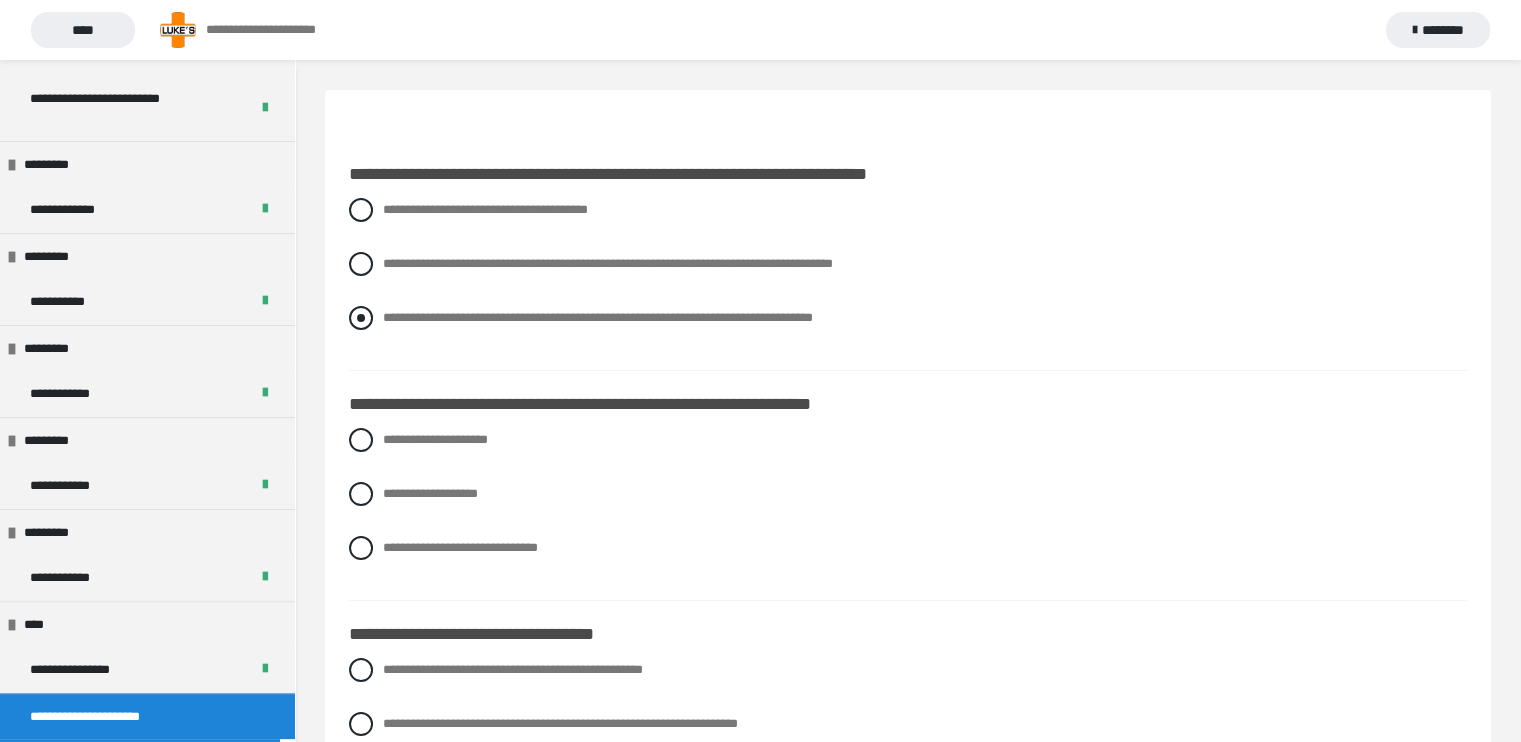 click at bounding box center (361, 318) 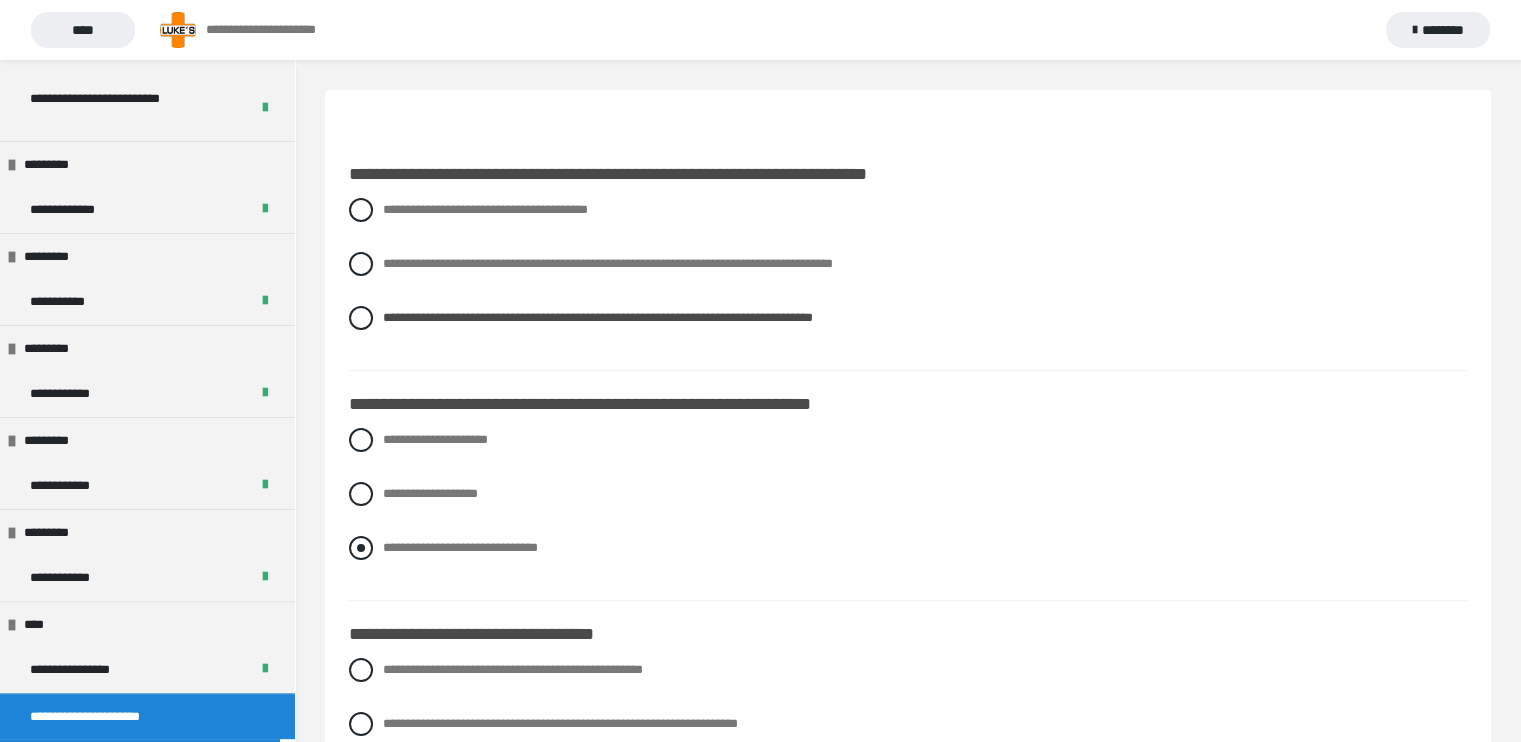 click at bounding box center (361, 548) 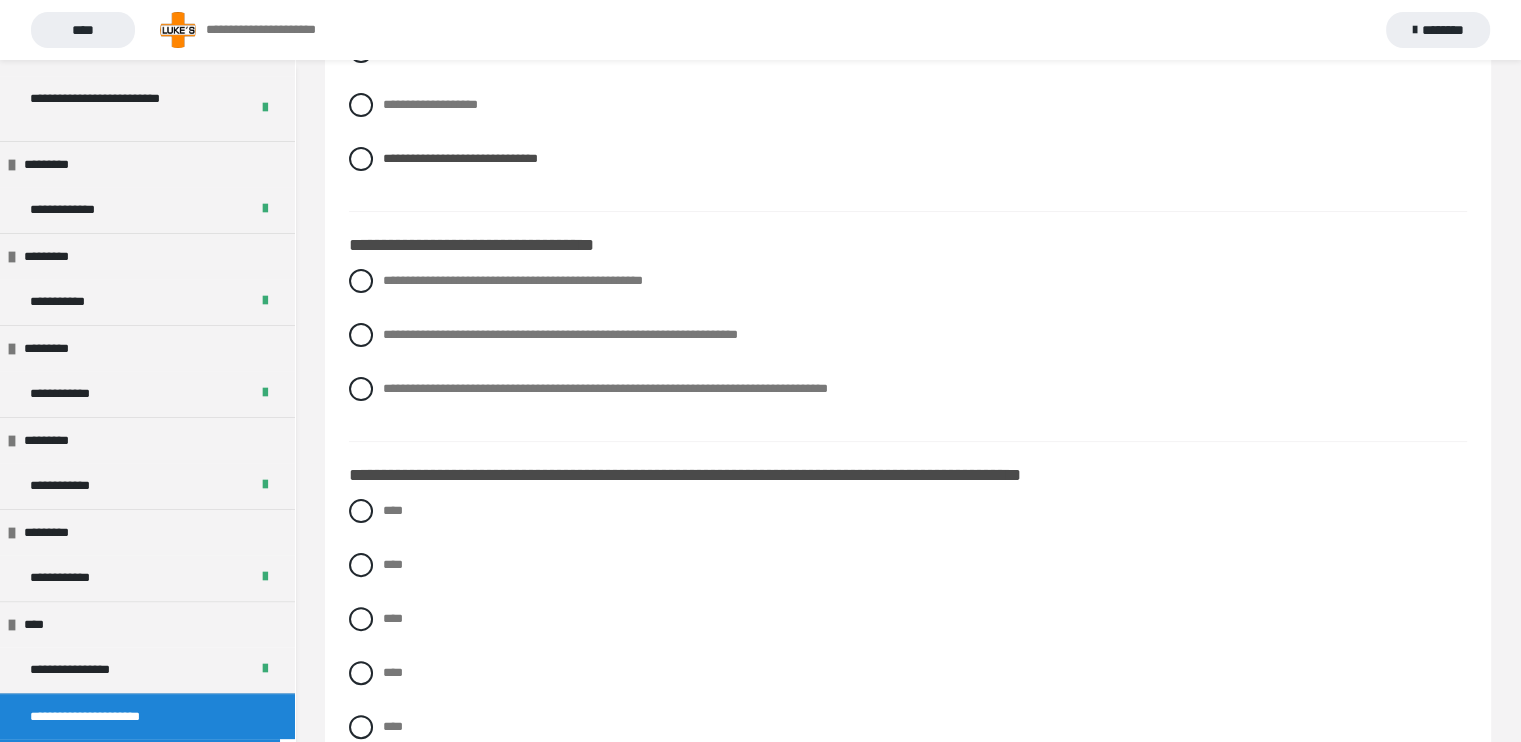 scroll, scrollTop: 400, scrollLeft: 0, axis: vertical 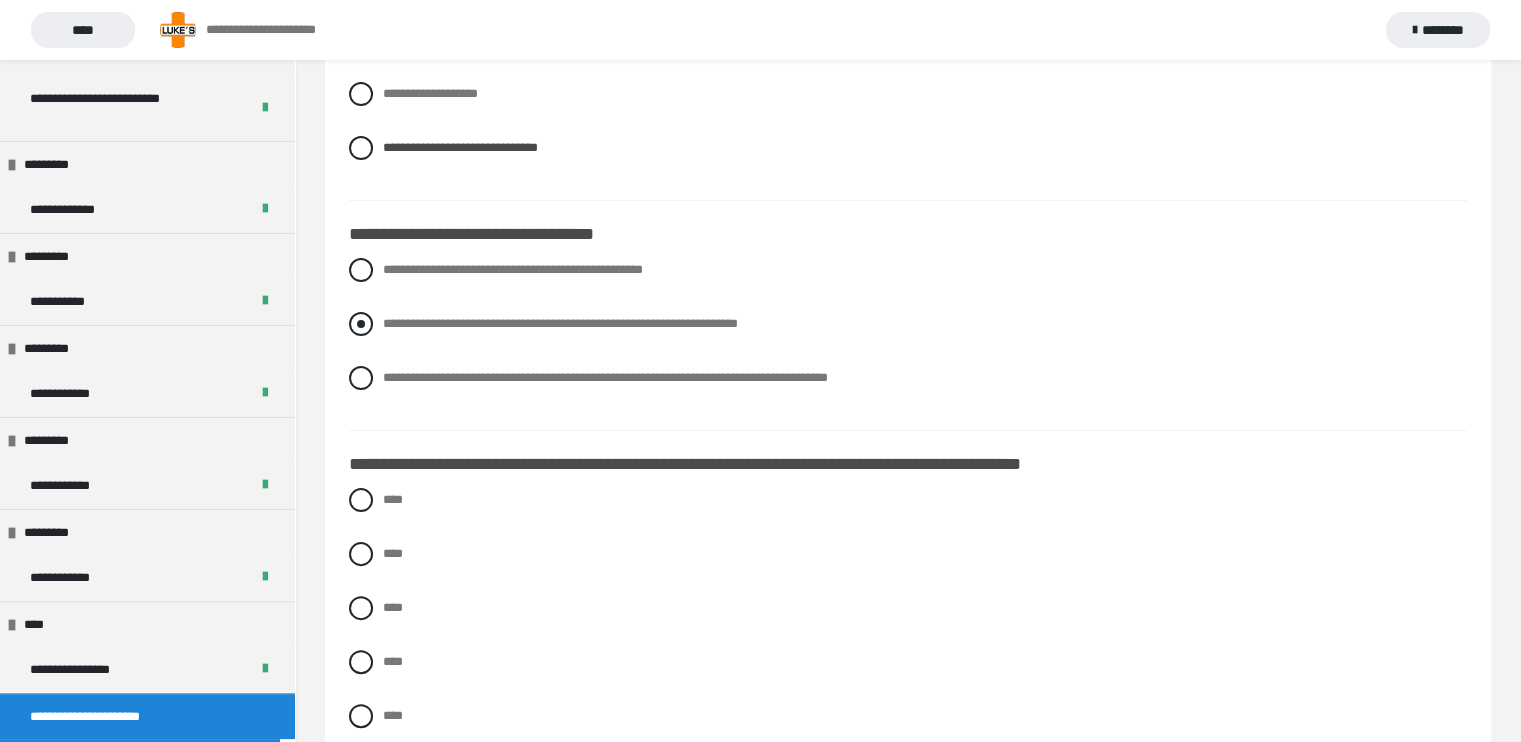 click at bounding box center [361, 324] 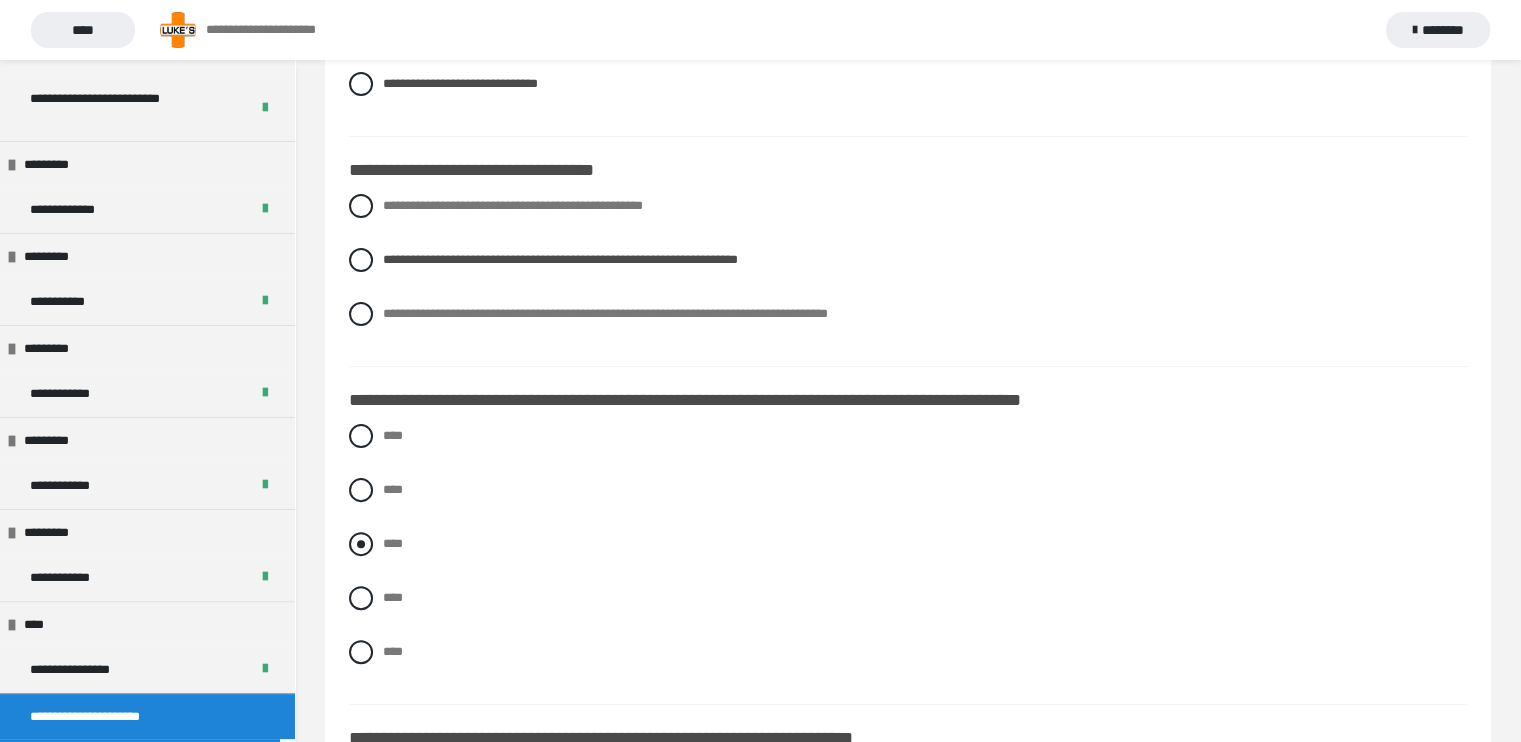 scroll, scrollTop: 700, scrollLeft: 0, axis: vertical 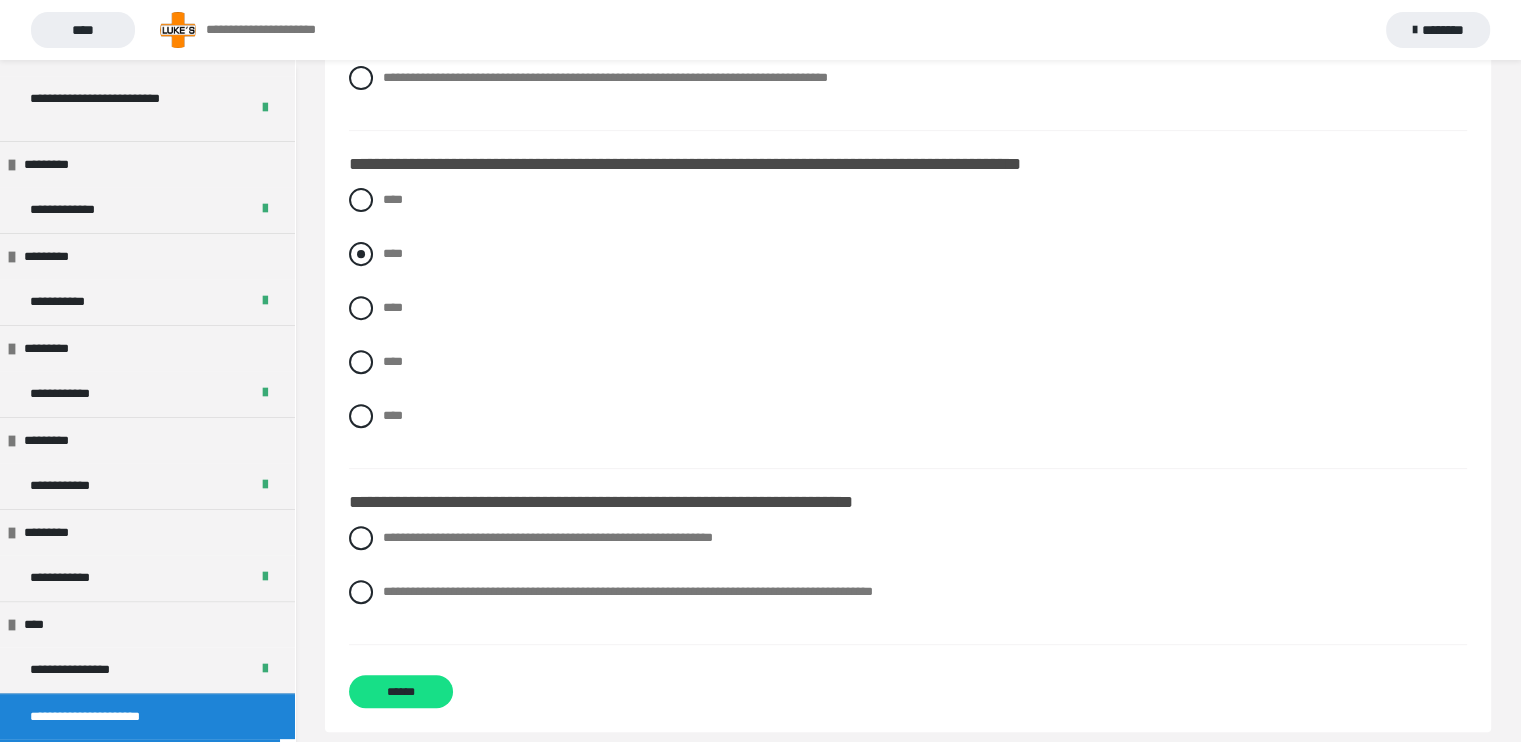 click at bounding box center [361, 254] 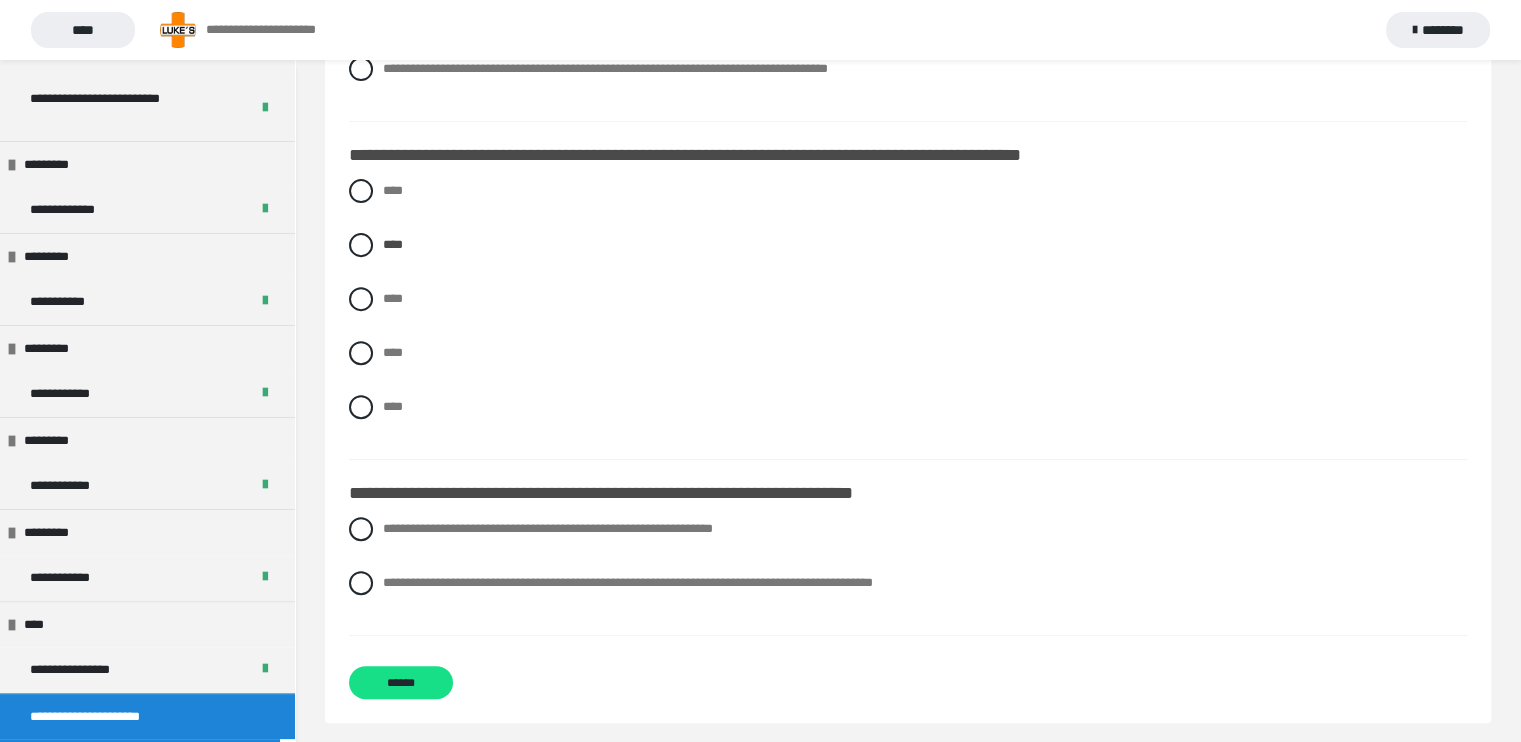 scroll, scrollTop: 718, scrollLeft: 0, axis: vertical 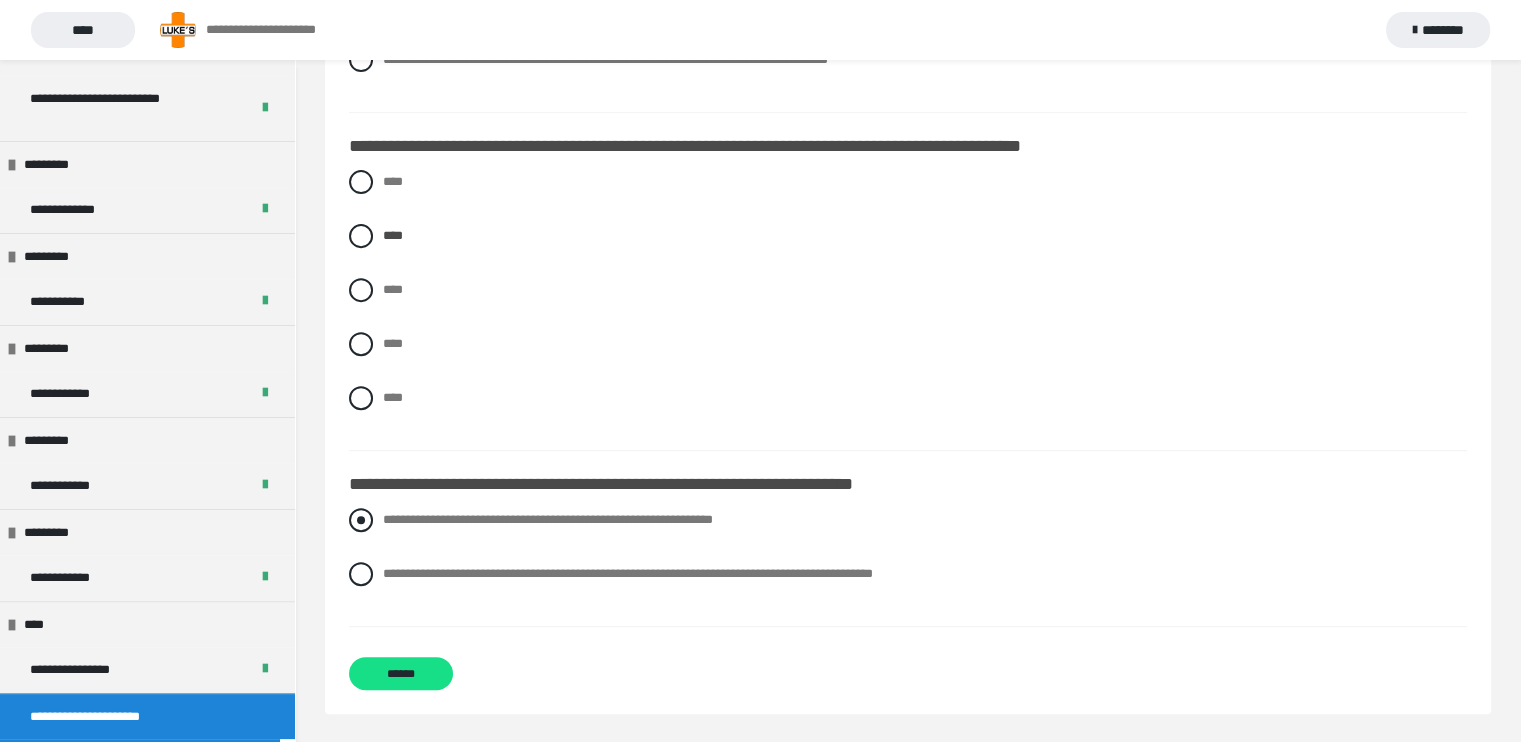 click at bounding box center [361, 520] 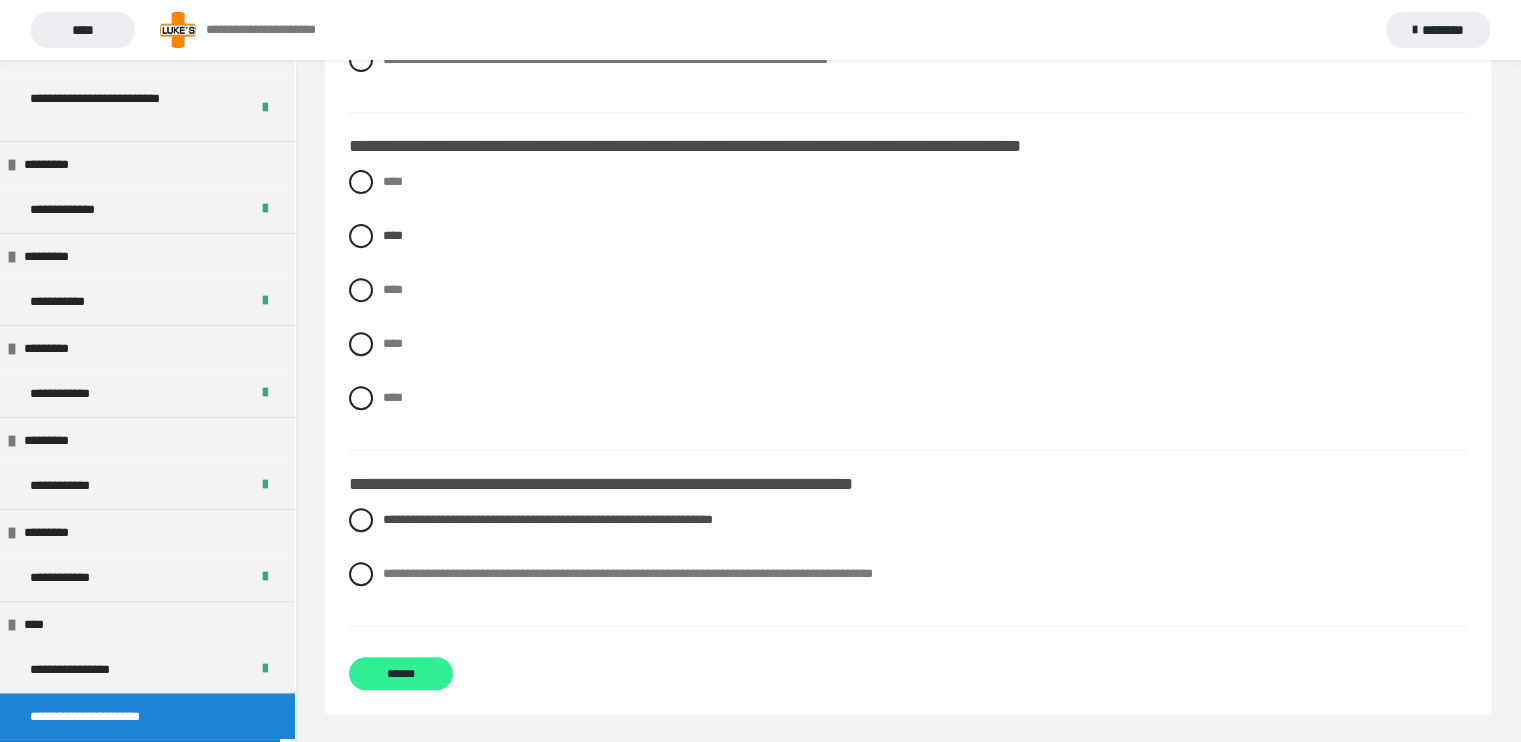 click on "******" at bounding box center (401, 673) 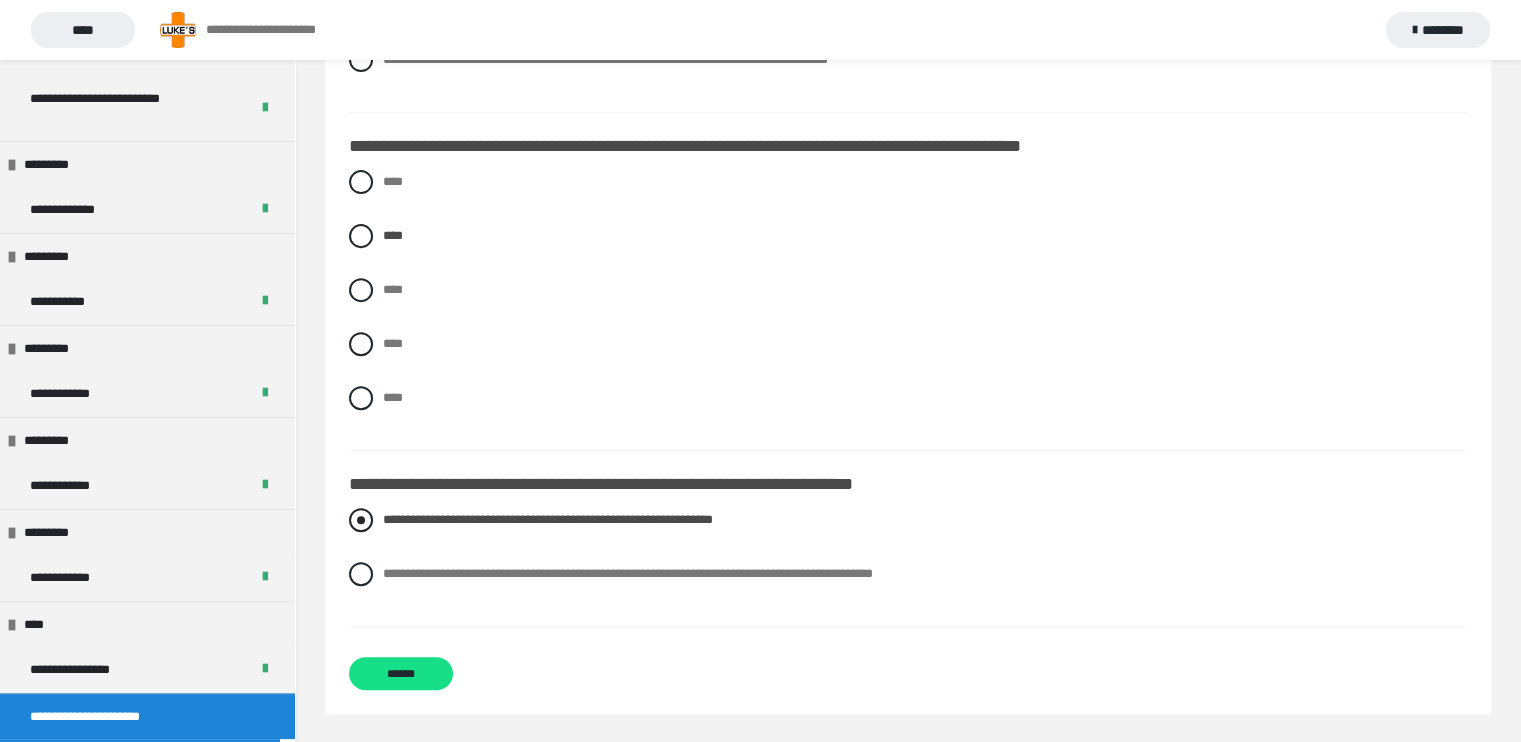 scroll, scrollTop: 73, scrollLeft: 0, axis: vertical 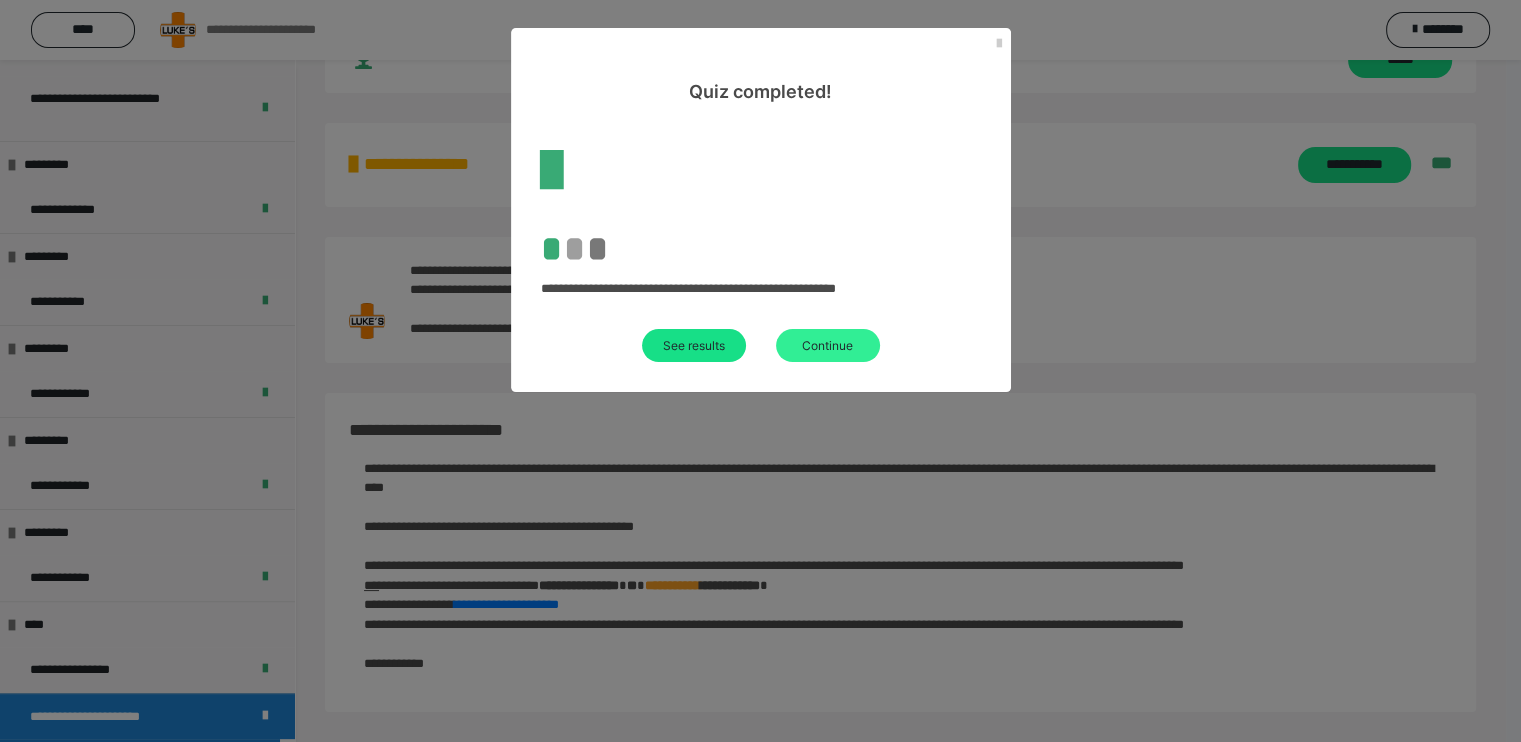 click on "Continue" at bounding box center [828, 345] 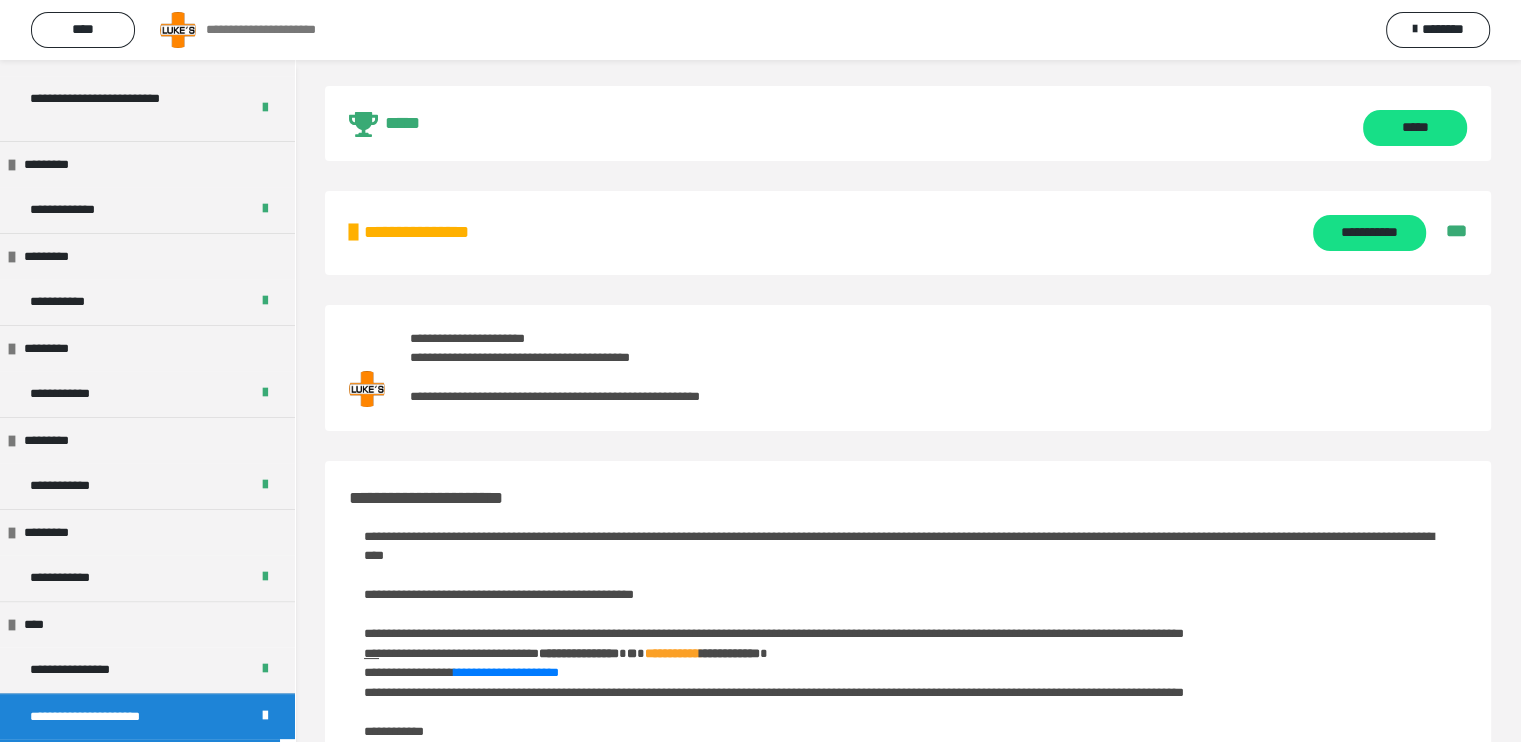 scroll, scrollTop: 0, scrollLeft: 0, axis: both 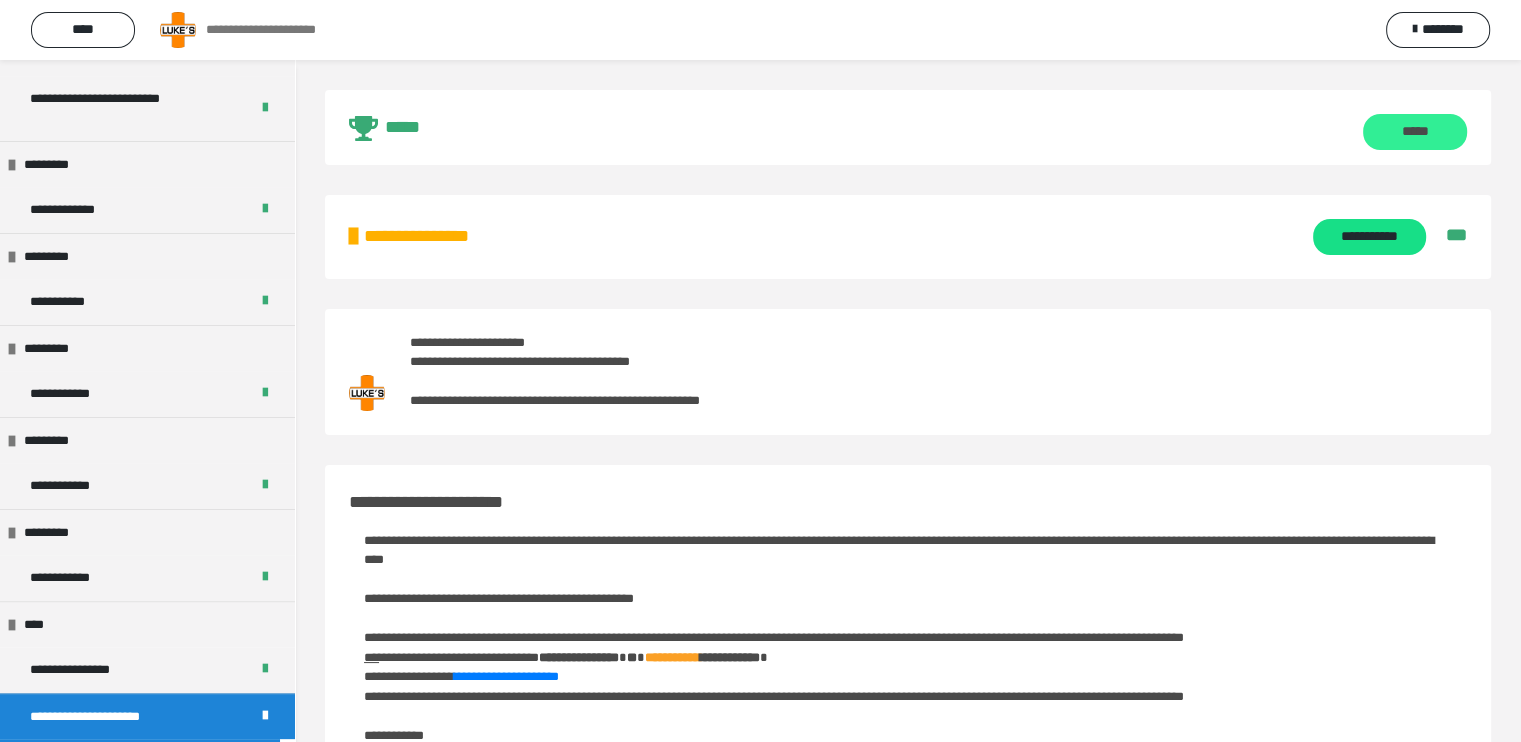 click on "*****" at bounding box center [1415, 132] 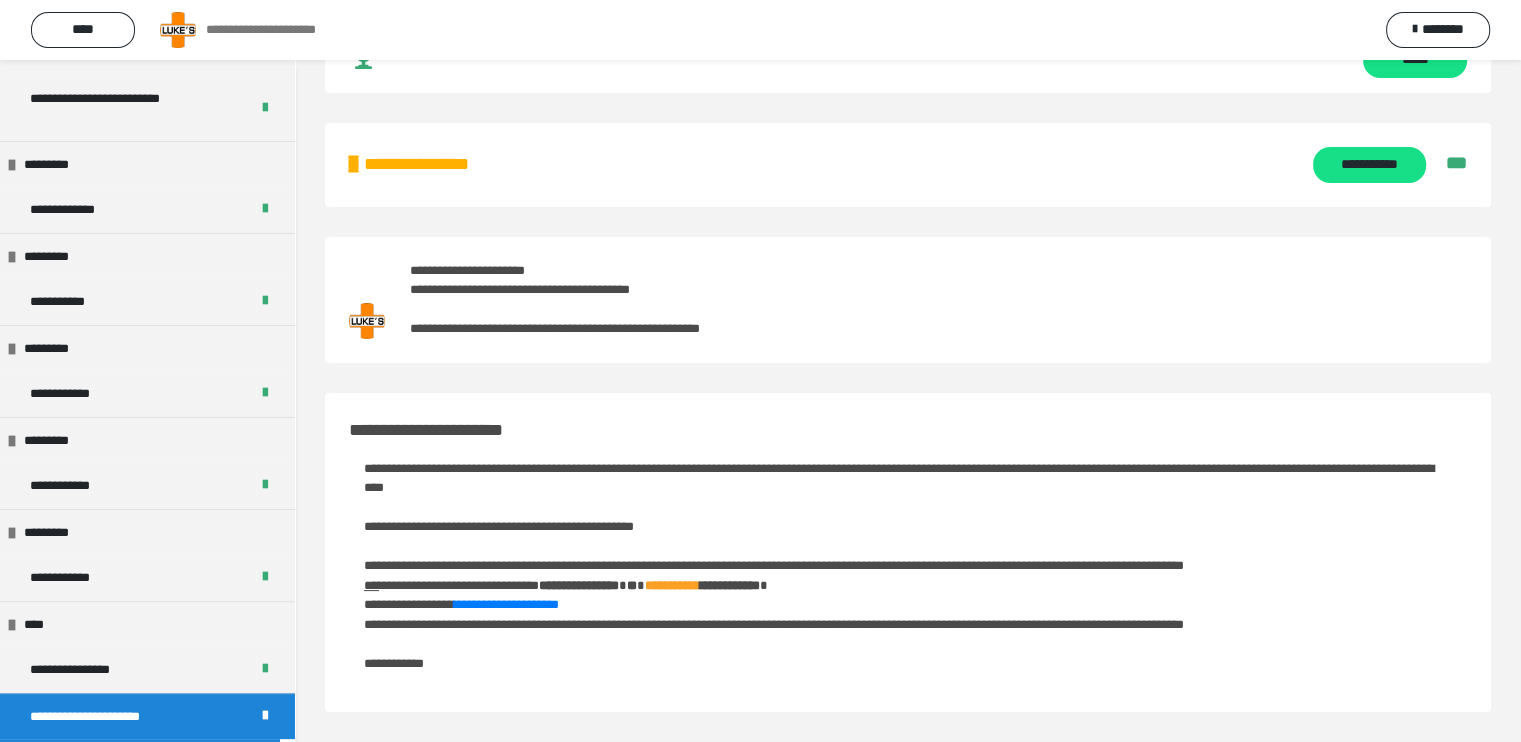 scroll, scrollTop: 73, scrollLeft: 0, axis: vertical 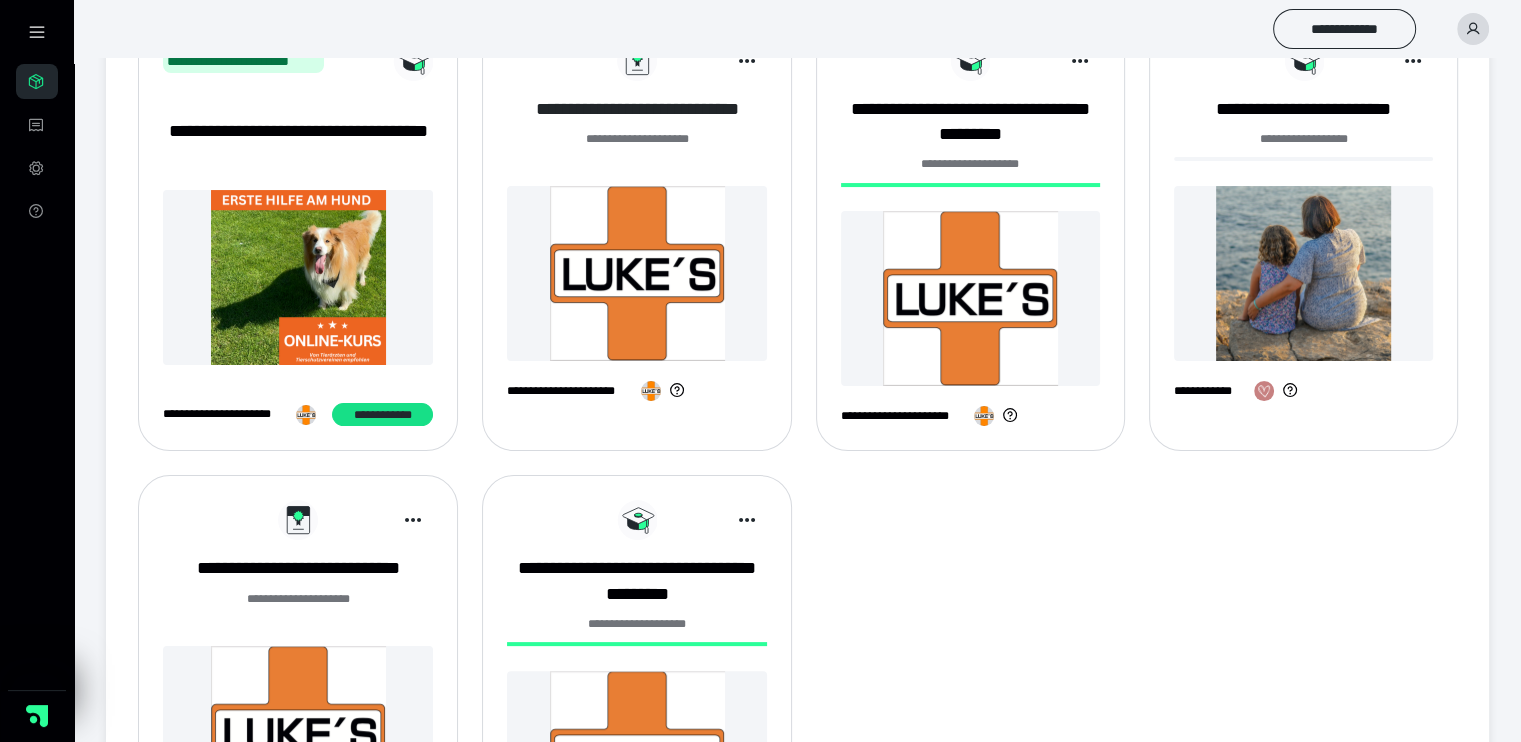 click on "**********" at bounding box center (636, 109) 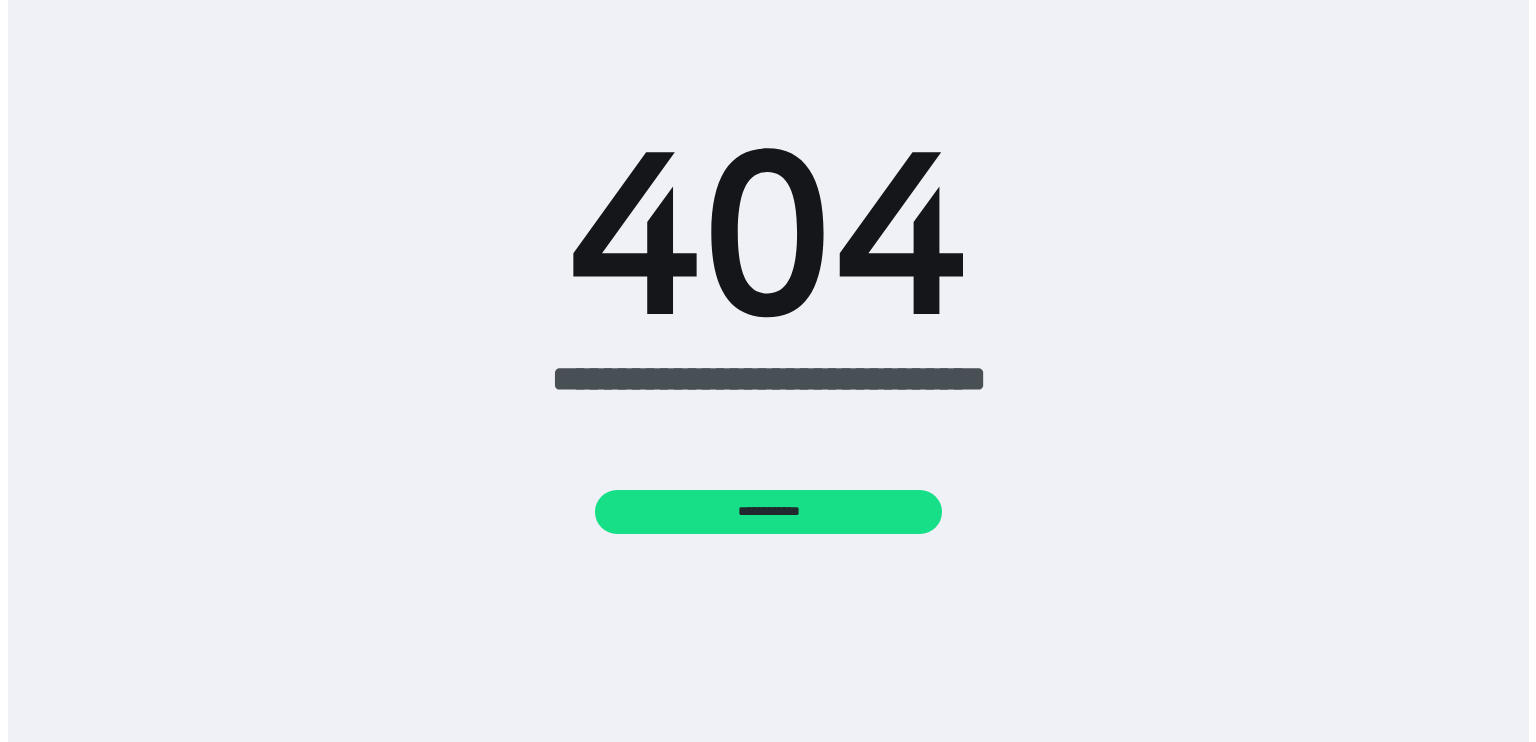 scroll, scrollTop: 0, scrollLeft: 0, axis: both 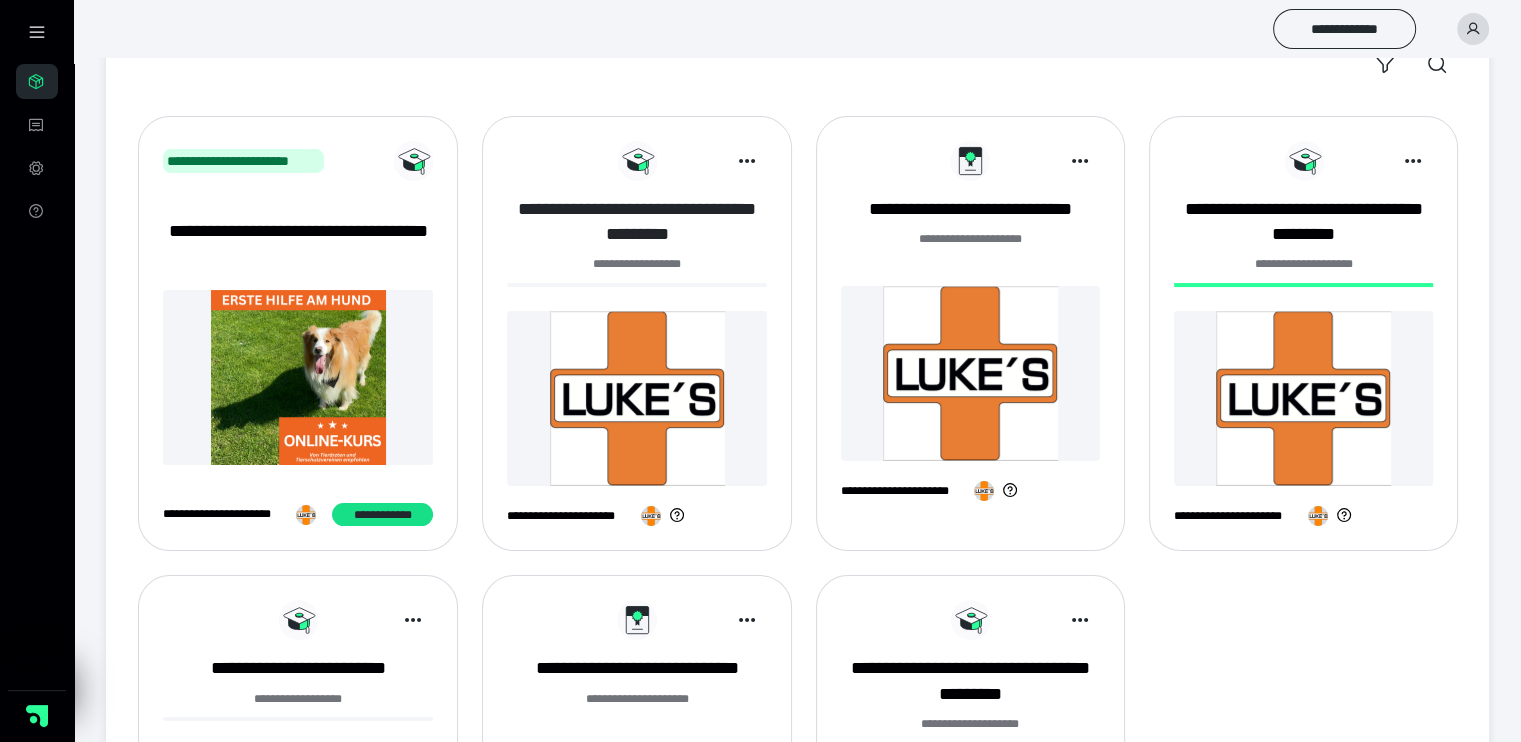 click on "**********" at bounding box center [636, 222] 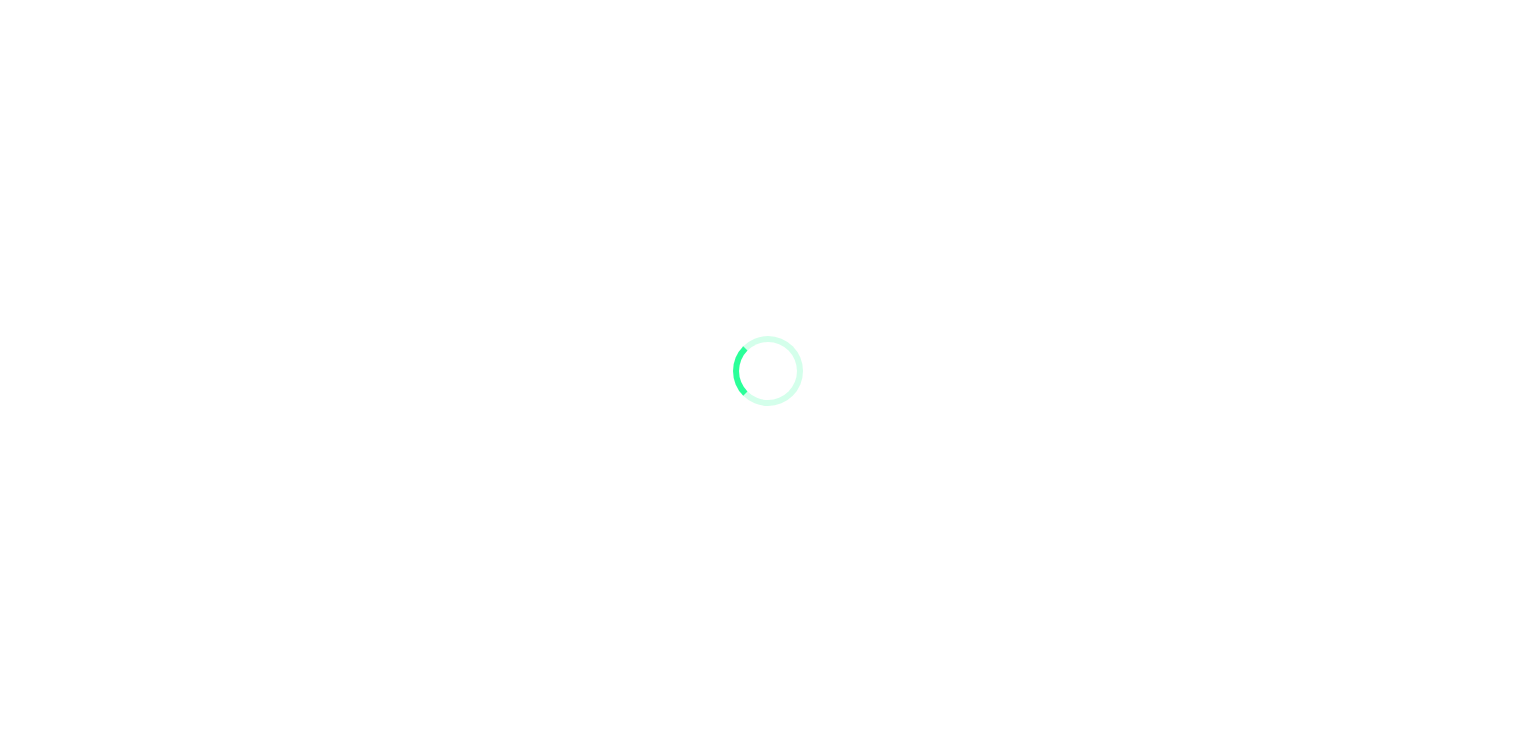 scroll, scrollTop: 0, scrollLeft: 0, axis: both 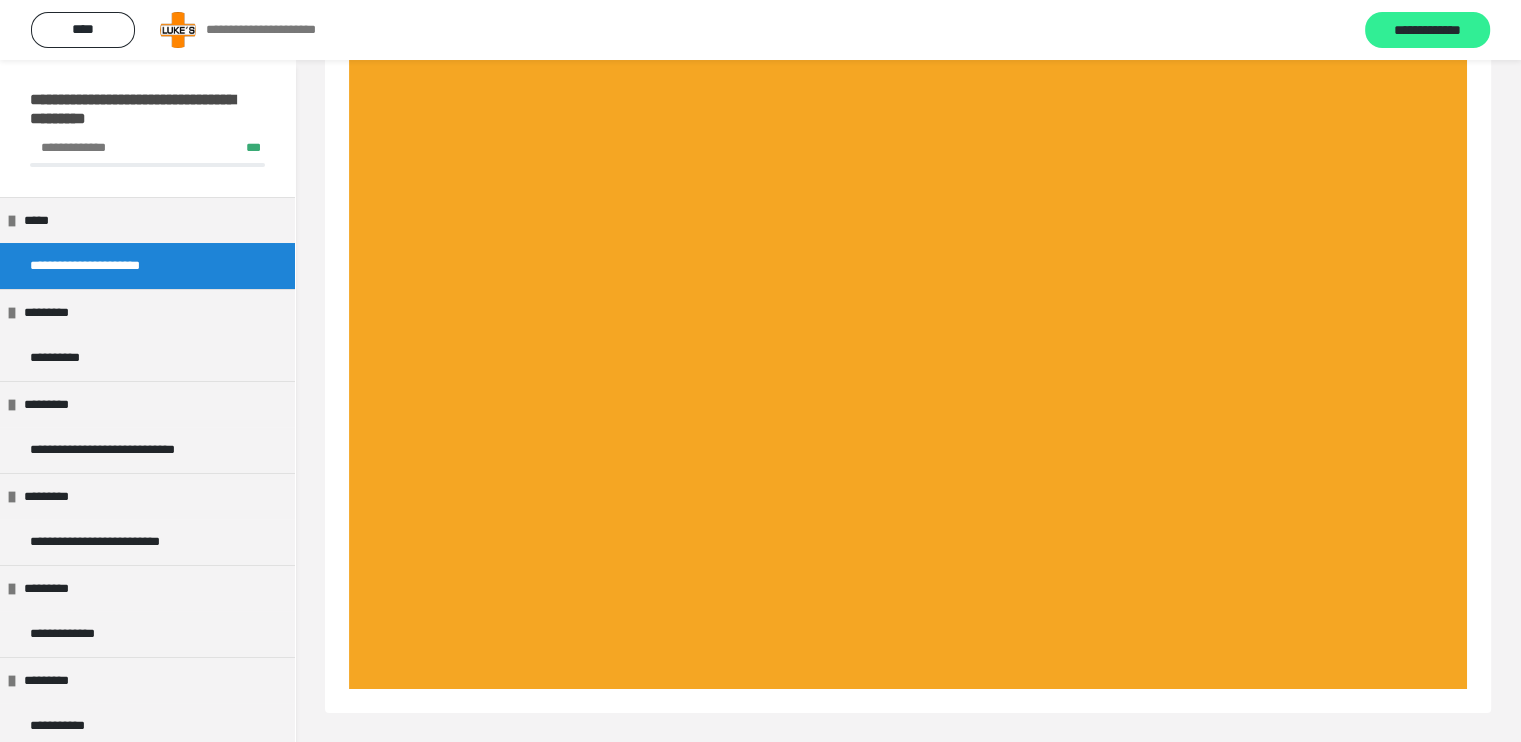 click on "**********" at bounding box center [1427, 31] 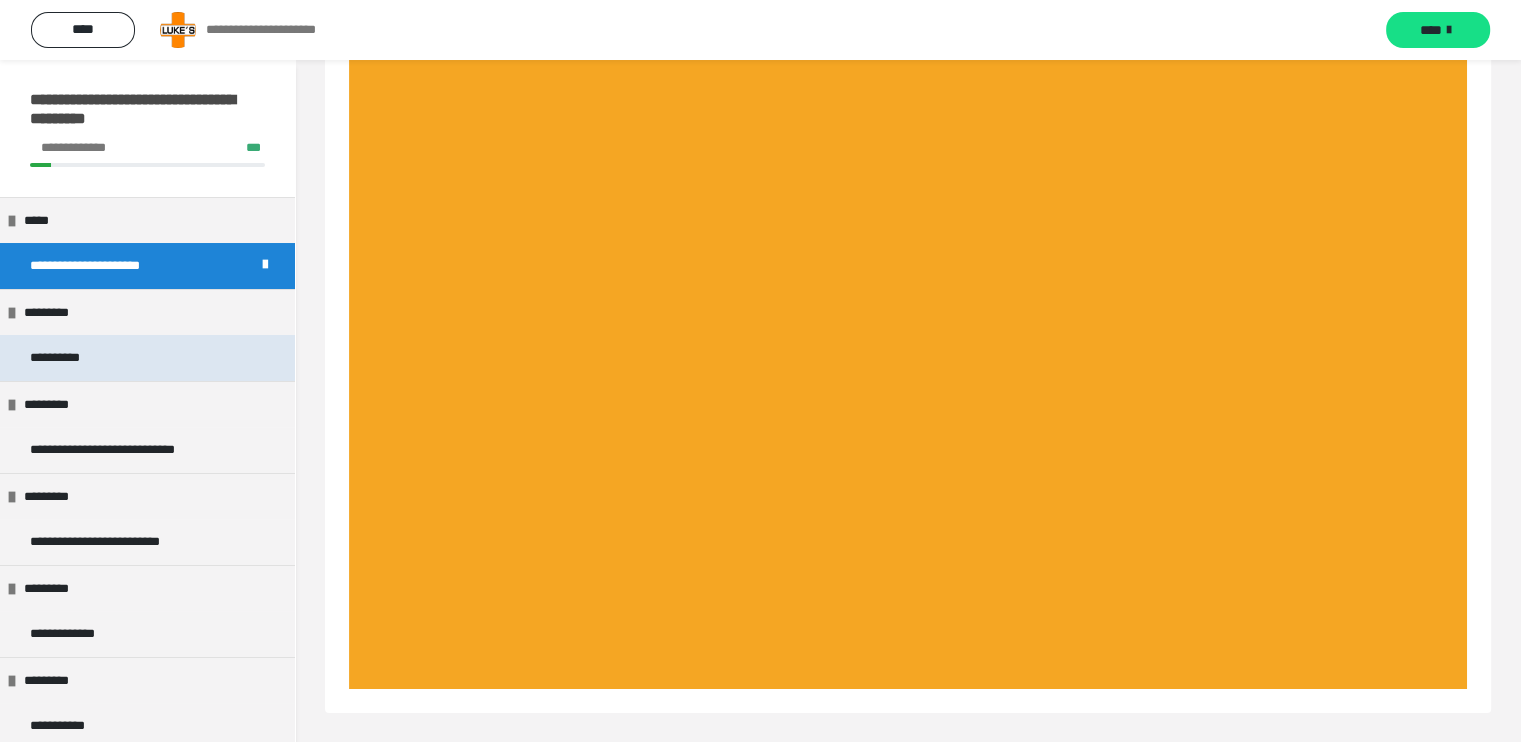 click on "**********" at bounding box center [67, 358] 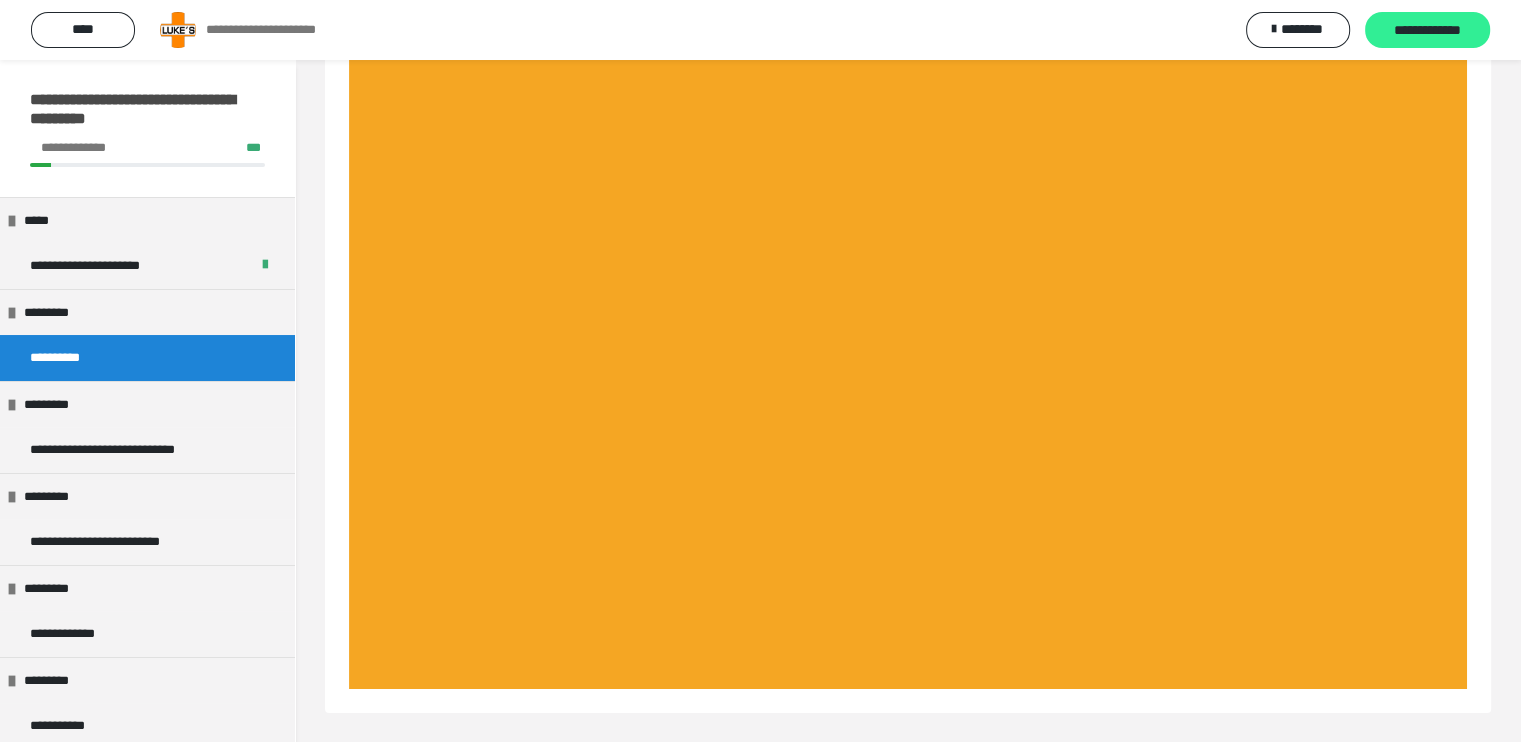 click on "**********" at bounding box center (1427, 31) 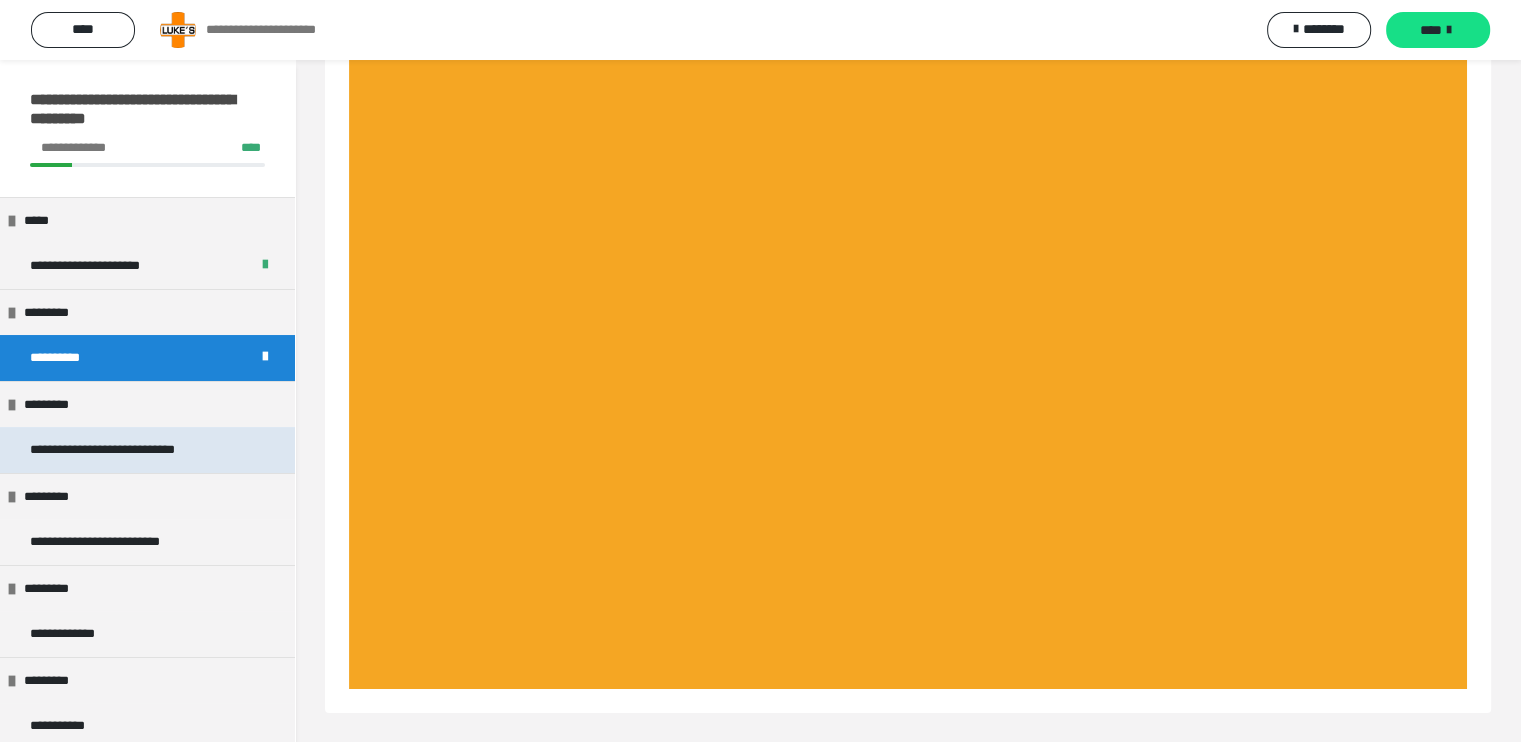 click on "**********" at bounding box center (127, 450) 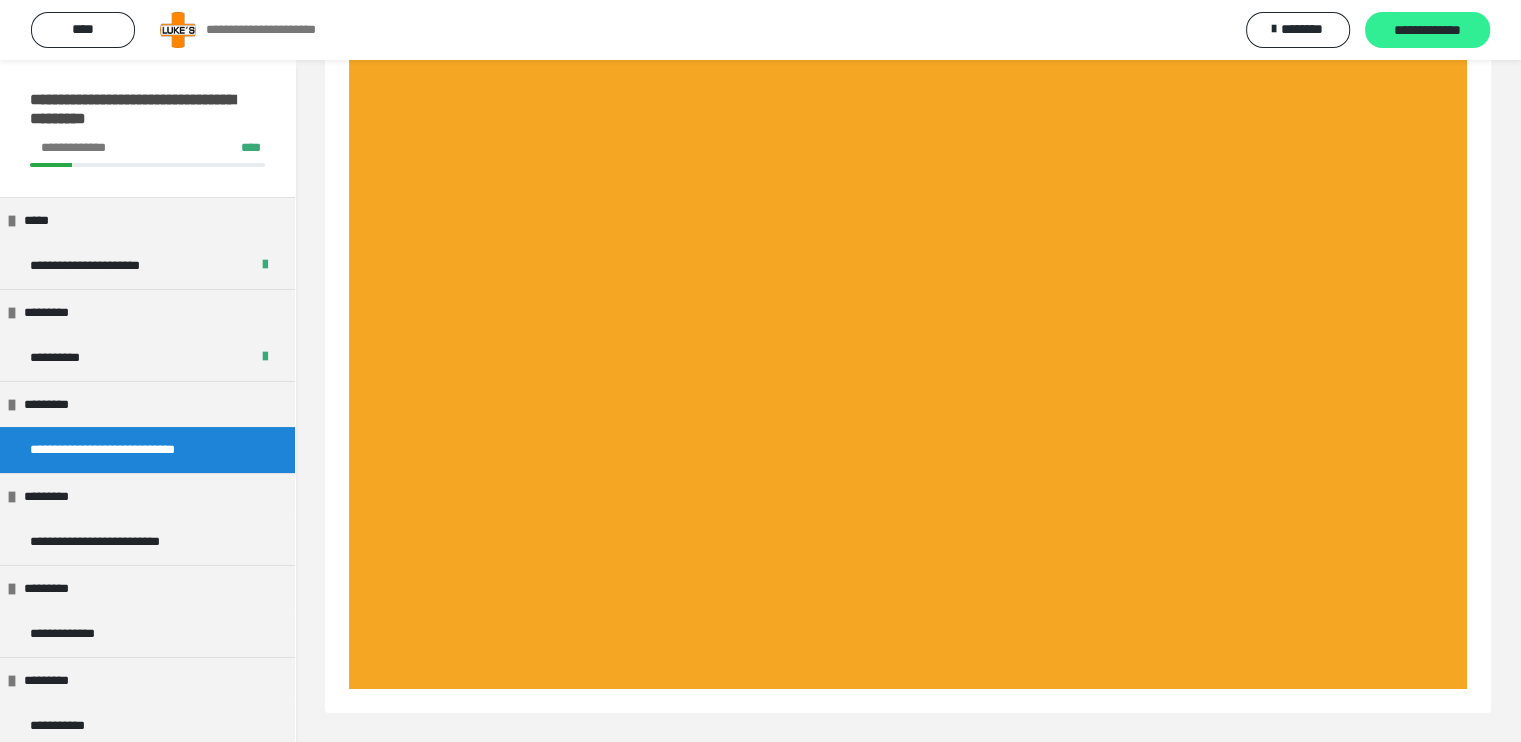 click on "**********" at bounding box center [1427, 31] 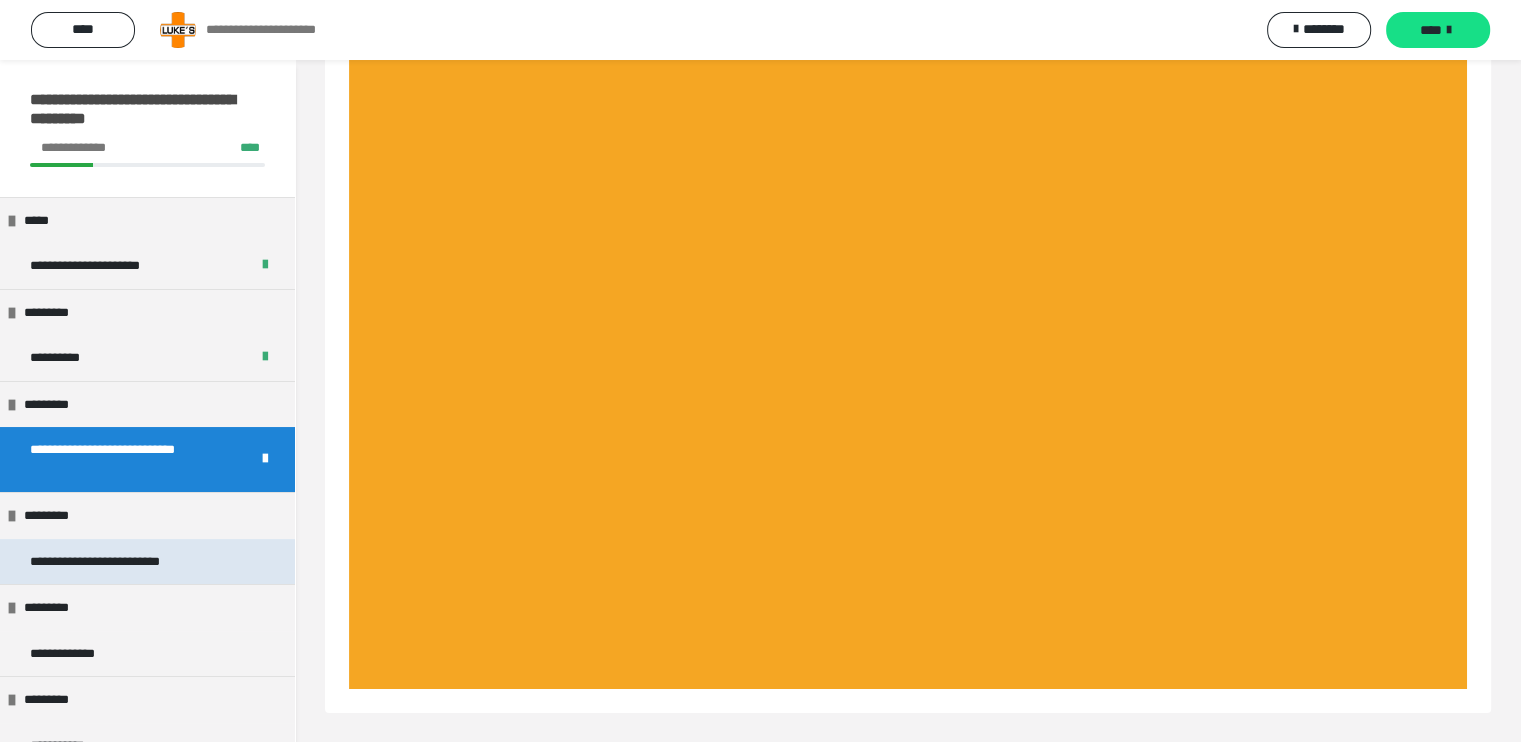 click on "**********" at bounding box center [130, 562] 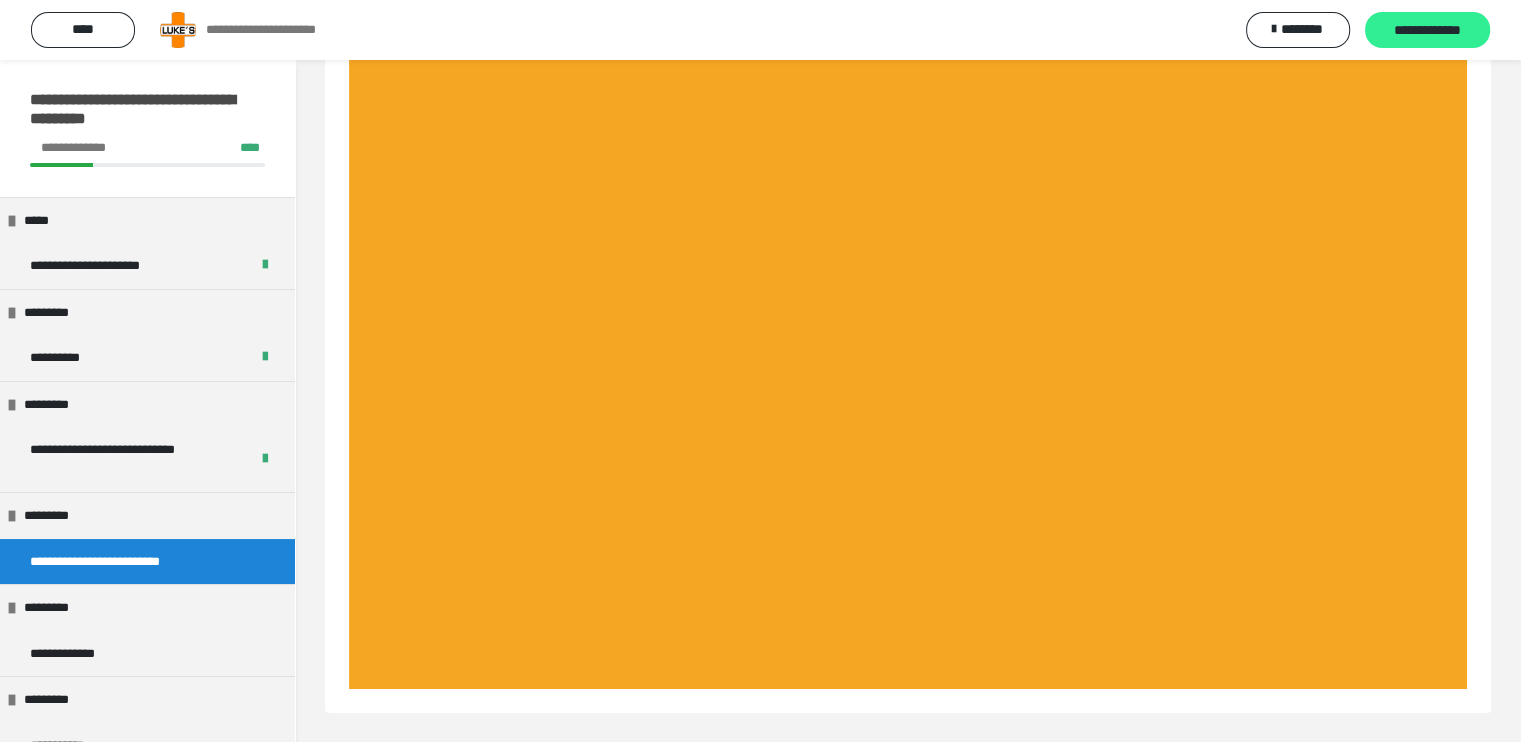 click on "**********" at bounding box center [1427, 31] 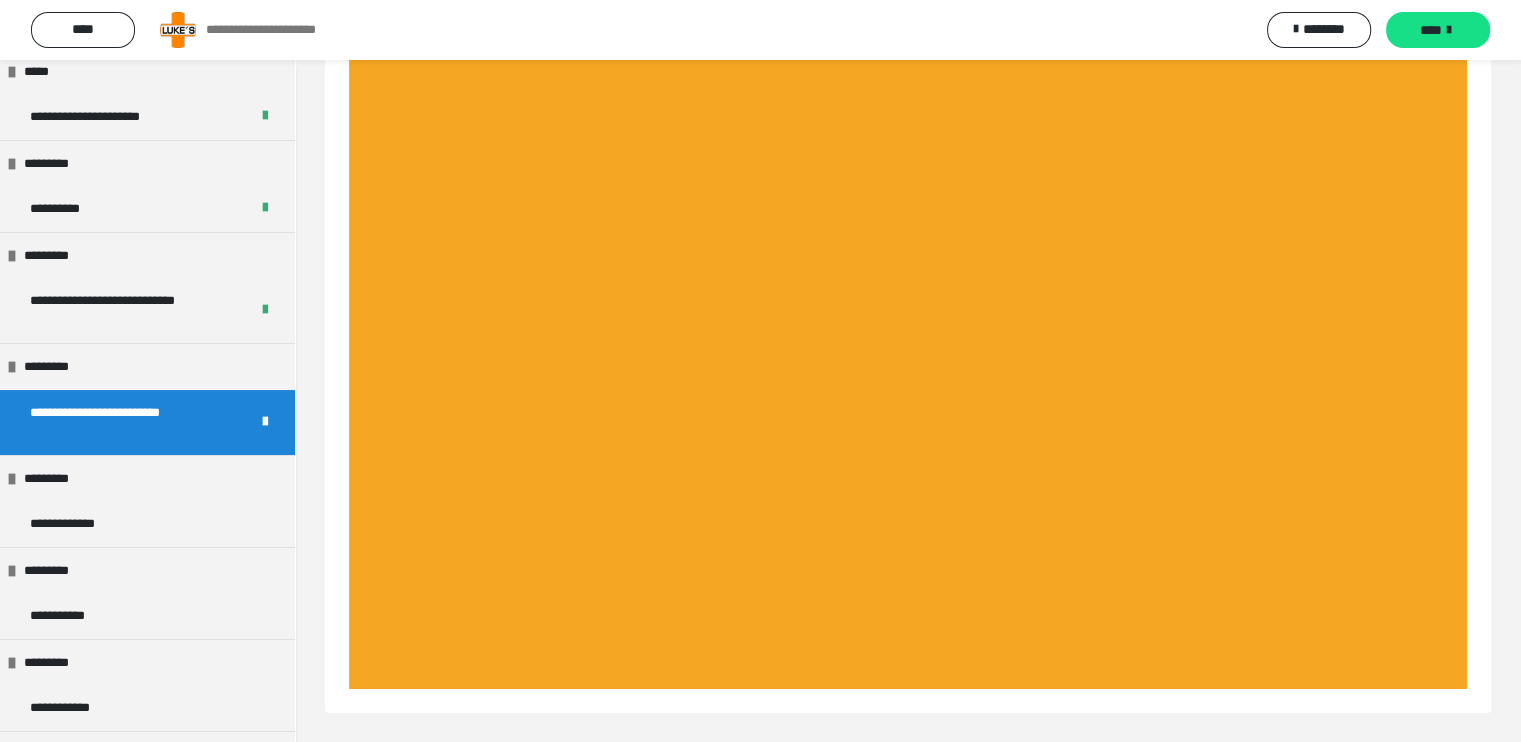 scroll, scrollTop: 200, scrollLeft: 0, axis: vertical 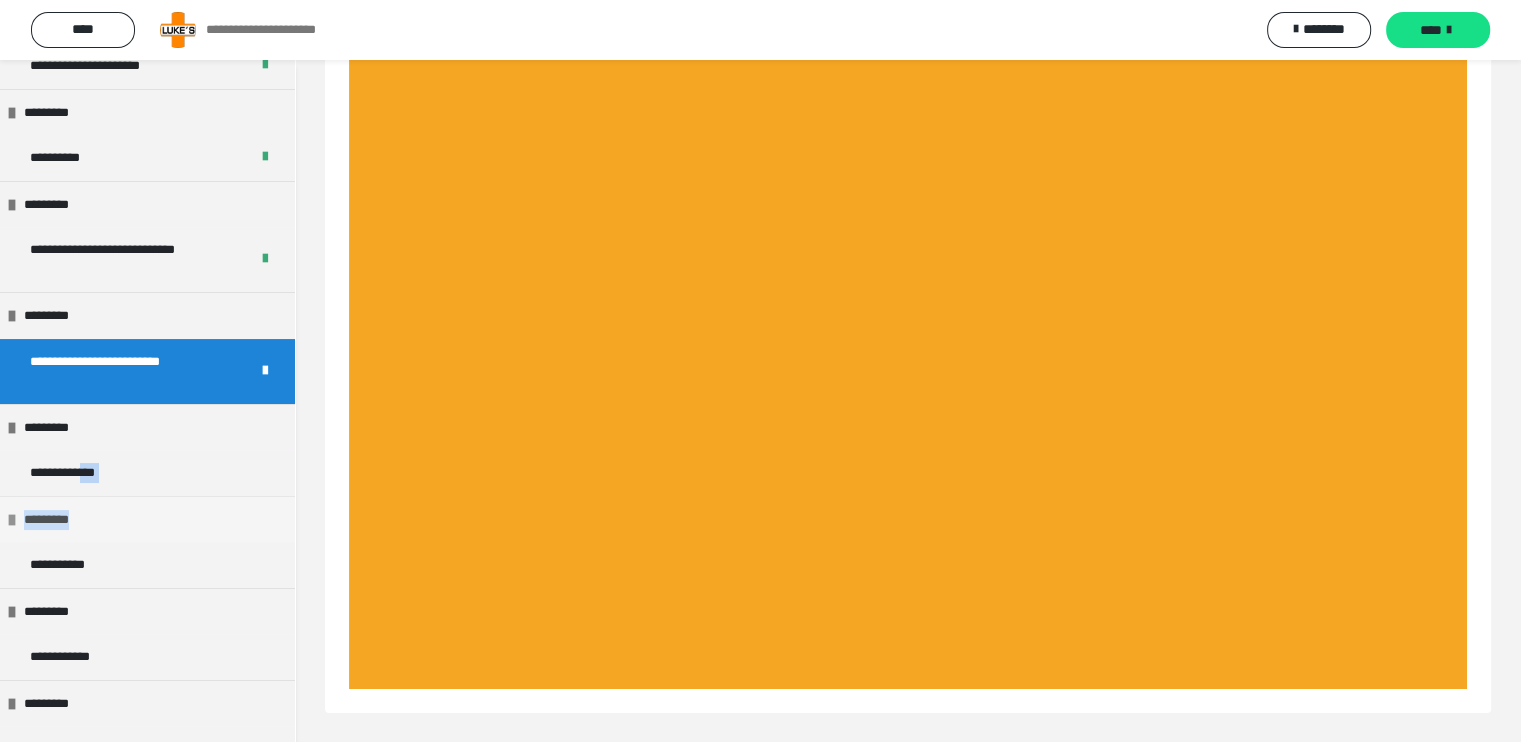 click on "**********" at bounding box center [147, 500] 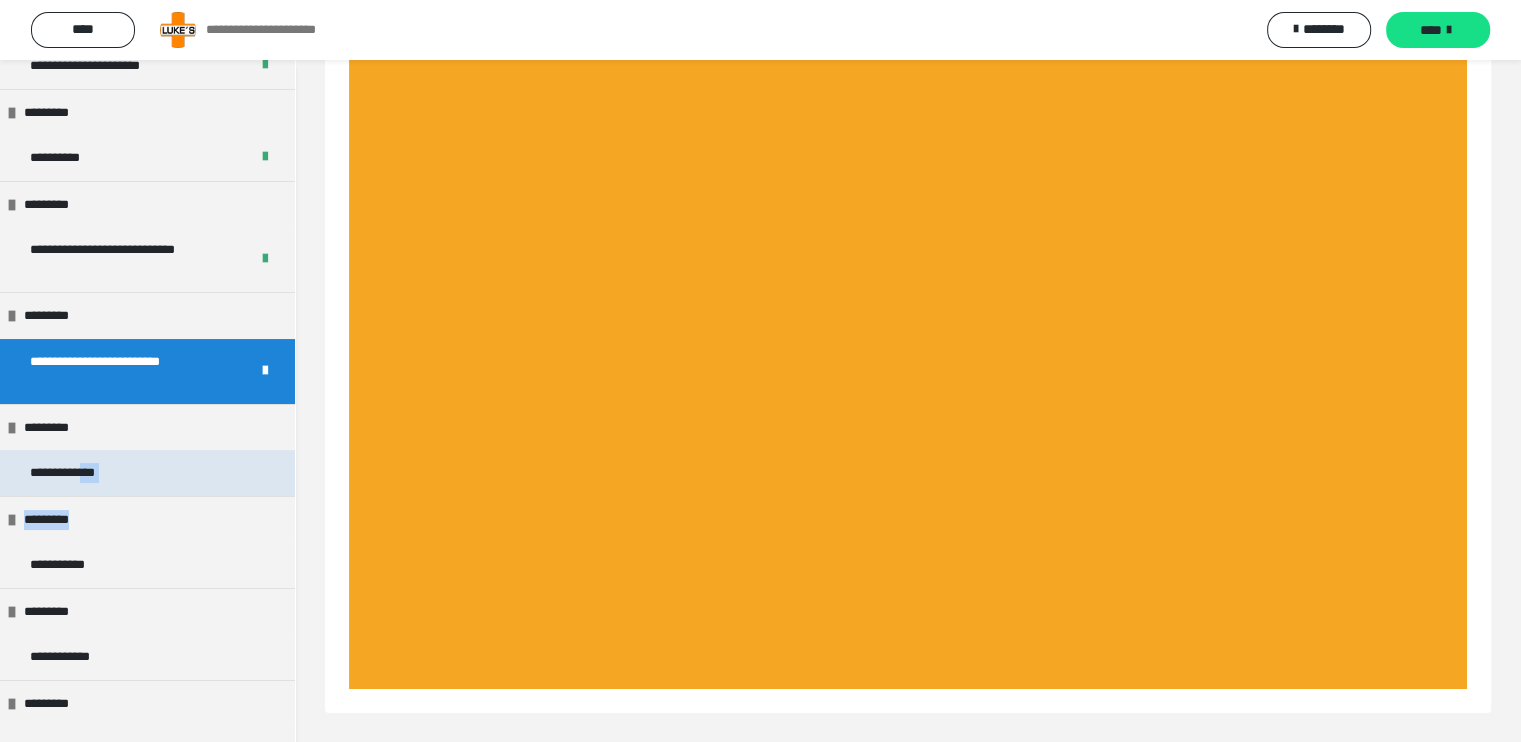 click on "**********" at bounding box center [147, 473] 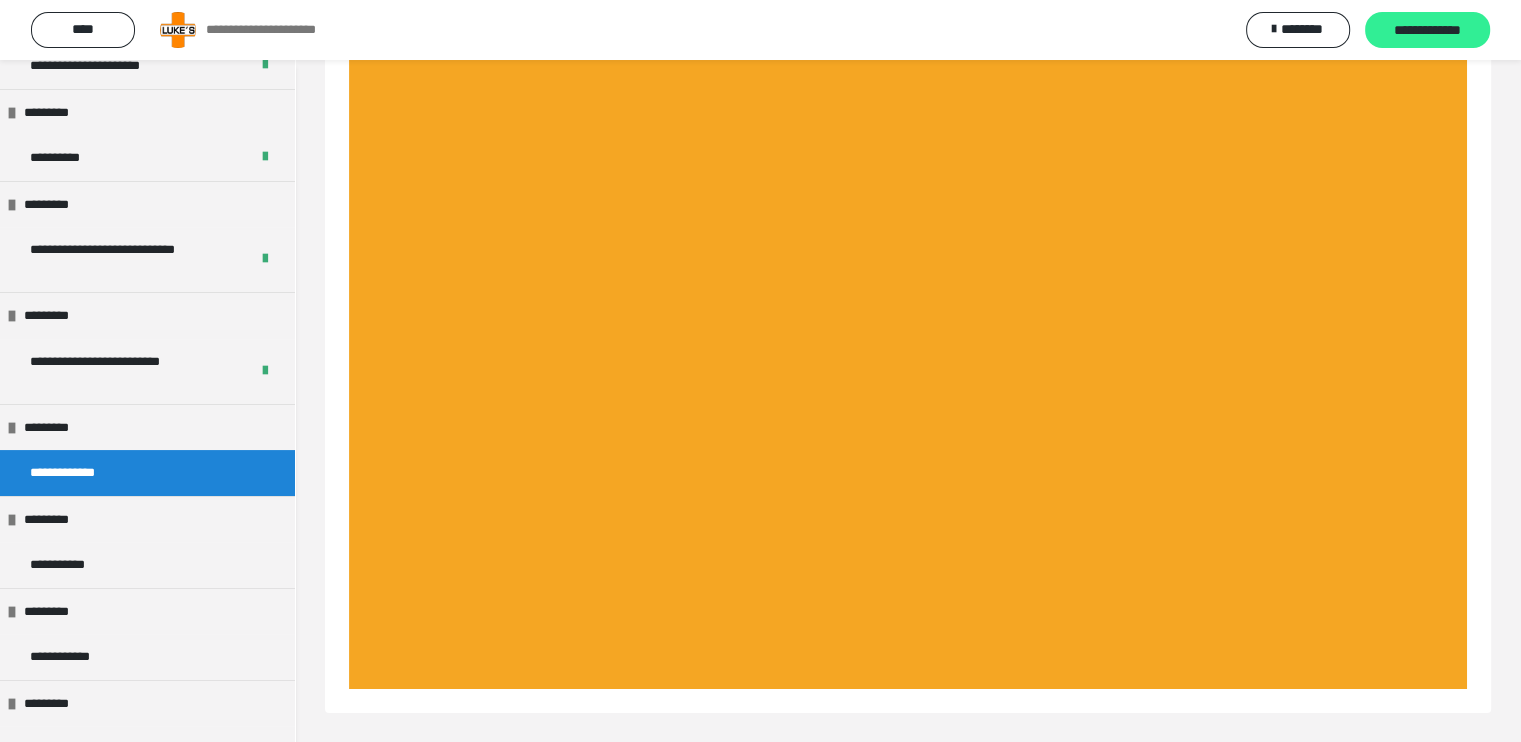 click on "**********" at bounding box center (1427, 31) 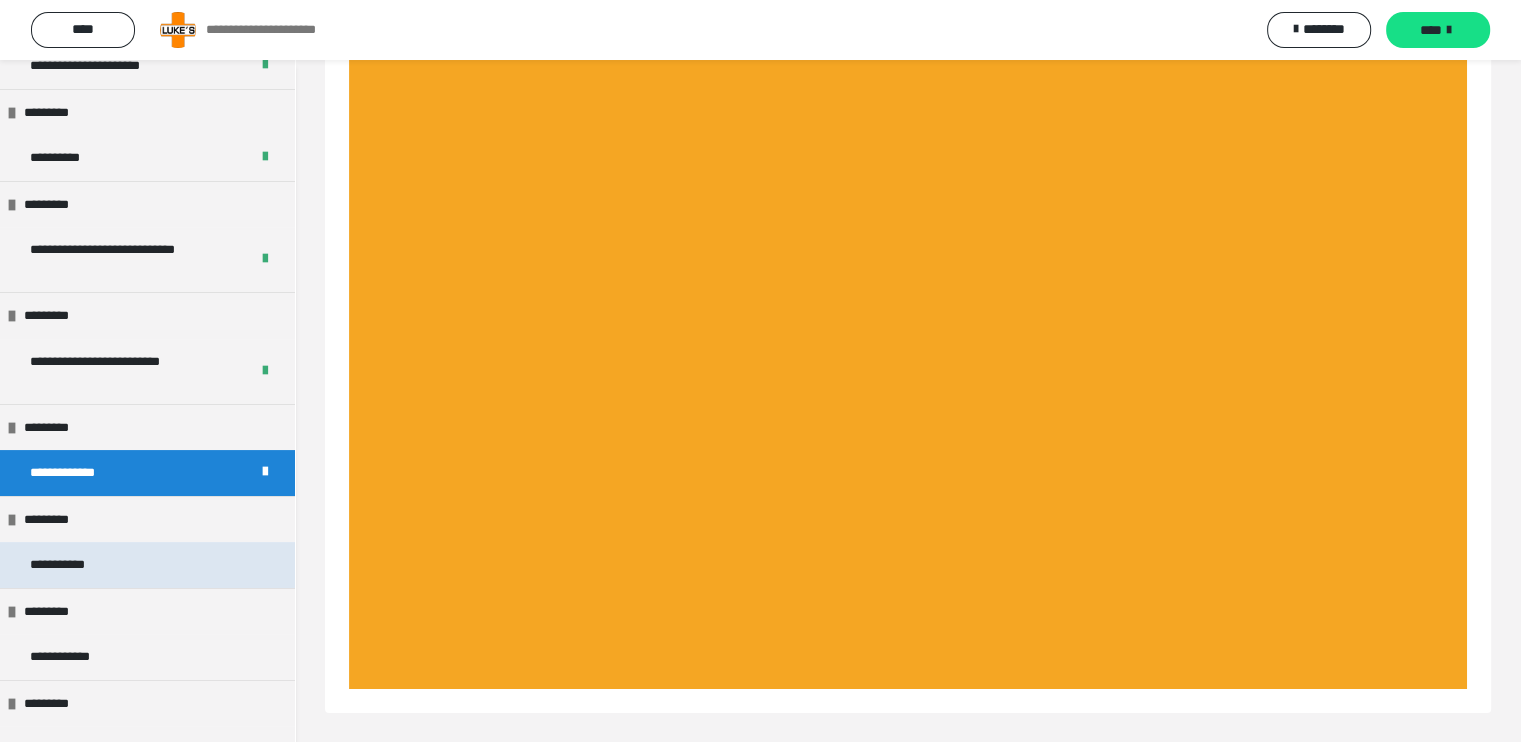 click on "**********" at bounding box center (147, 565) 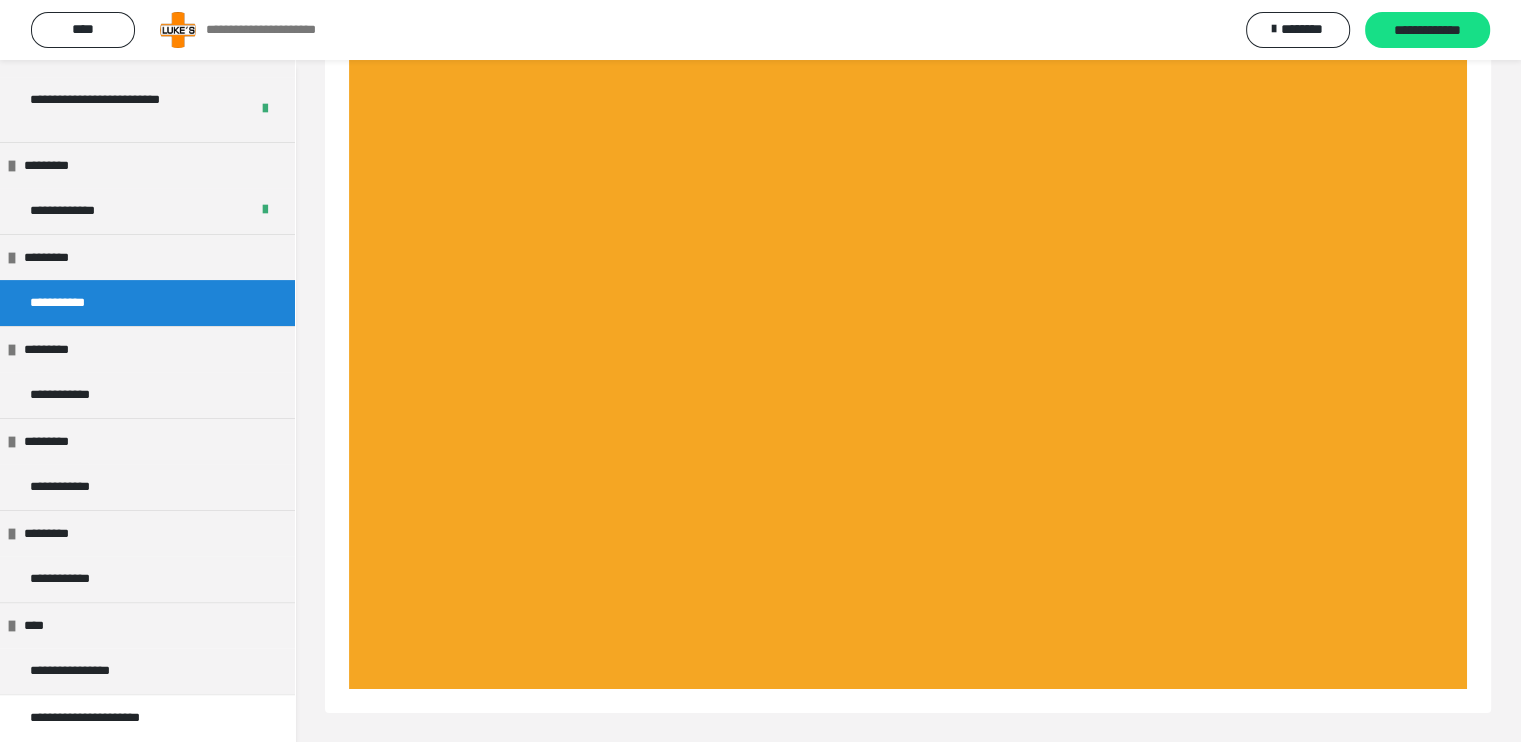 scroll, scrollTop: 463, scrollLeft: 0, axis: vertical 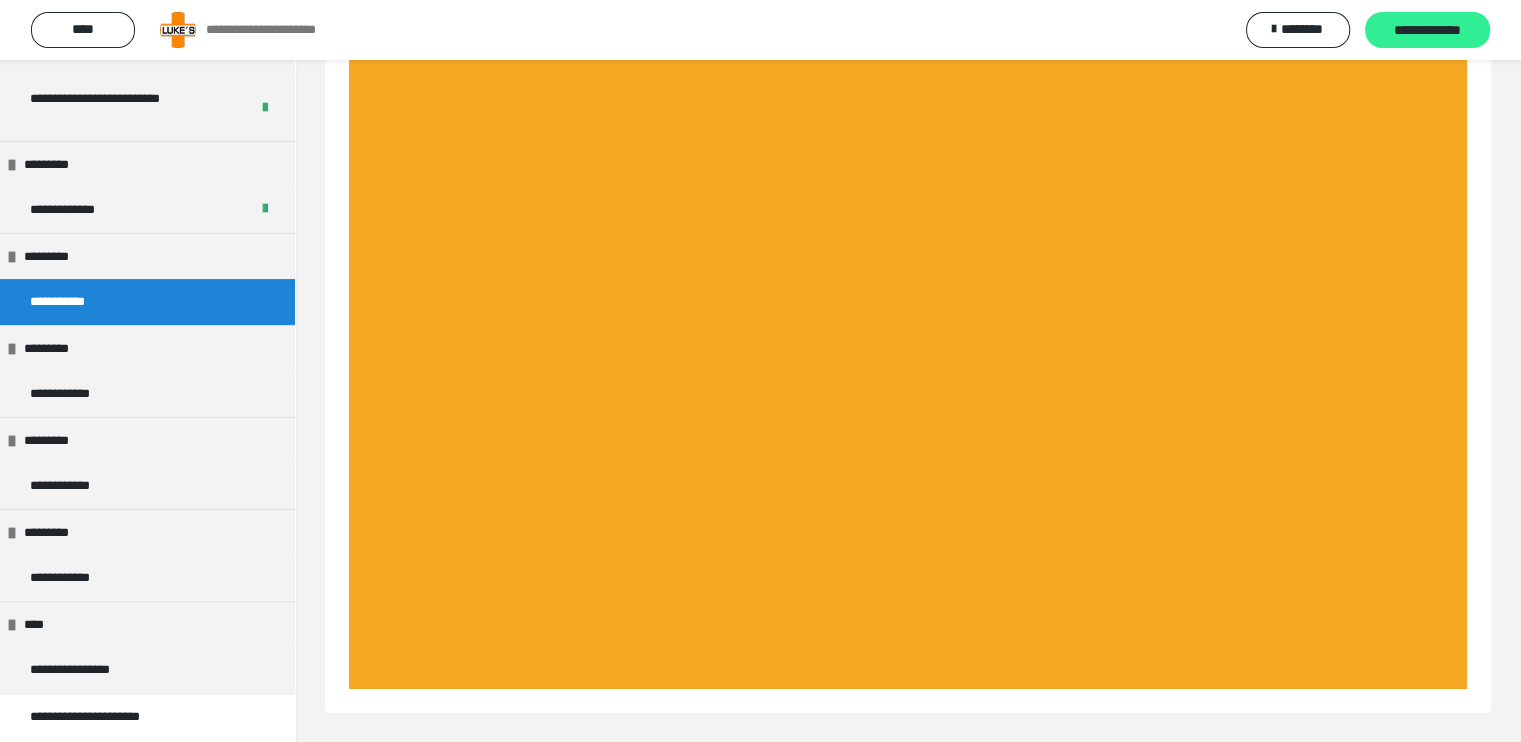 click on "**********" at bounding box center (1427, 31) 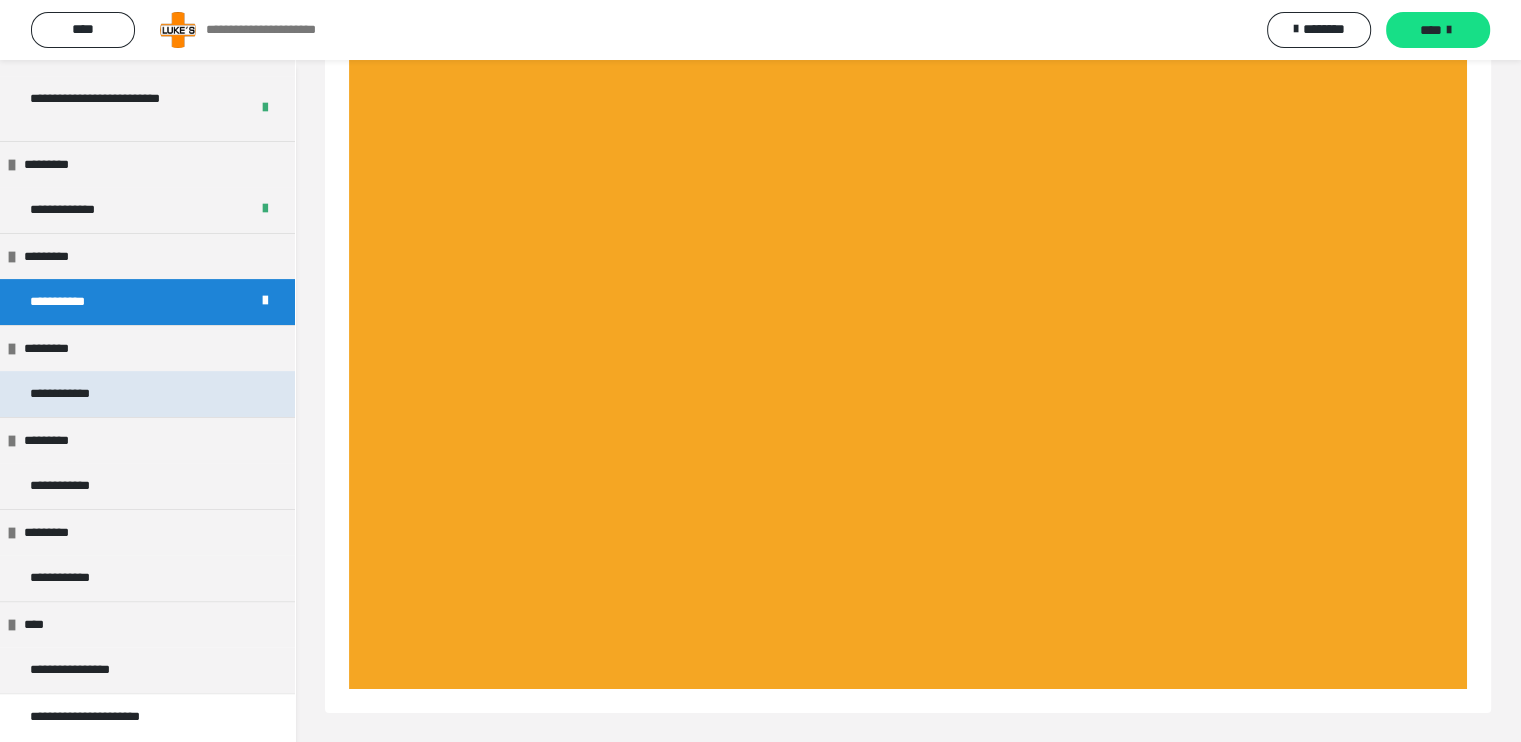 click on "**********" at bounding box center [69, 394] 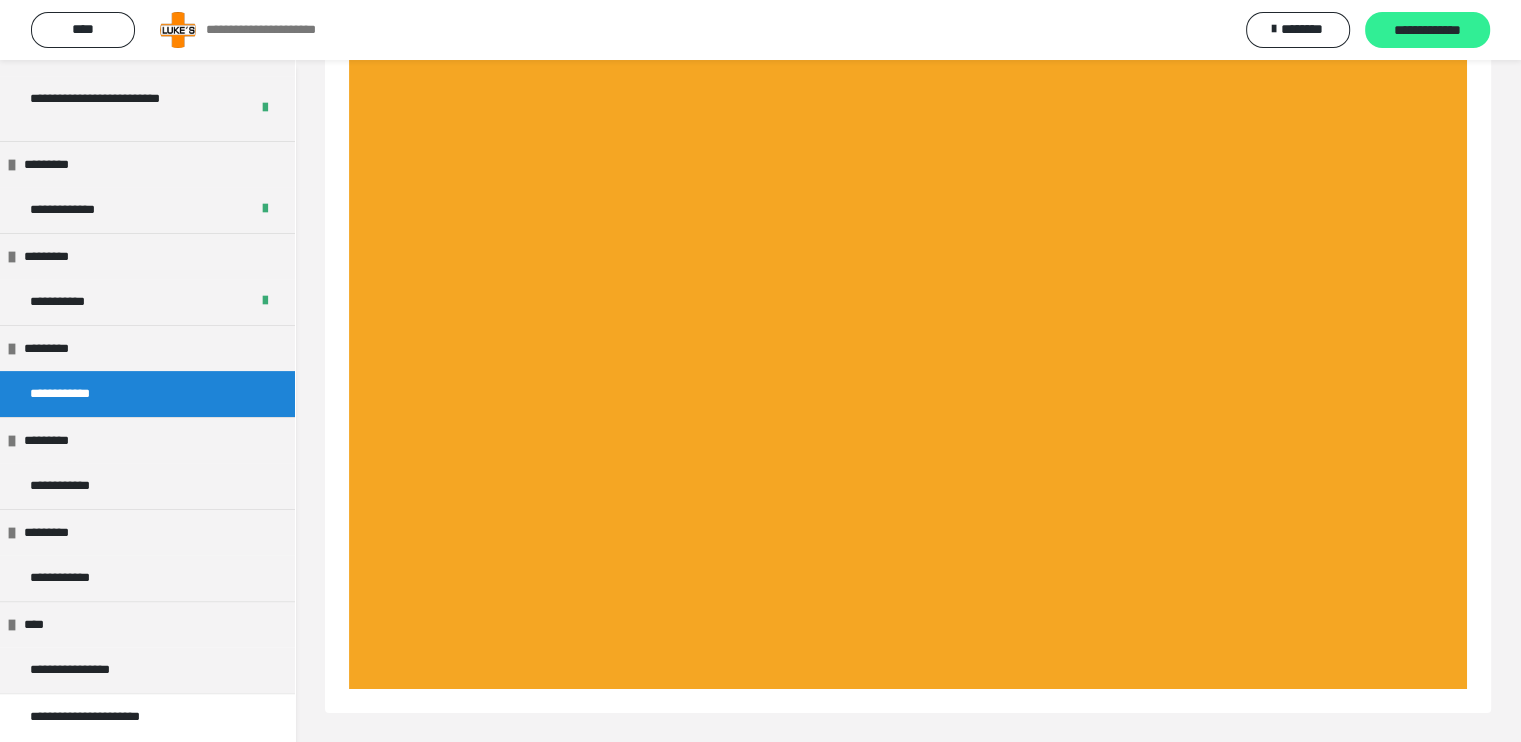 click on "**********" at bounding box center [1427, 31] 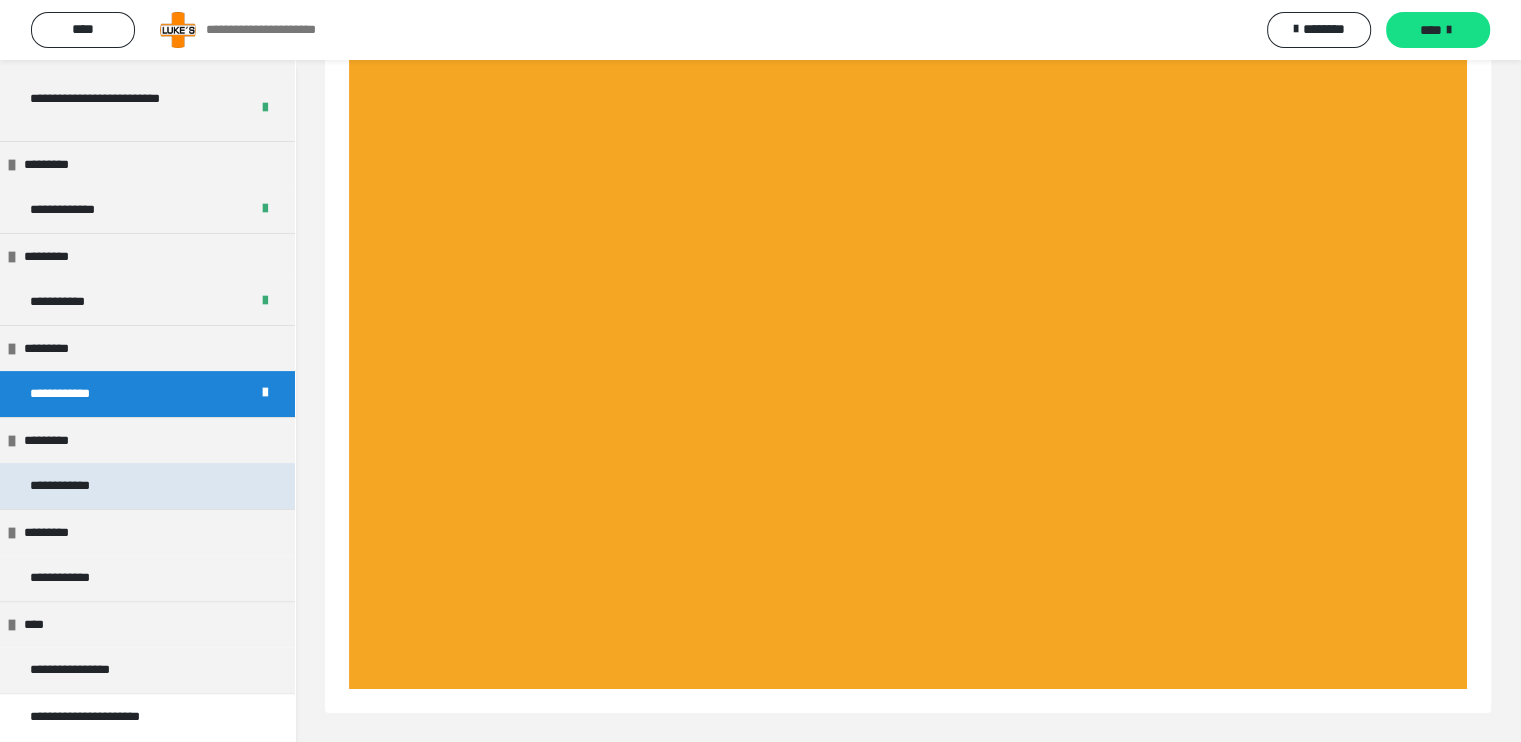 click on "**********" at bounding box center (73, 486) 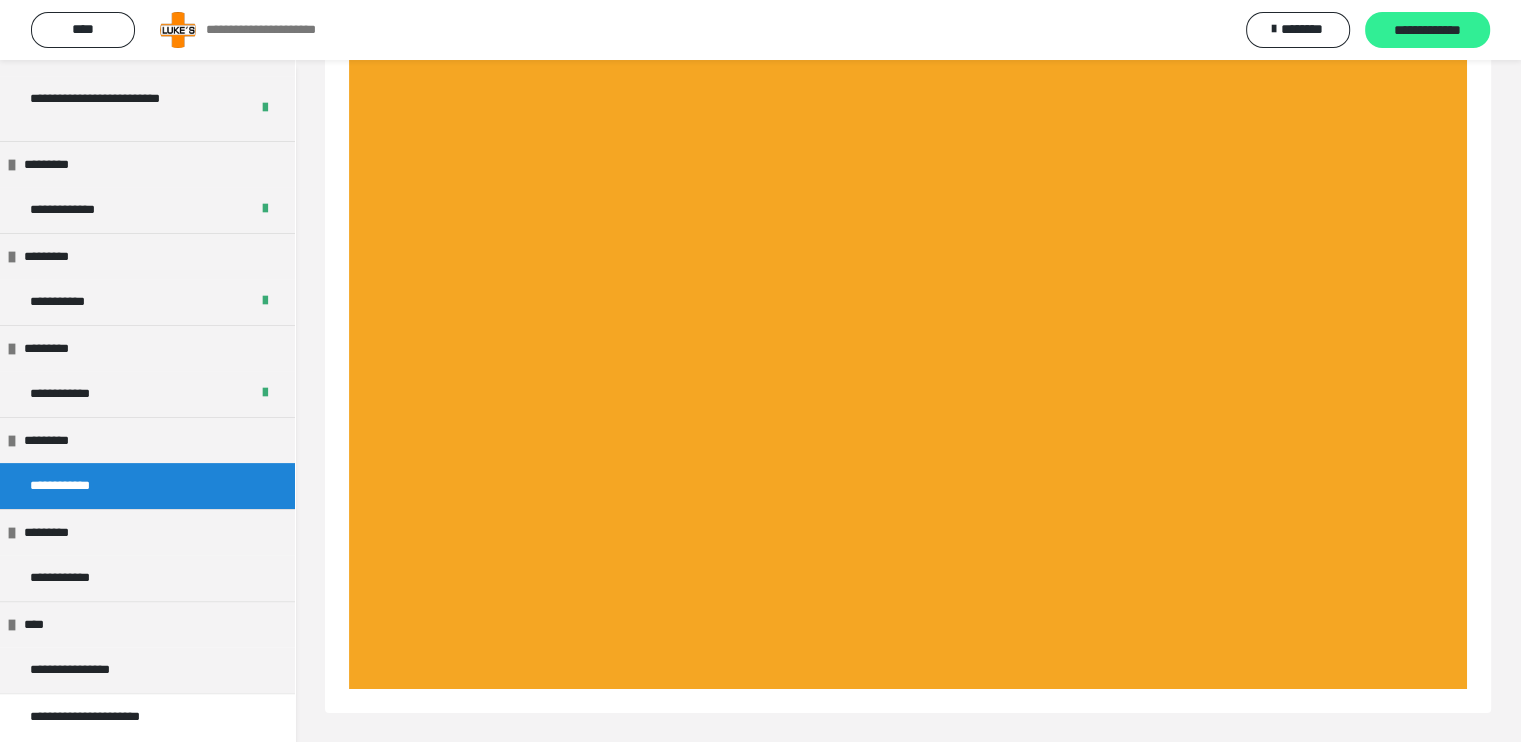 click on "**********" at bounding box center [1427, 31] 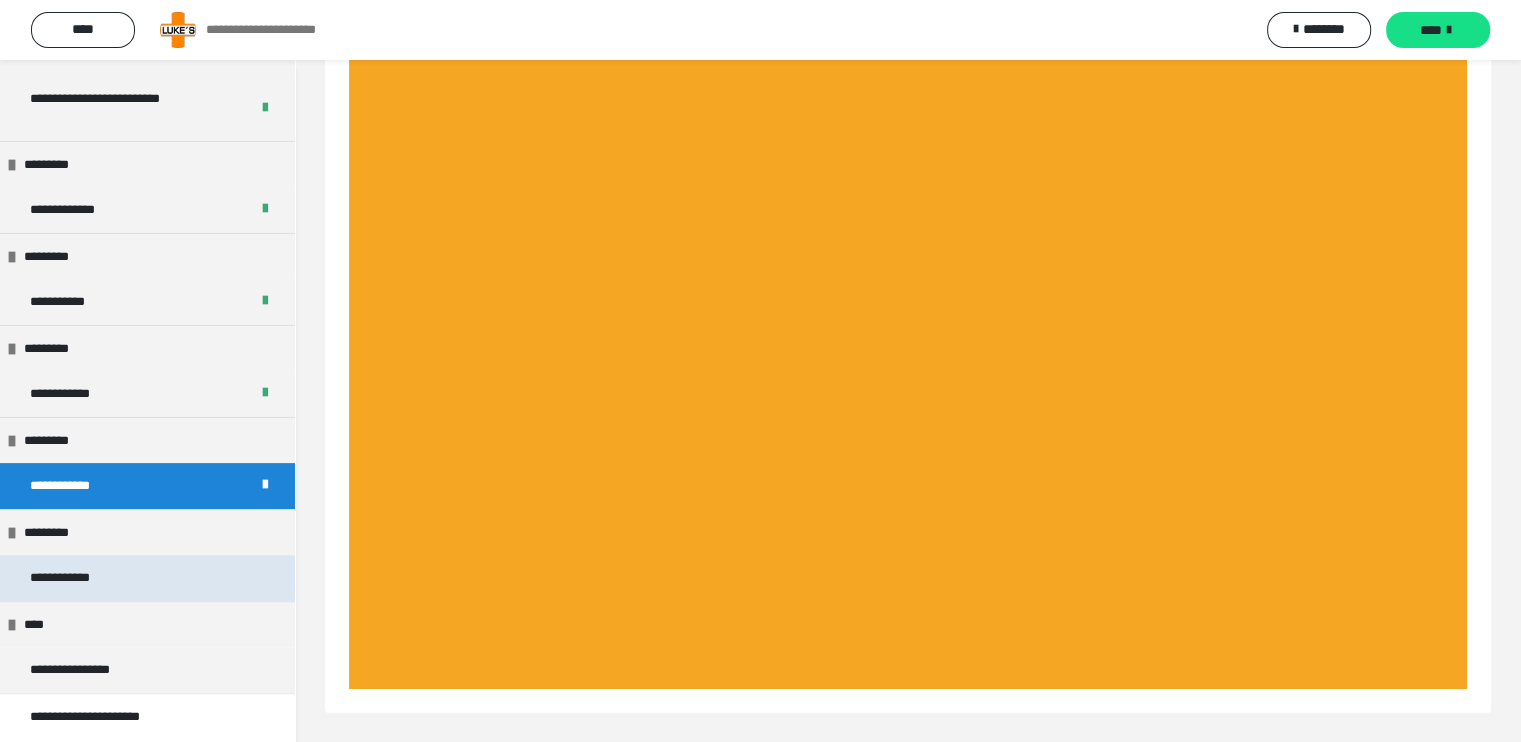 click on "**********" at bounding box center [147, 578] 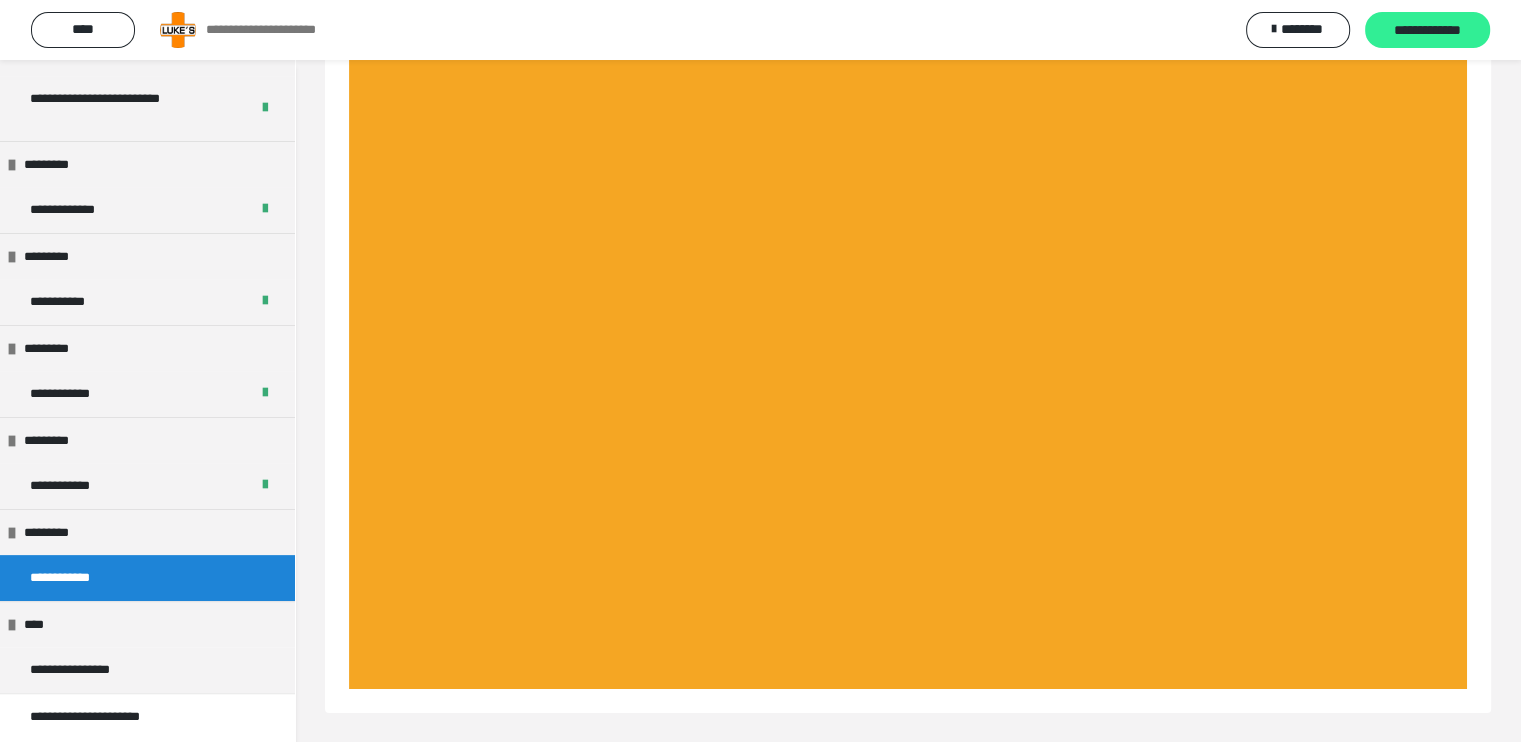 click on "**********" at bounding box center (1427, 31) 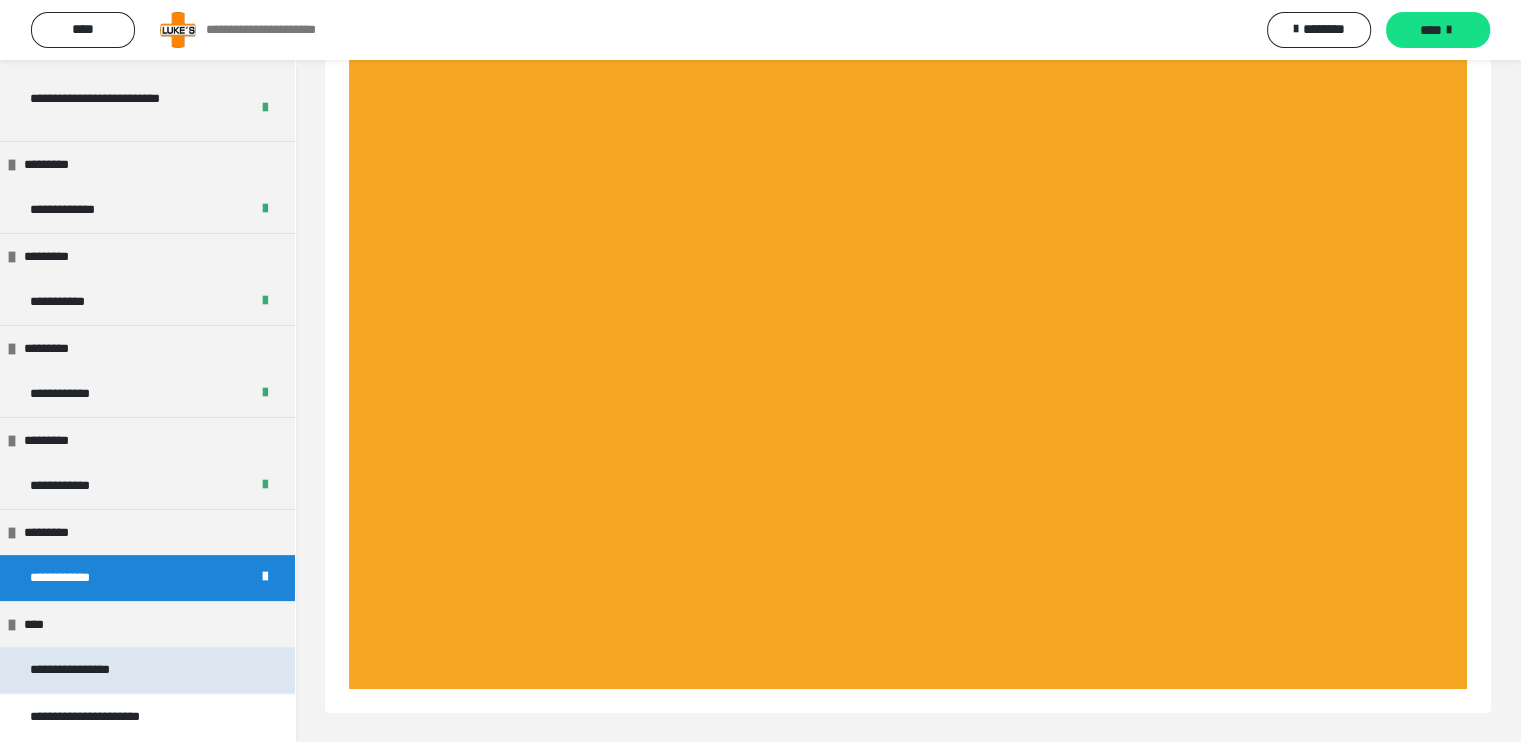 click on "**********" at bounding box center [88, 670] 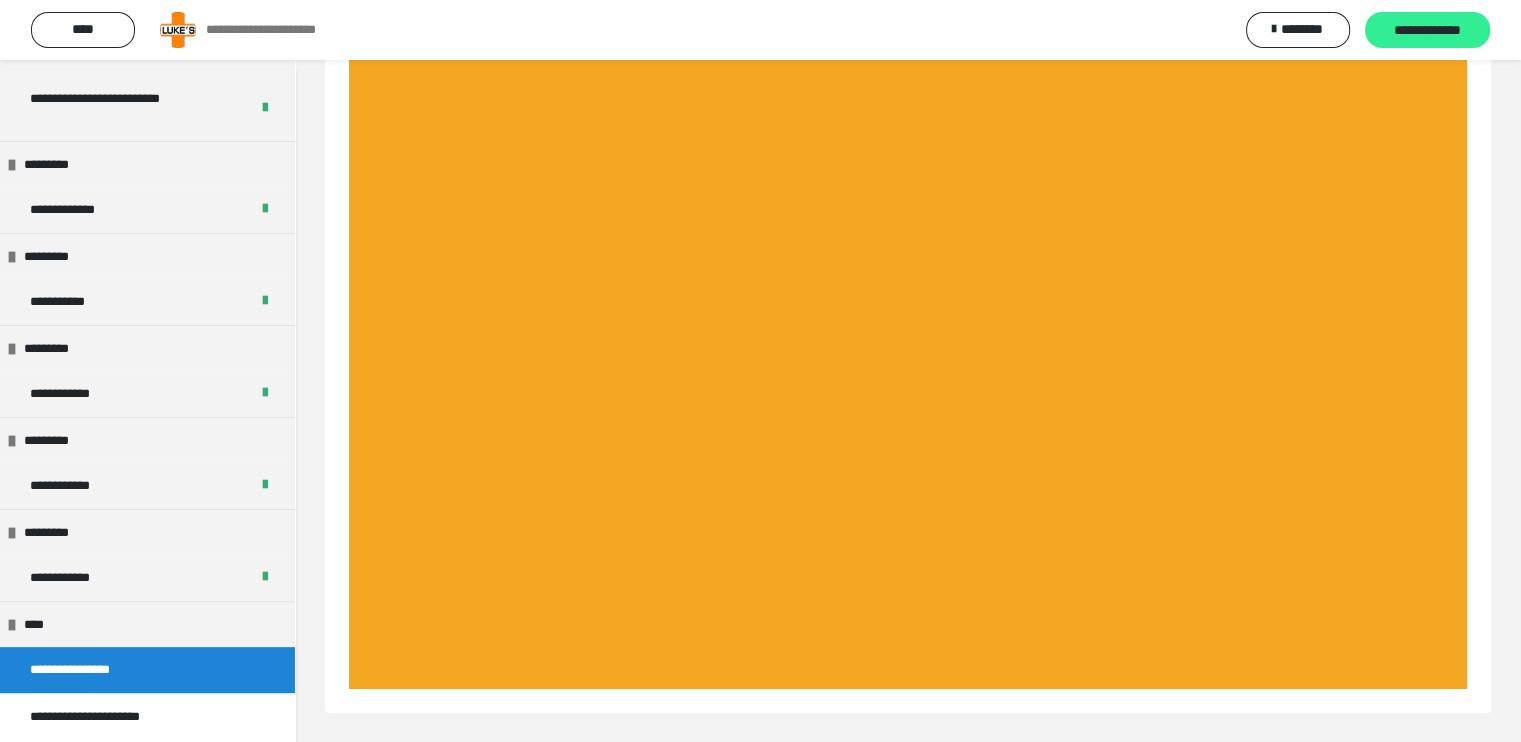 click on "**********" at bounding box center (1427, 30) 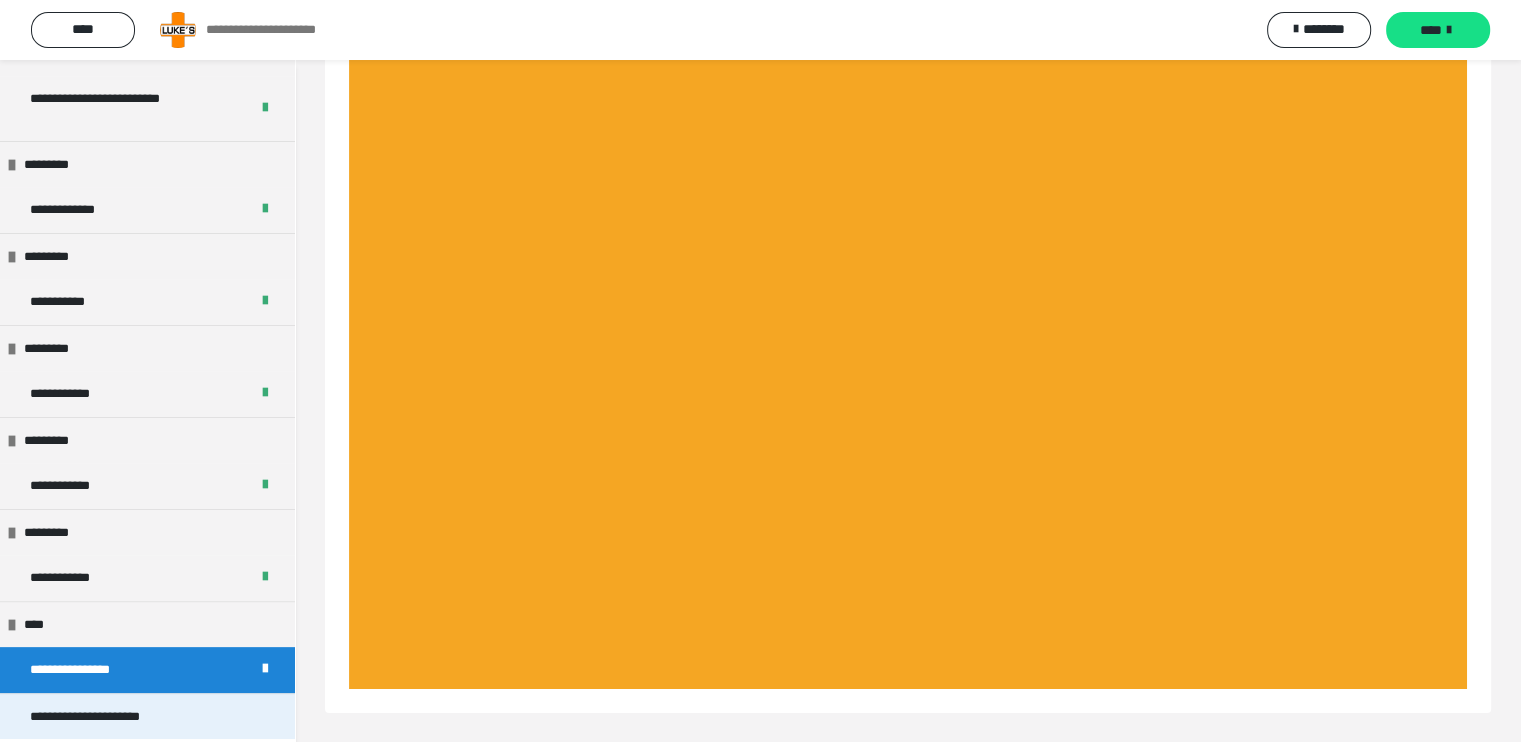 drag, startPoint x: 161, startPoint y: 714, endPoint x: 171, endPoint y: 712, distance: 10.198039 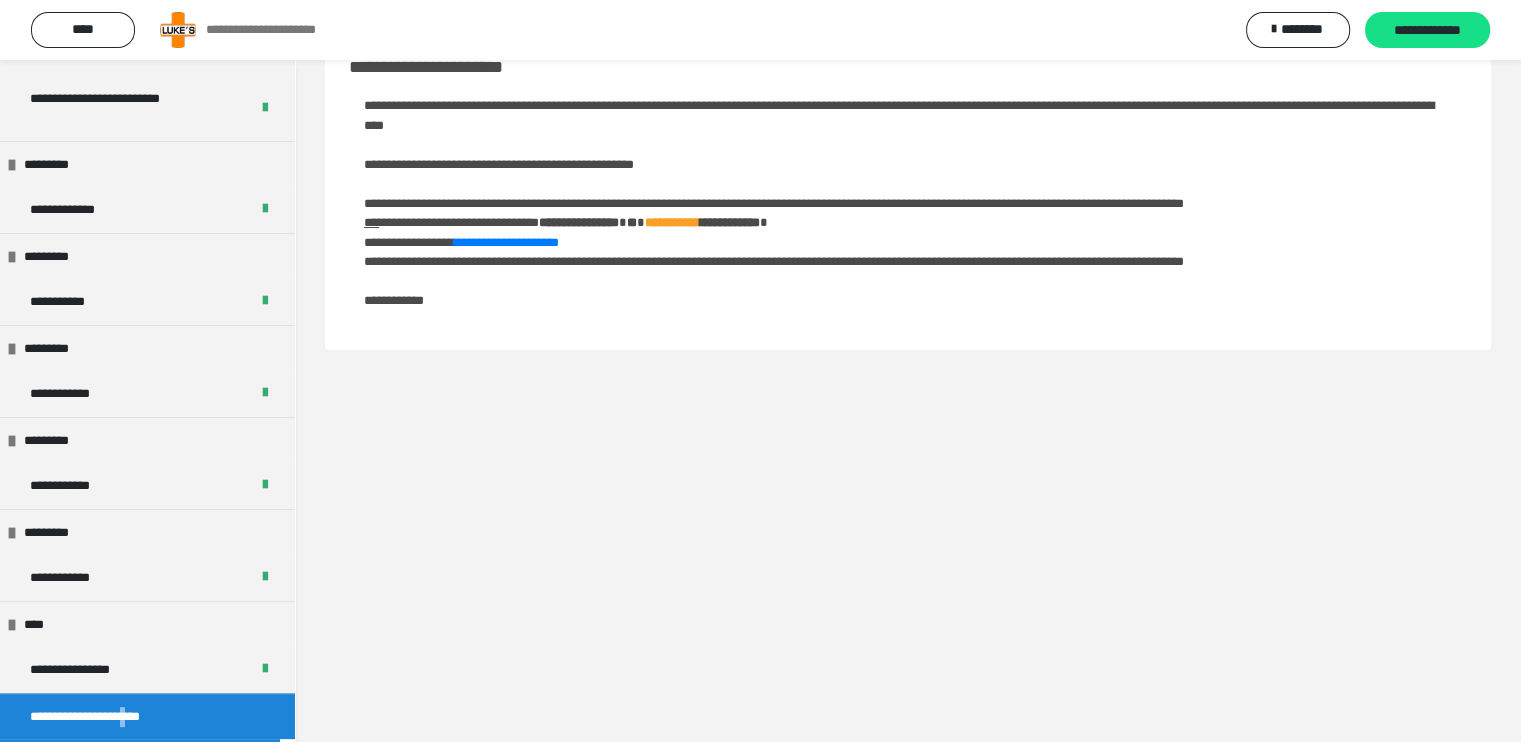 scroll, scrollTop: 60, scrollLeft: 0, axis: vertical 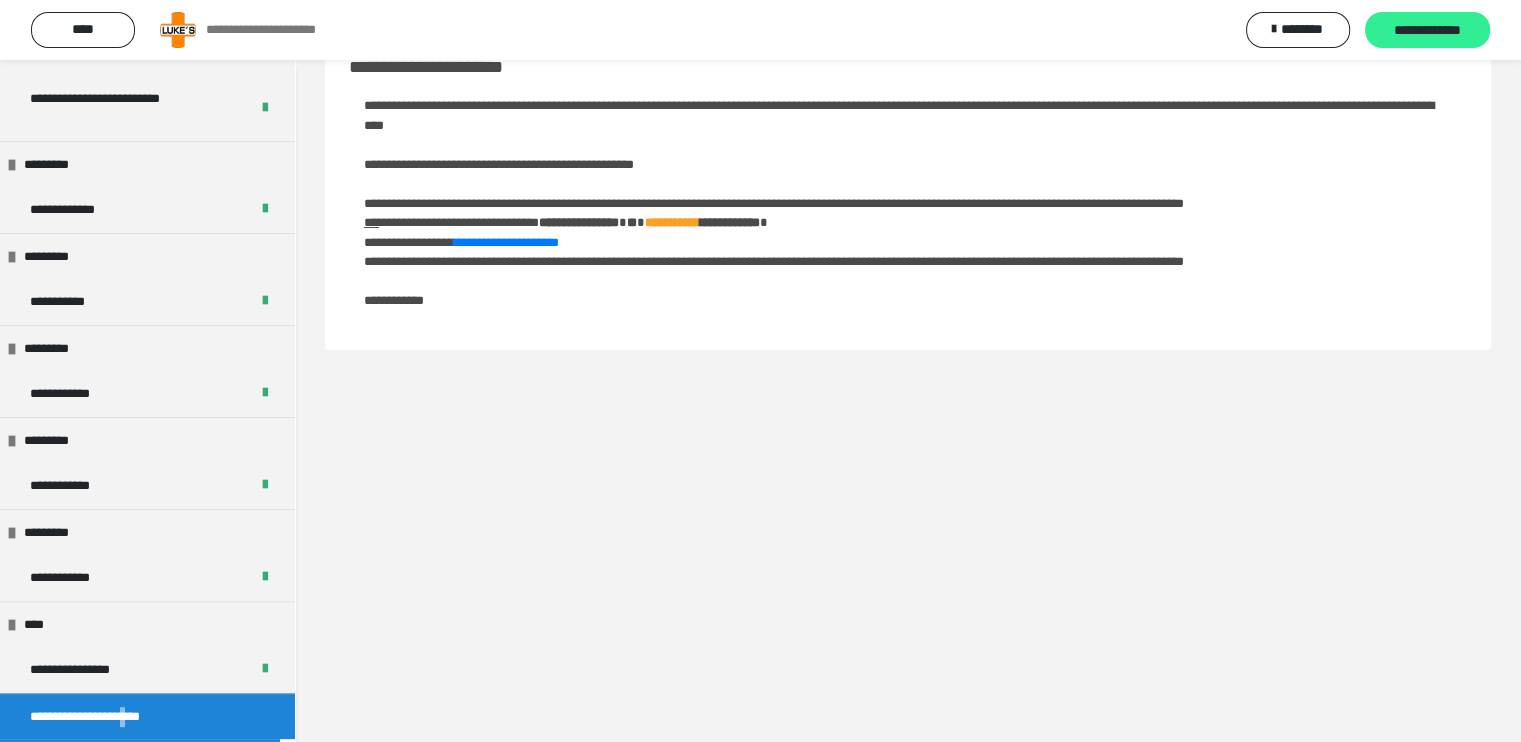 click on "**********" at bounding box center (1427, 30) 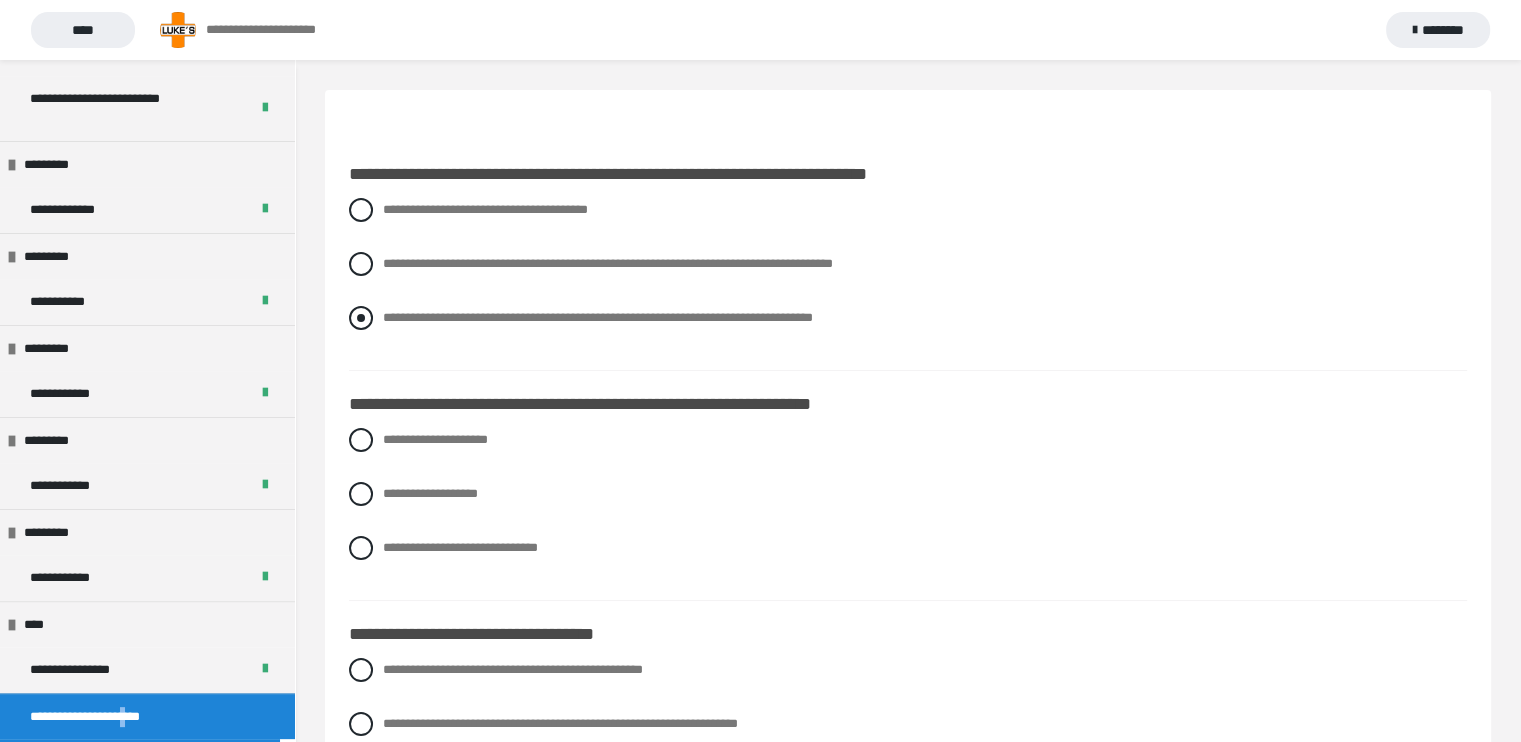 click on "**********" at bounding box center (908, 318) 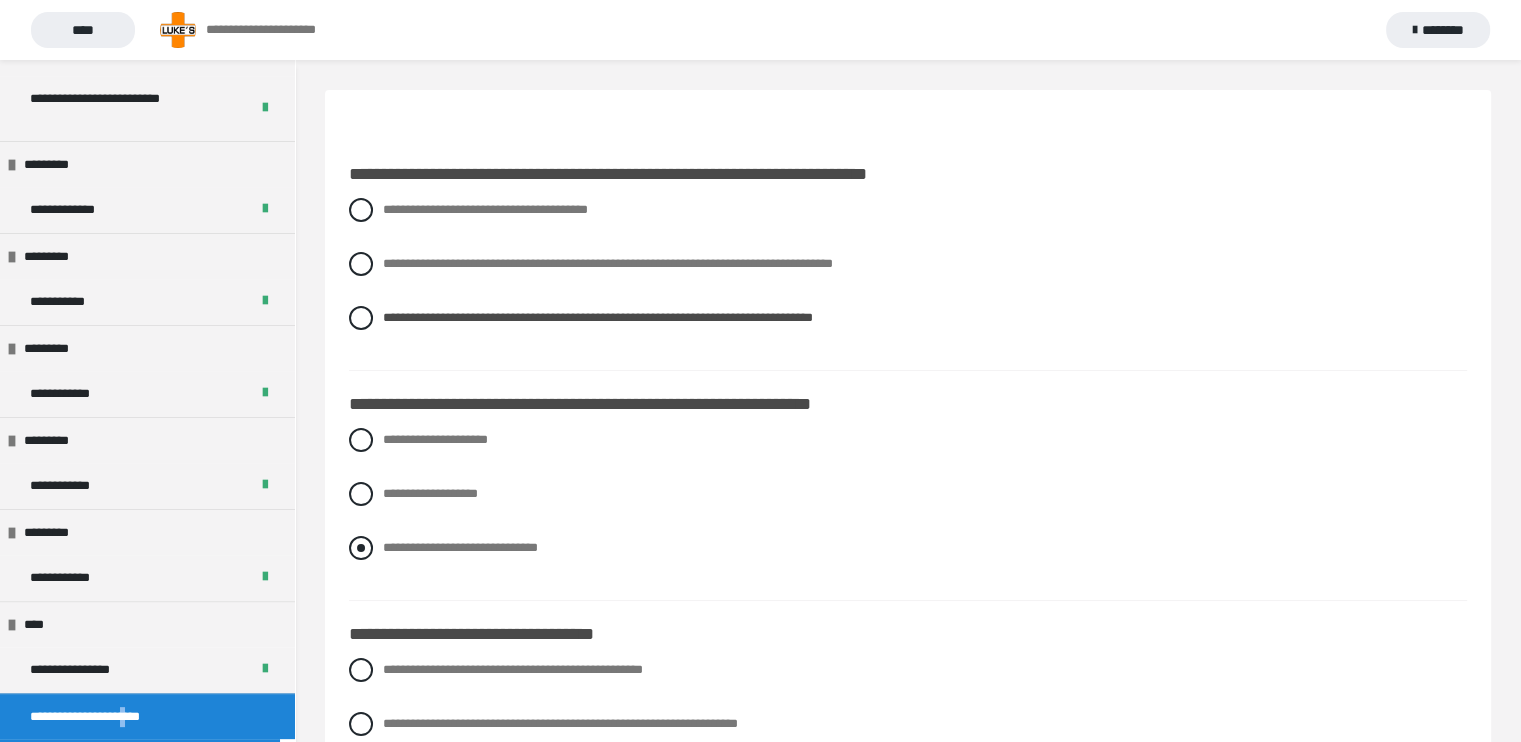 click at bounding box center [361, 548] 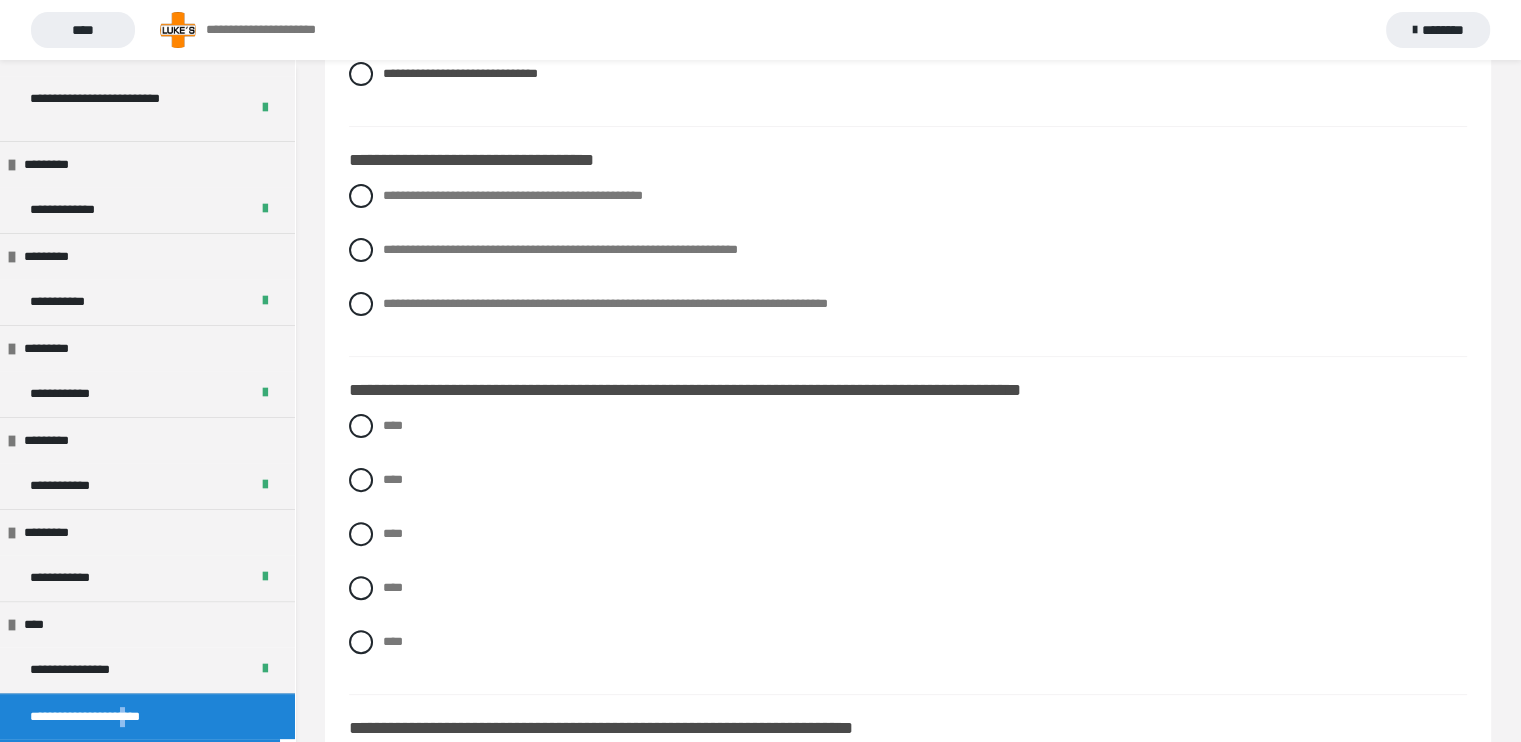 scroll, scrollTop: 500, scrollLeft: 0, axis: vertical 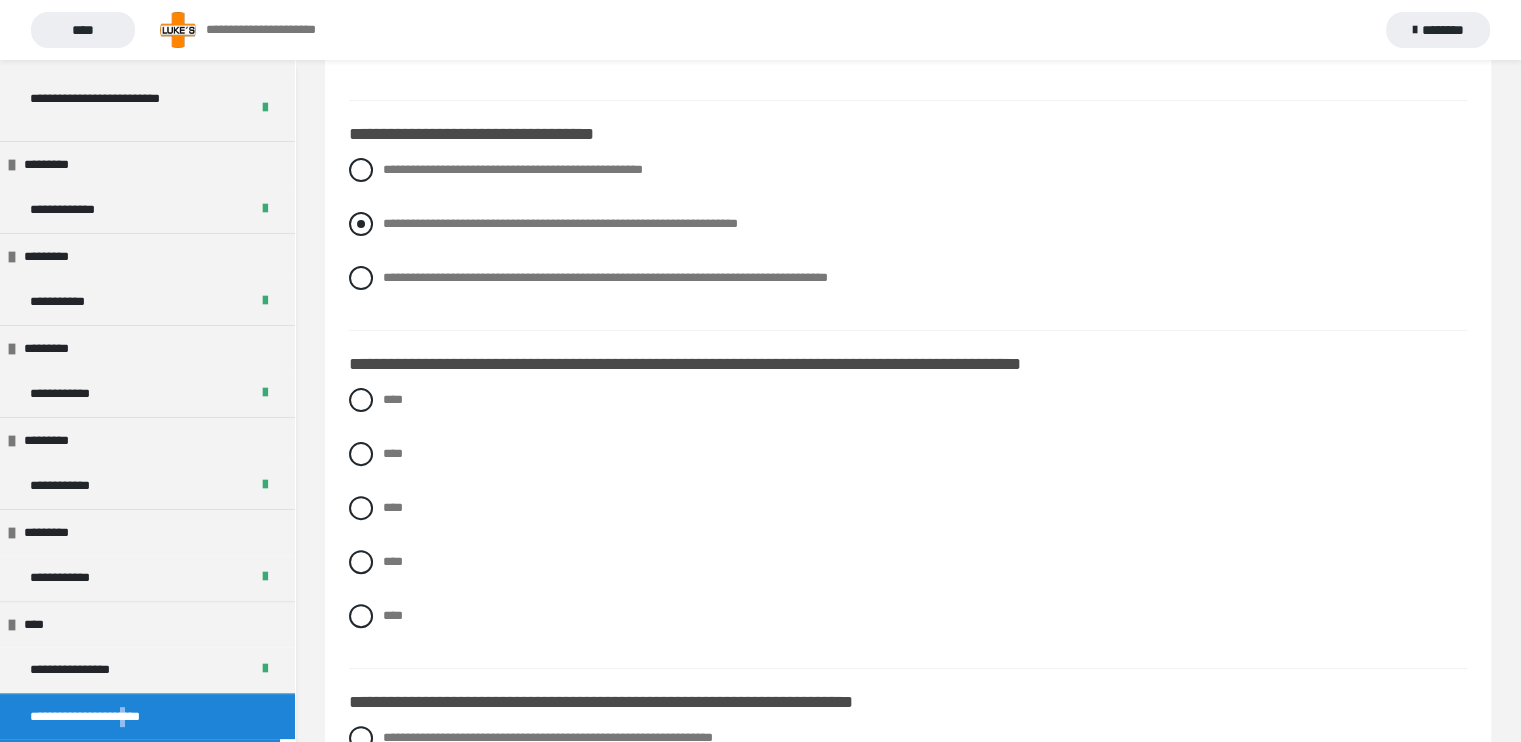 click at bounding box center [361, 224] 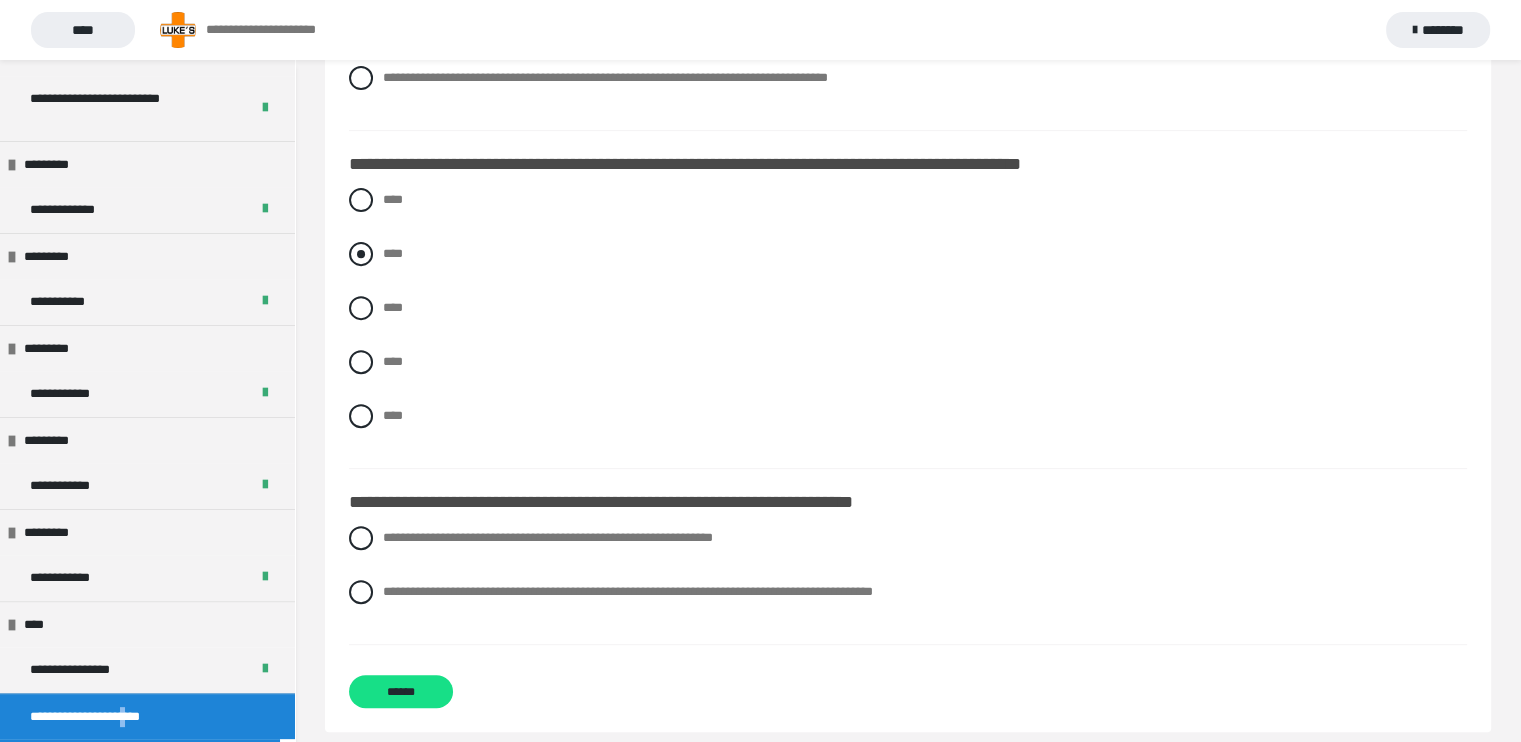 click at bounding box center (361, 254) 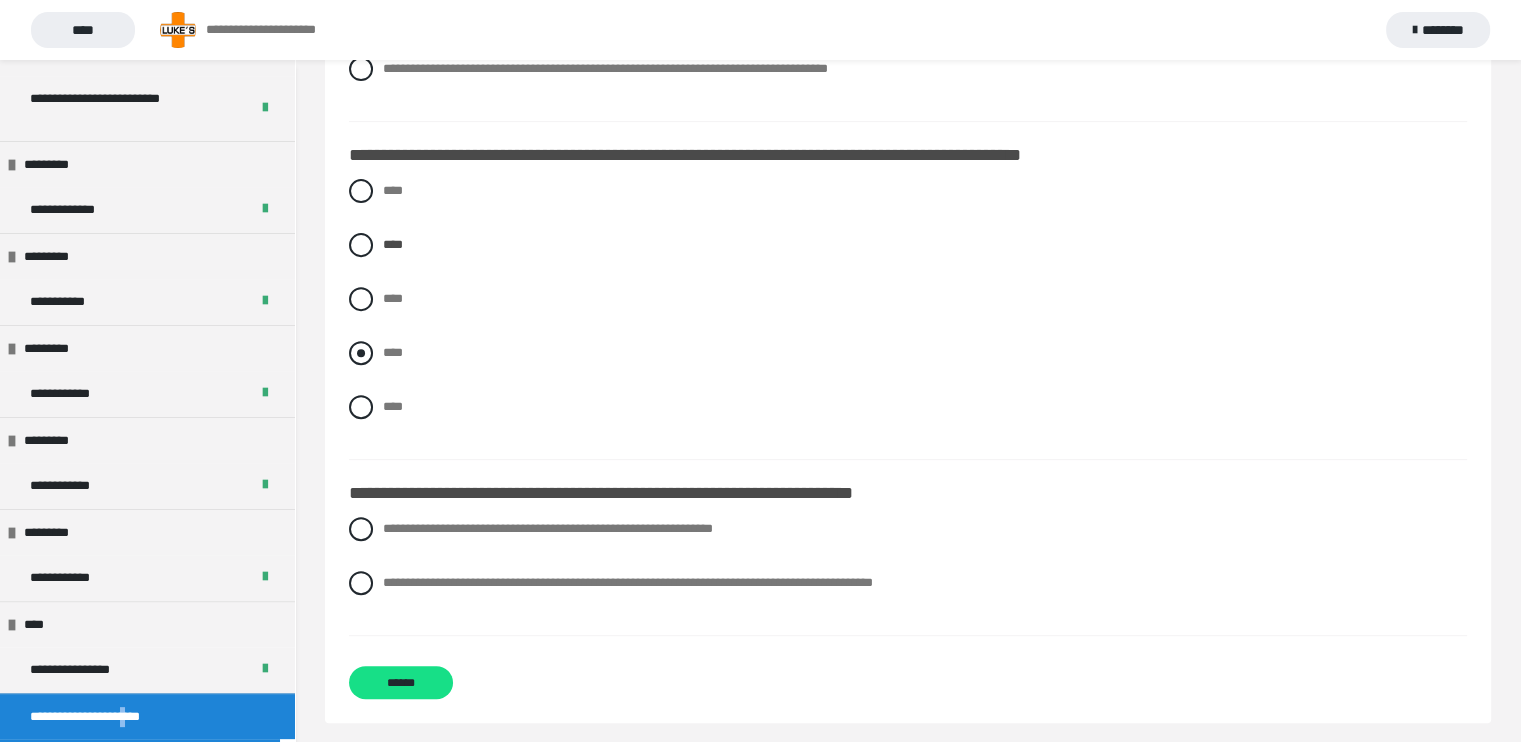scroll, scrollTop: 718, scrollLeft: 0, axis: vertical 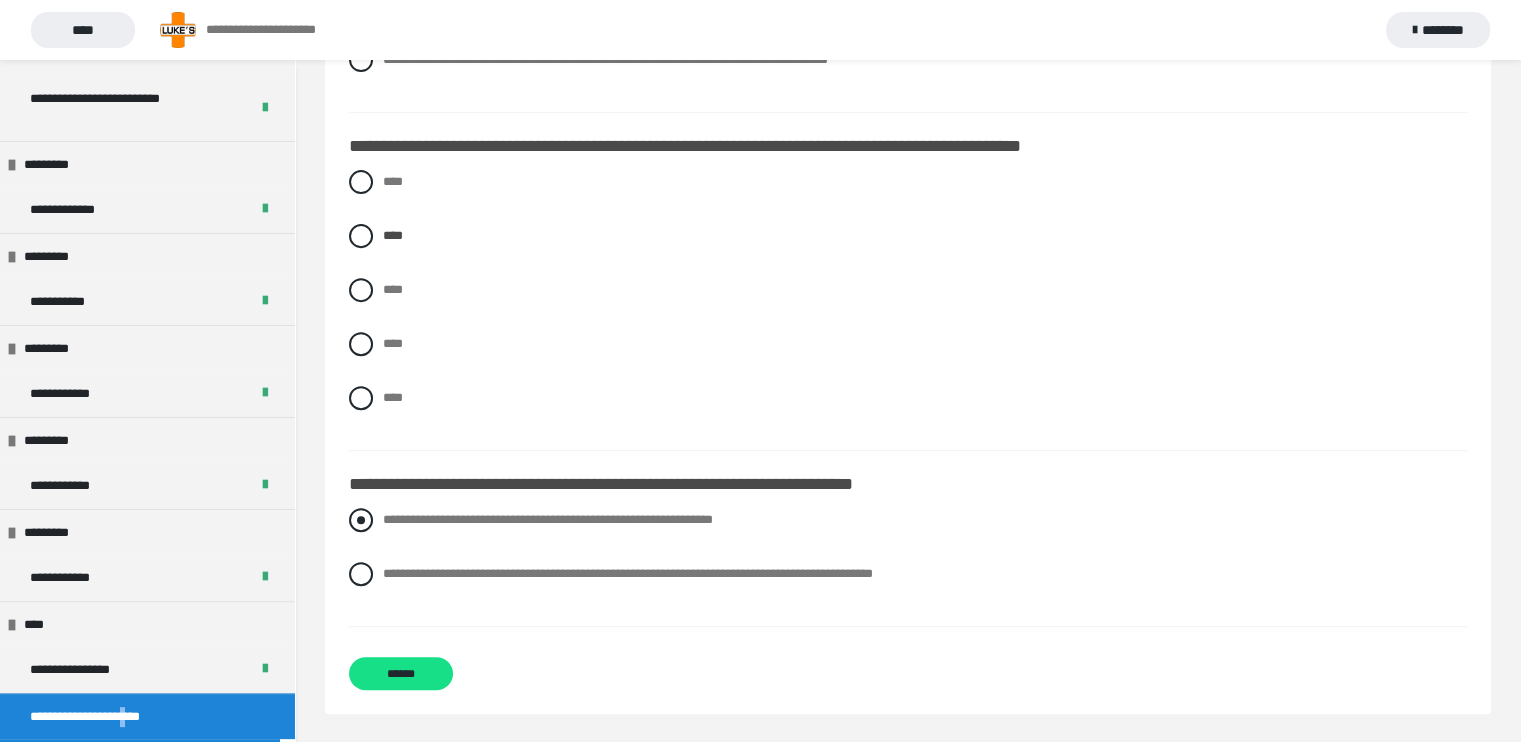 click at bounding box center (361, 520) 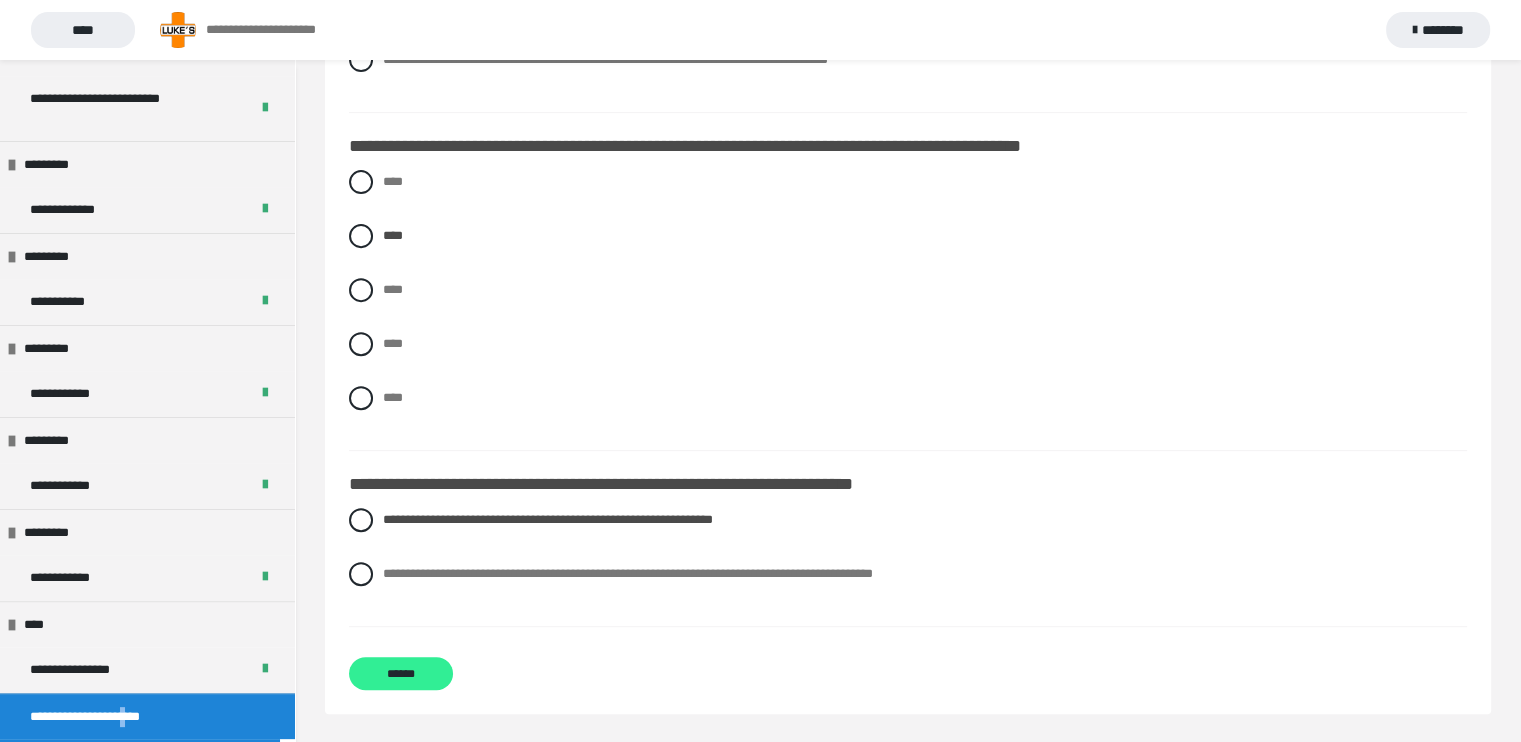 click on "******" at bounding box center [401, 673] 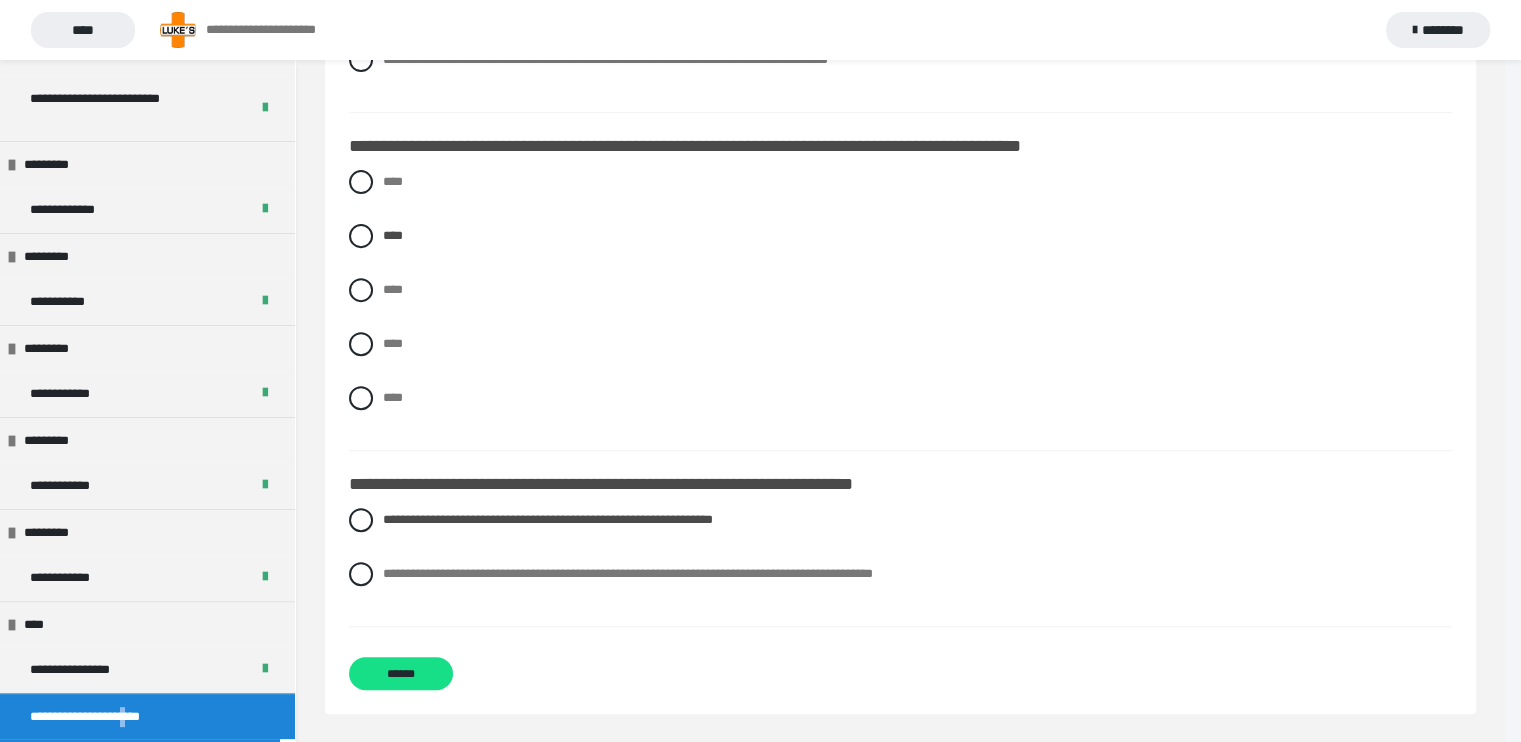 scroll, scrollTop: 73, scrollLeft: 0, axis: vertical 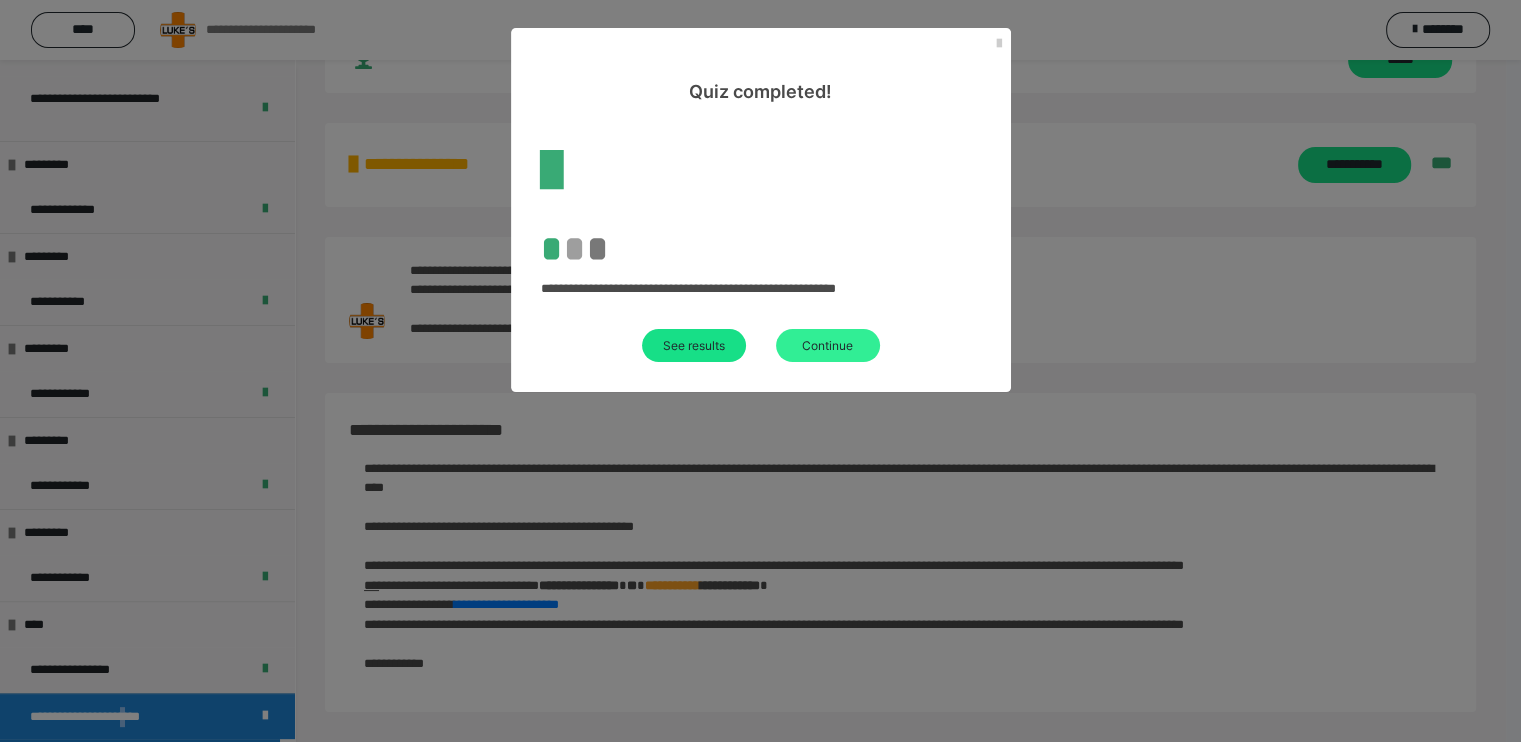 click on "Continue" at bounding box center (828, 345) 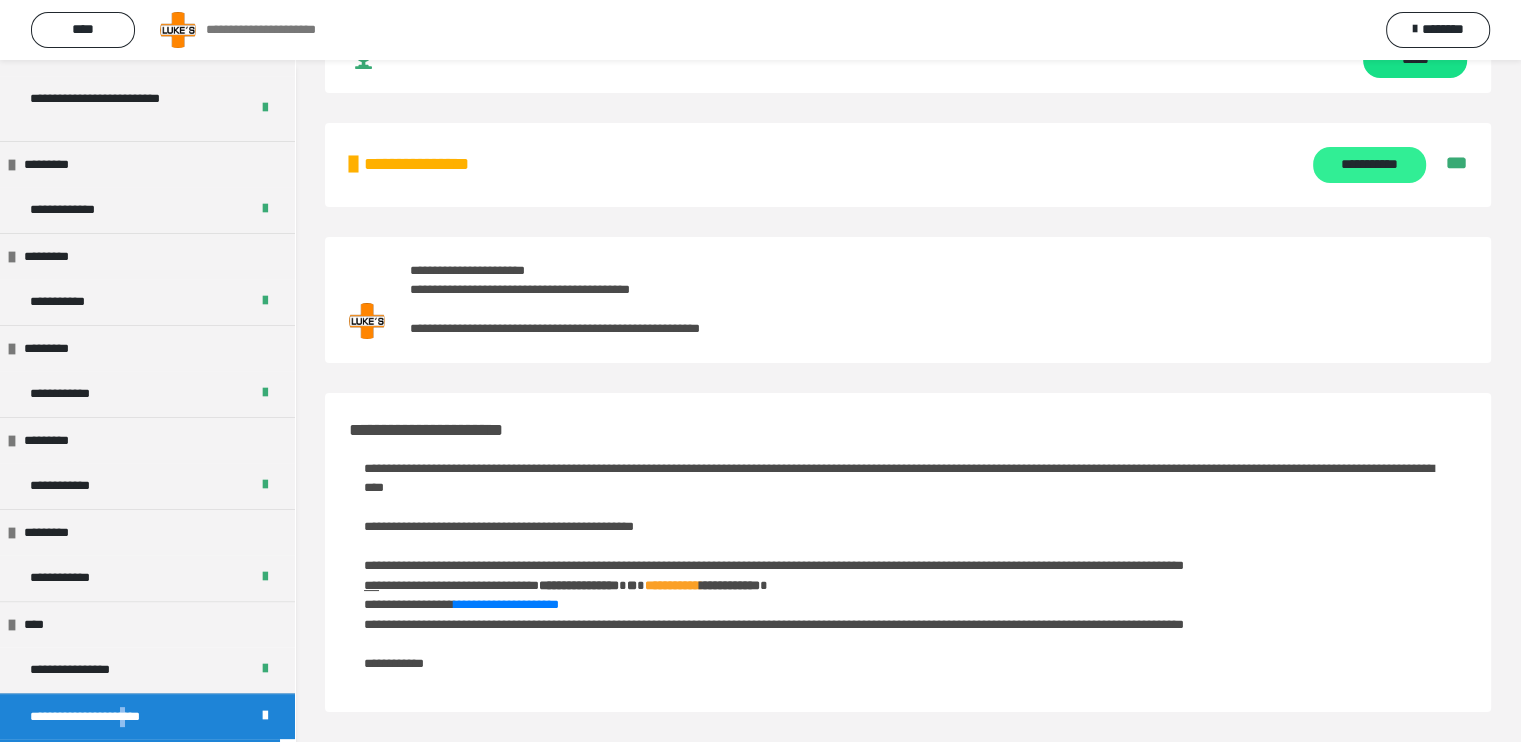 click on "**********" at bounding box center (1369, 165) 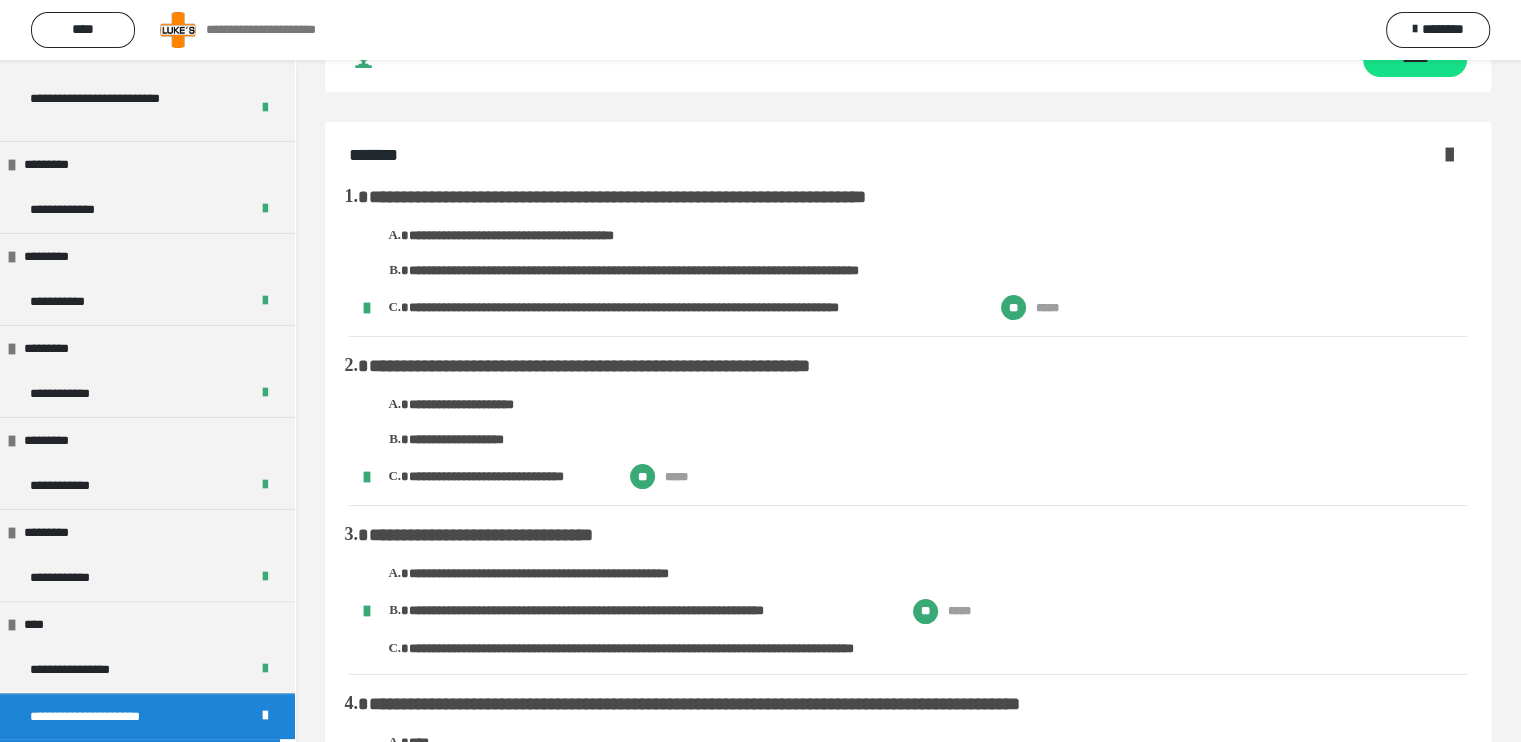 click at bounding box center [1449, 154] 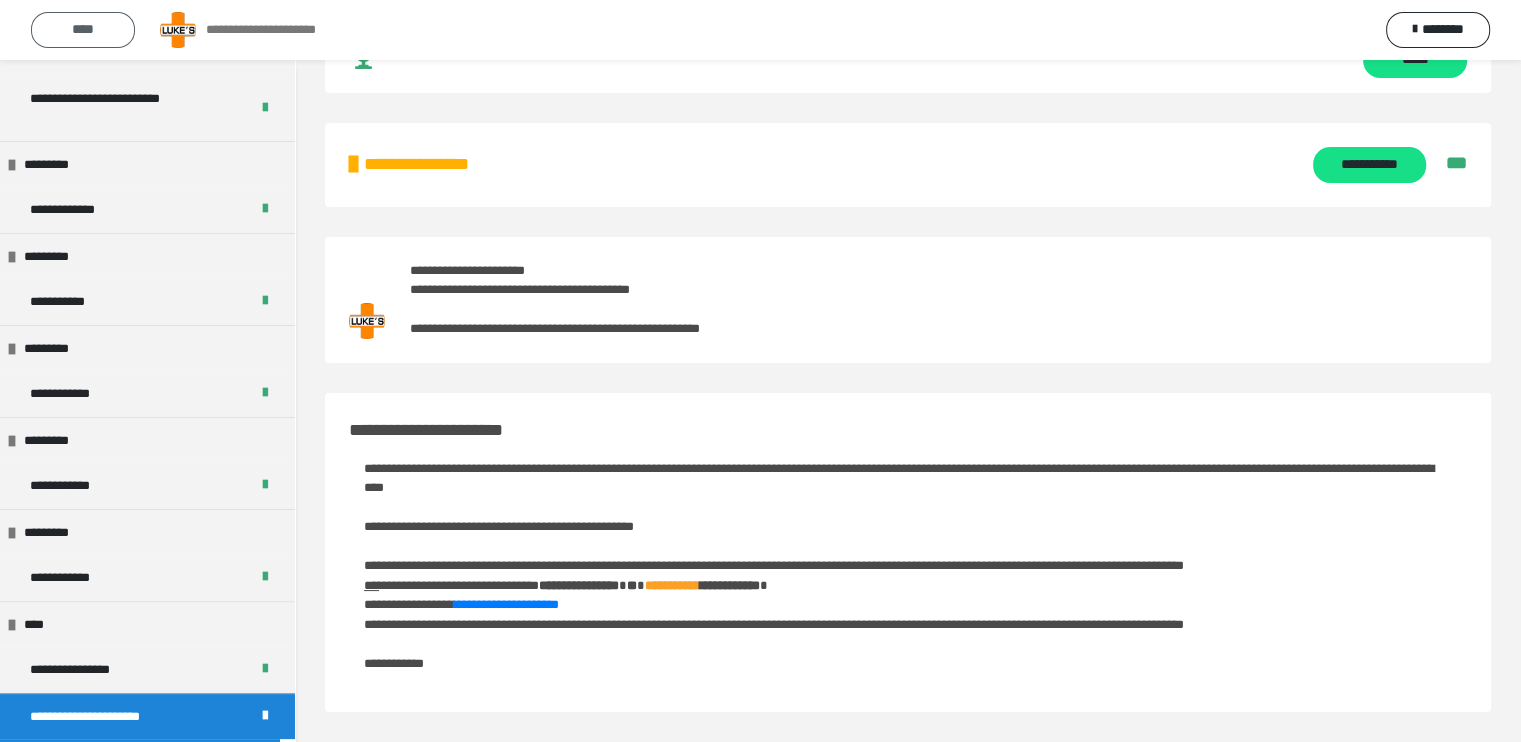 click on "****" at bounding box center (83, 29) 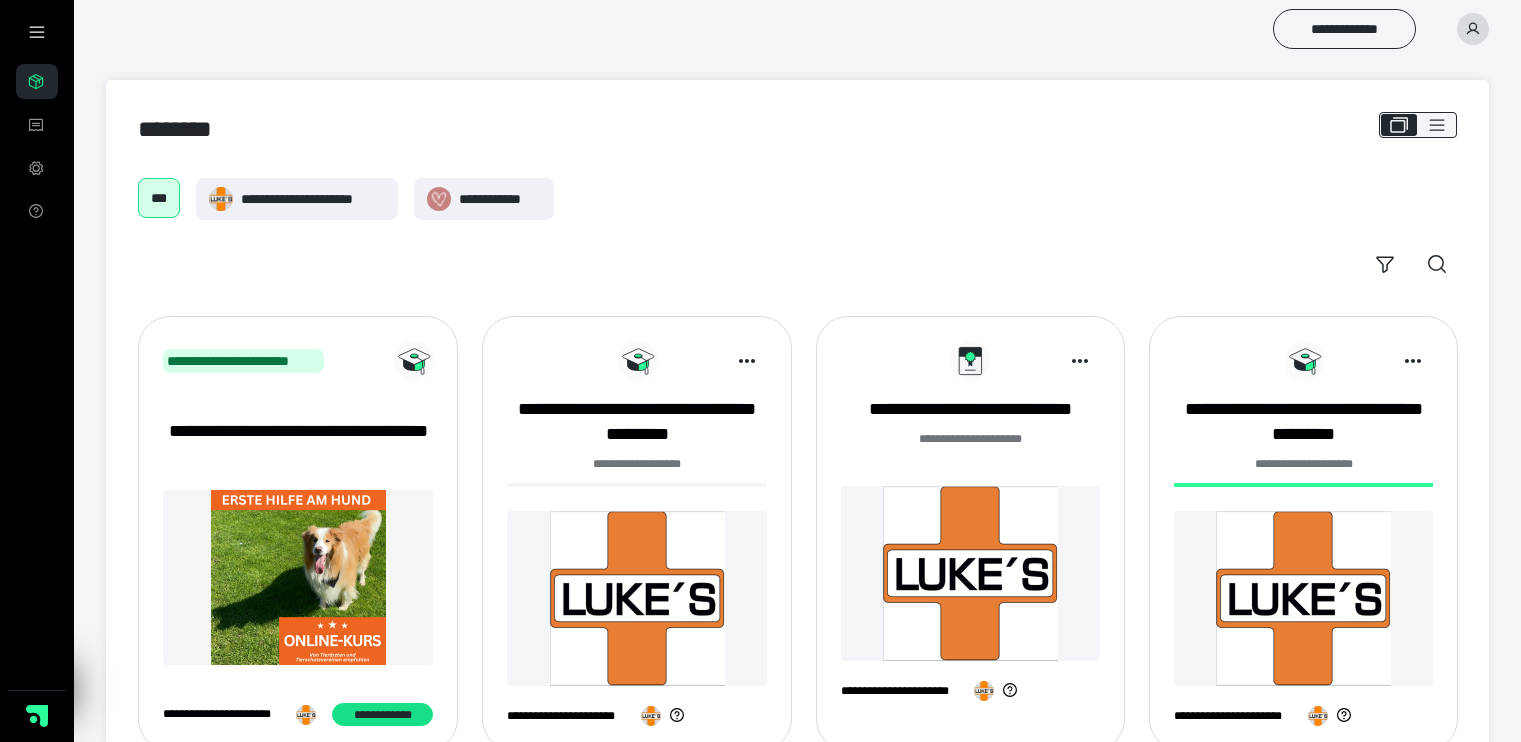 scroll, scrollTop: 198, scrollLeft: 0, axis: vertical 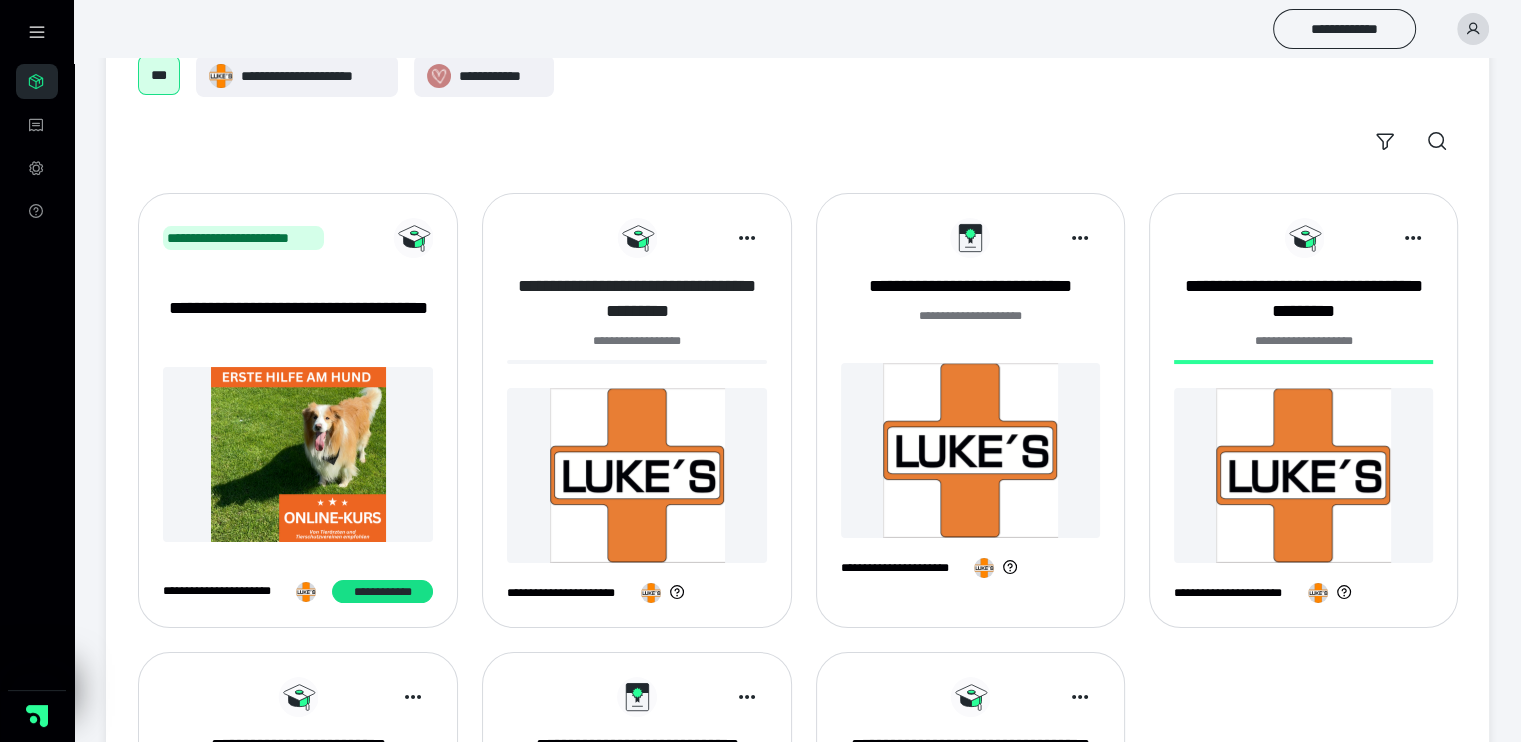 click on "**********" at bounding box center (636, 299) 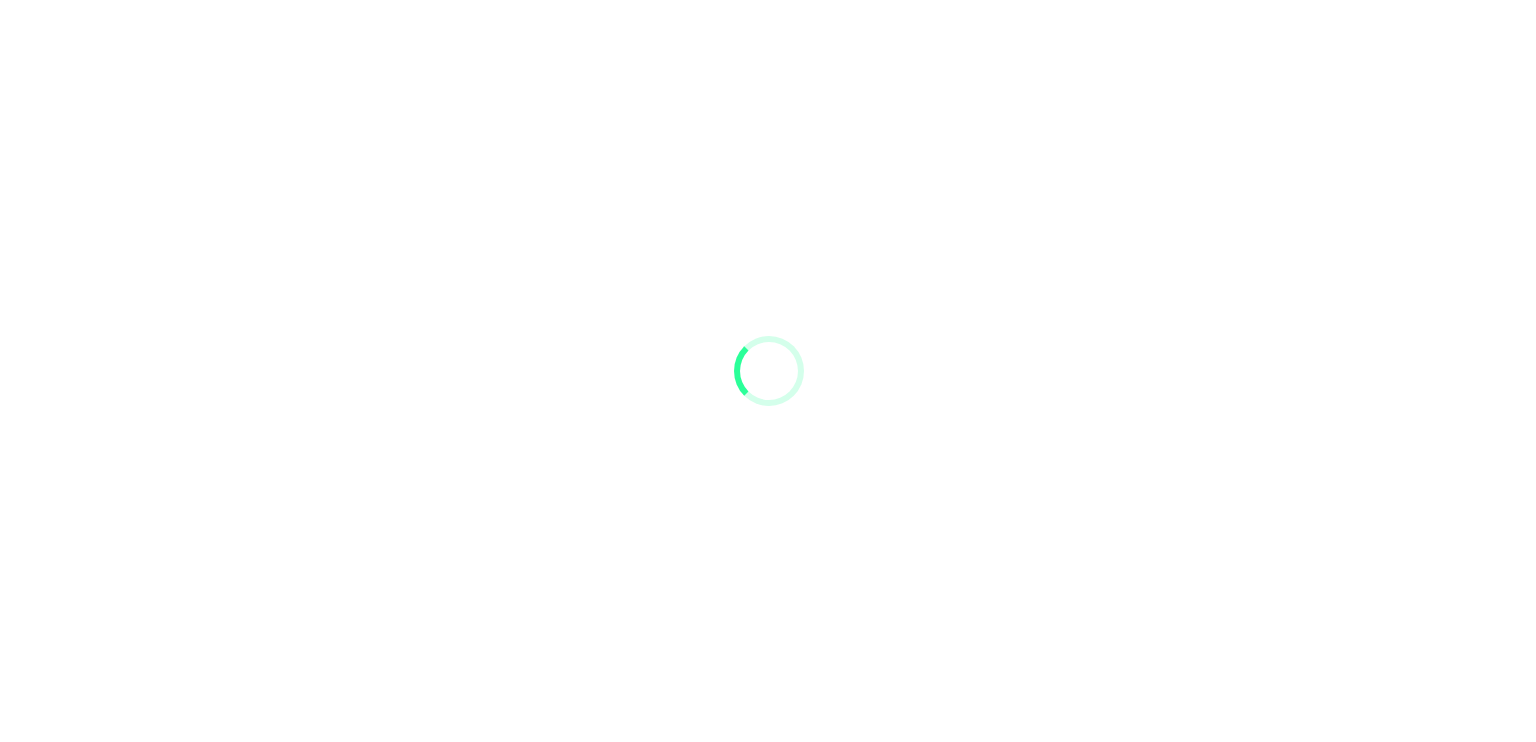 scroll, scrollTop: 0, scrollLeft: 0, axis: both 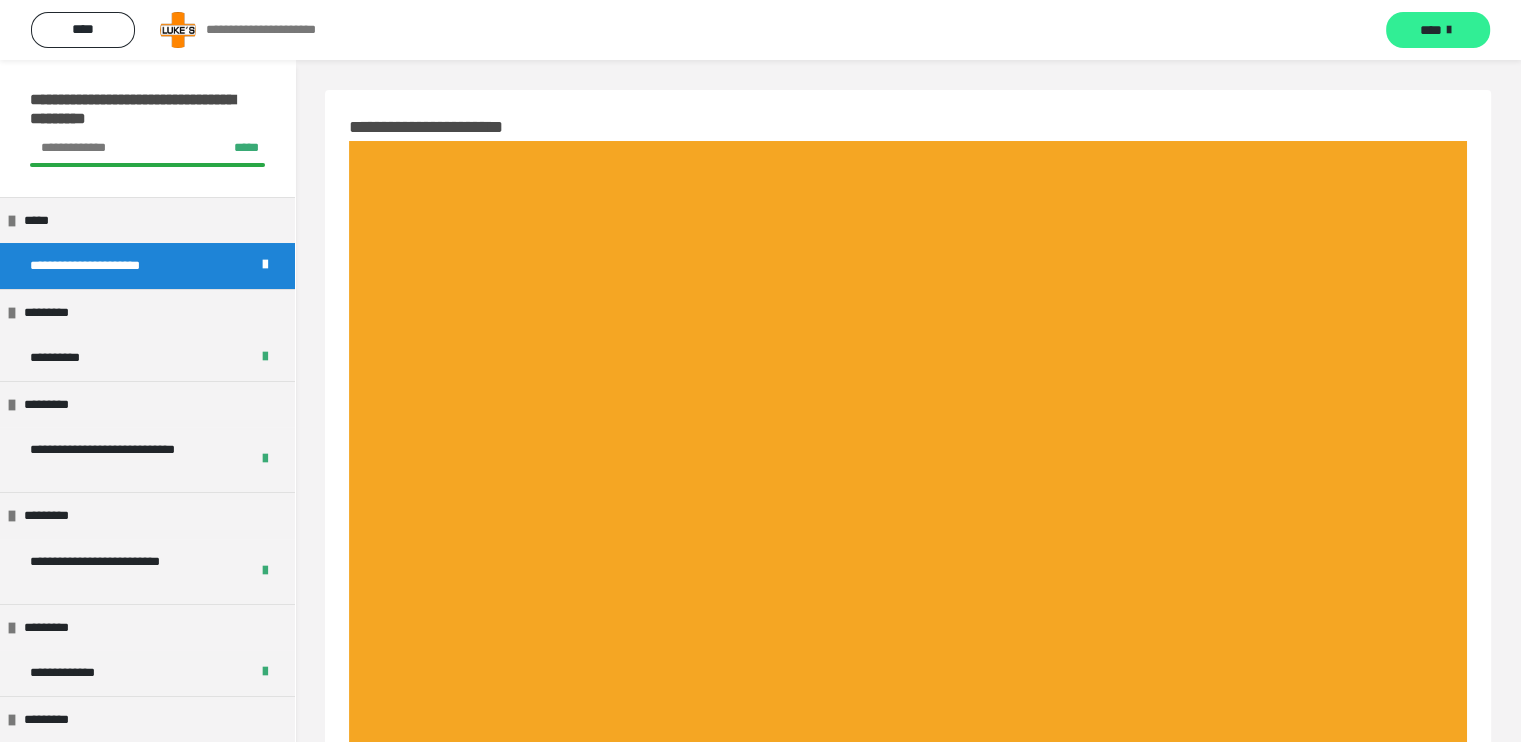 click on "****" at bounding box center [1431, 30] 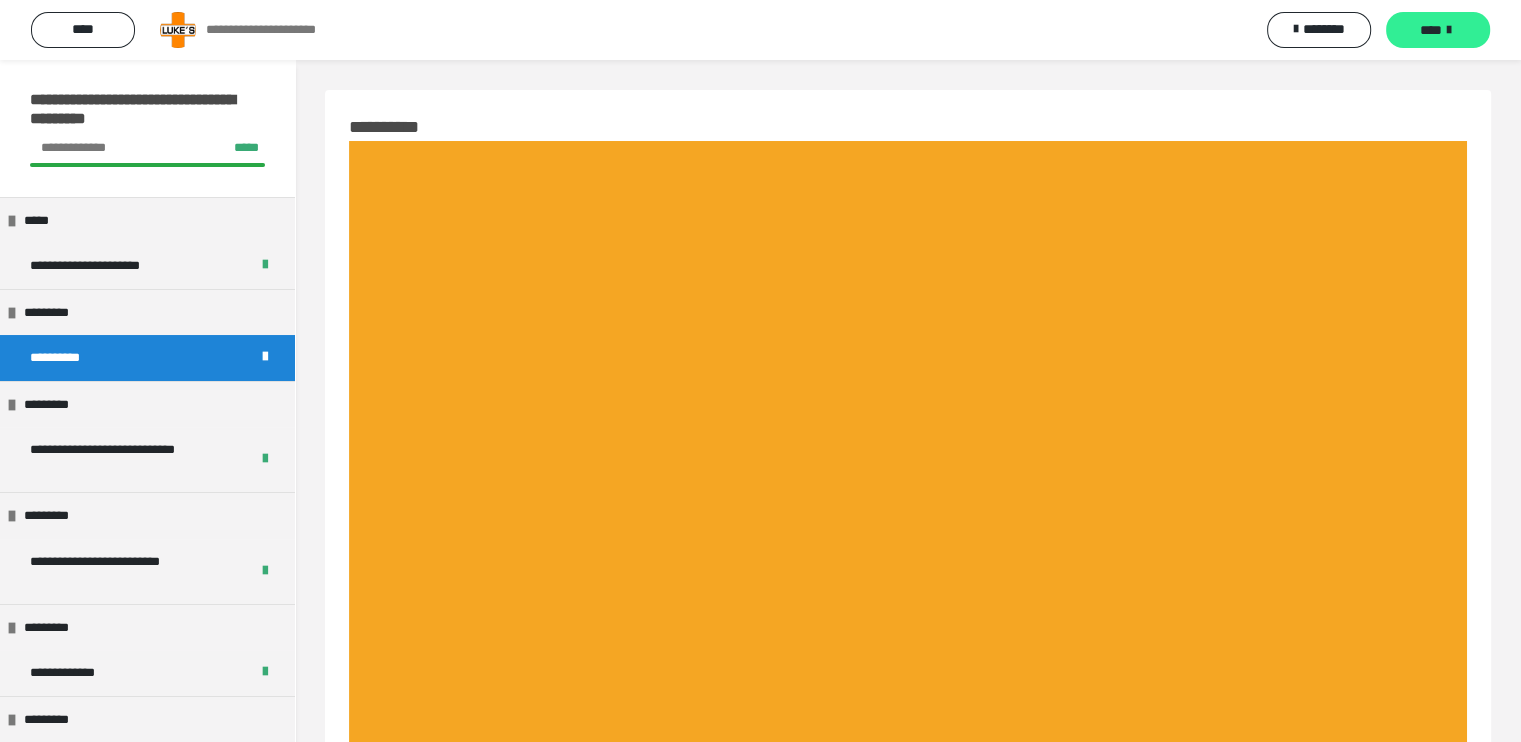 click on "****" at bounding box center (1438, 30) 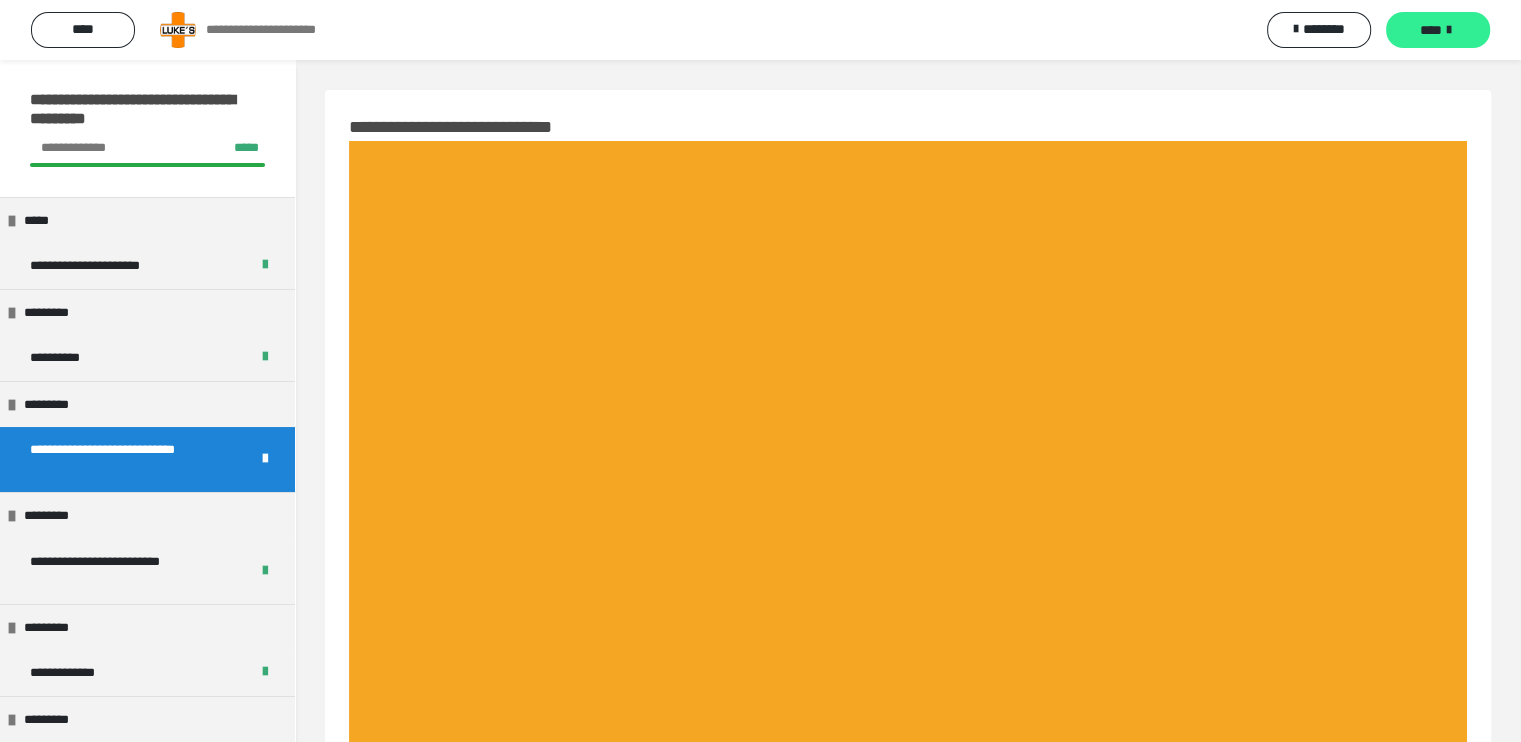 click on "****" at bounding box center (1438, 30) 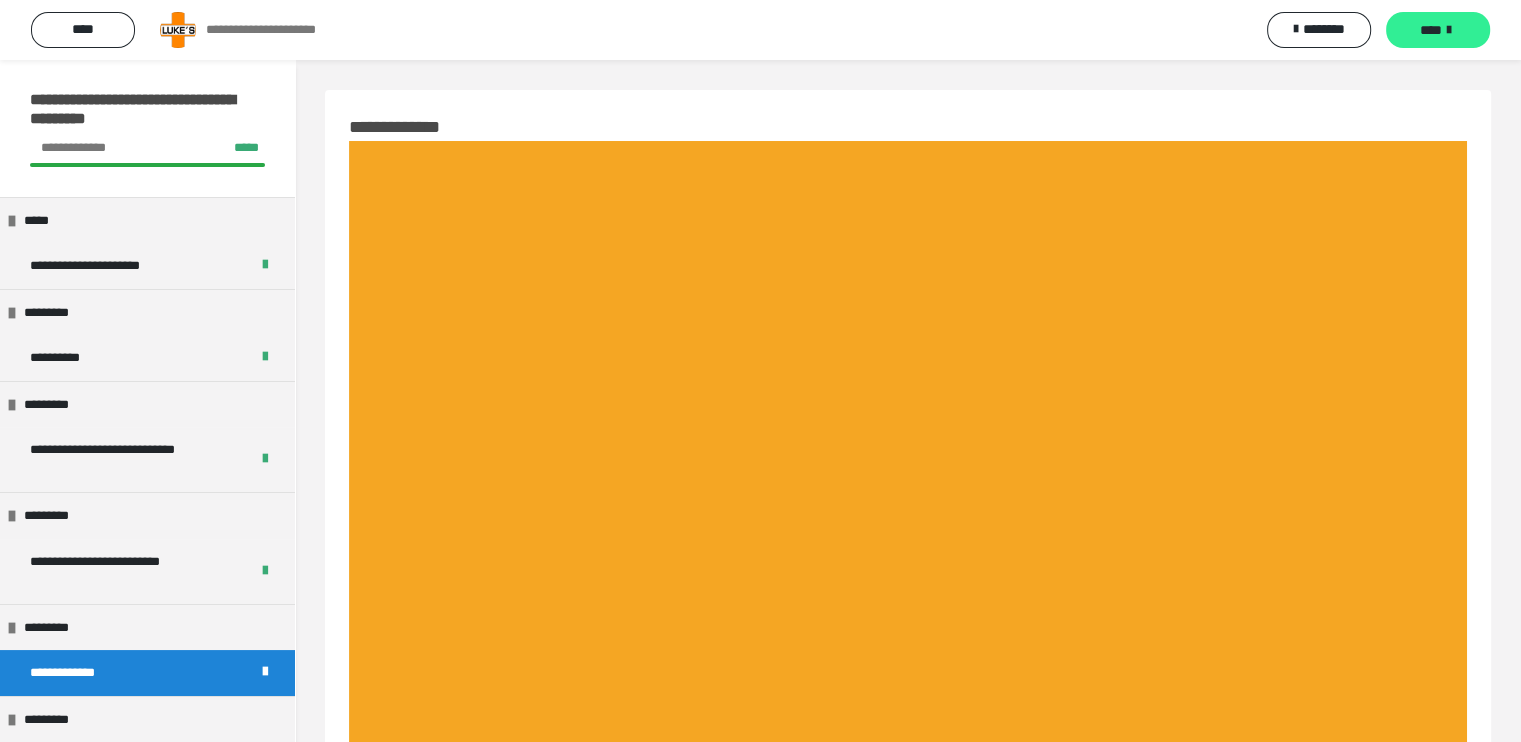 click on "****" at bounding box center (1438, 30) 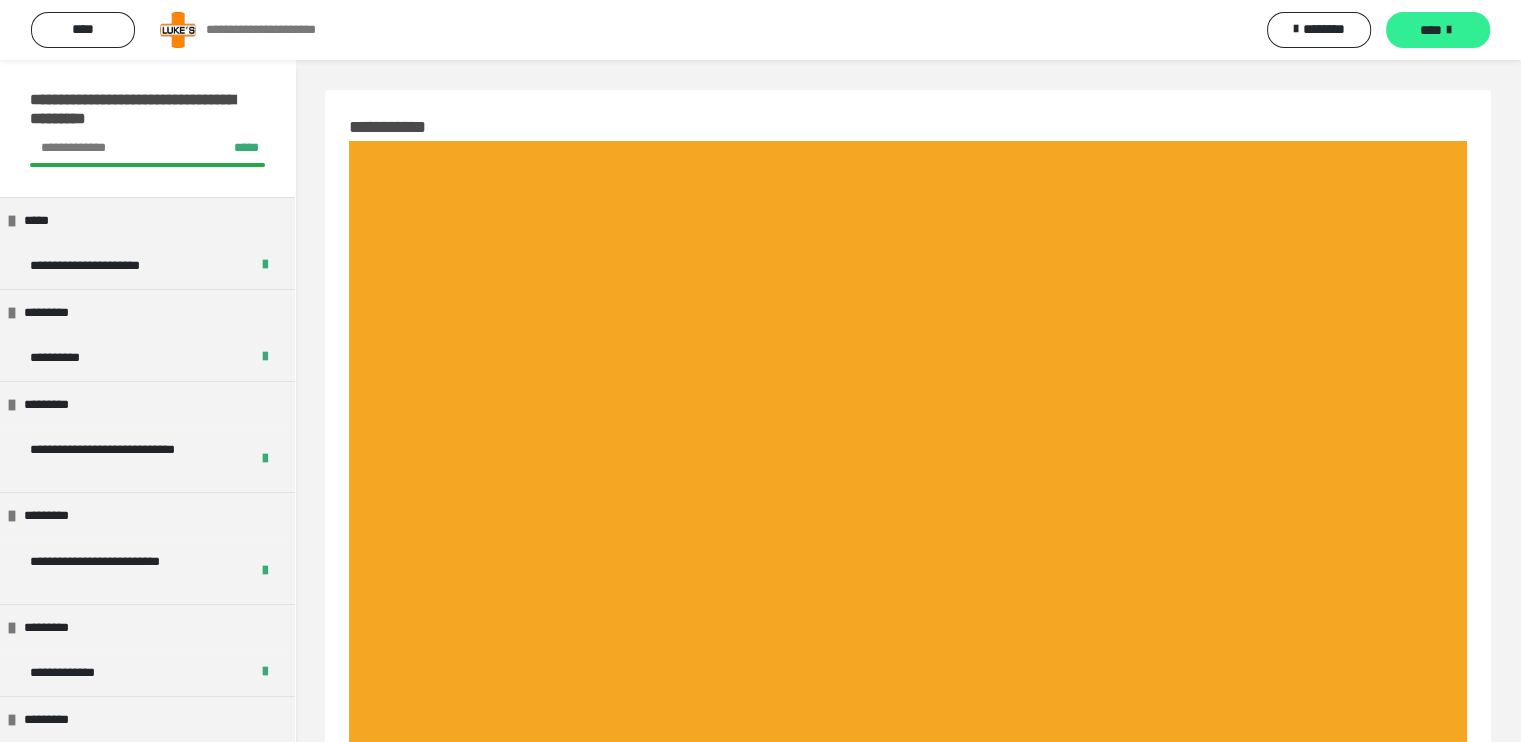 click on "****" at bounding box center (1438, 30) 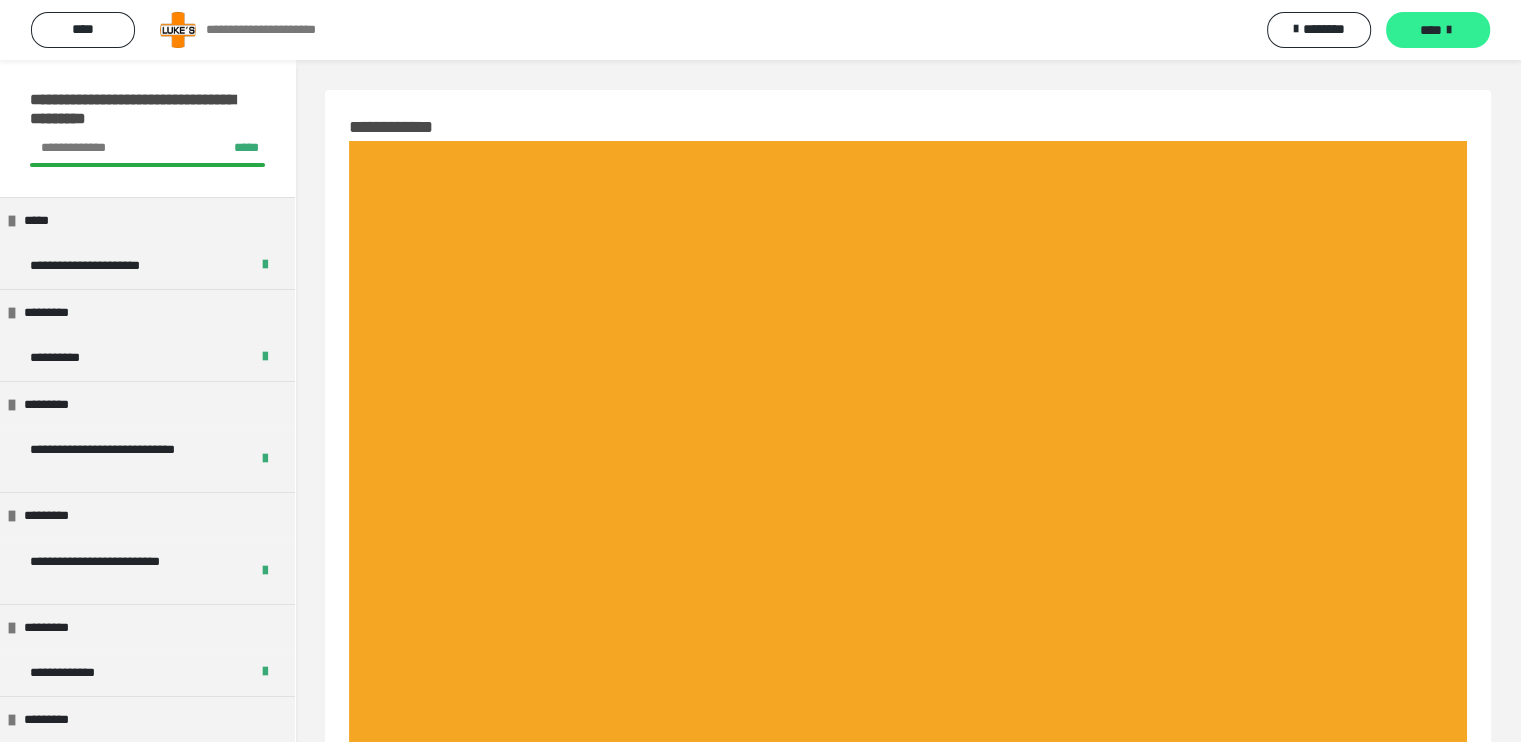click on "****" at bounding box center [1438, 30] 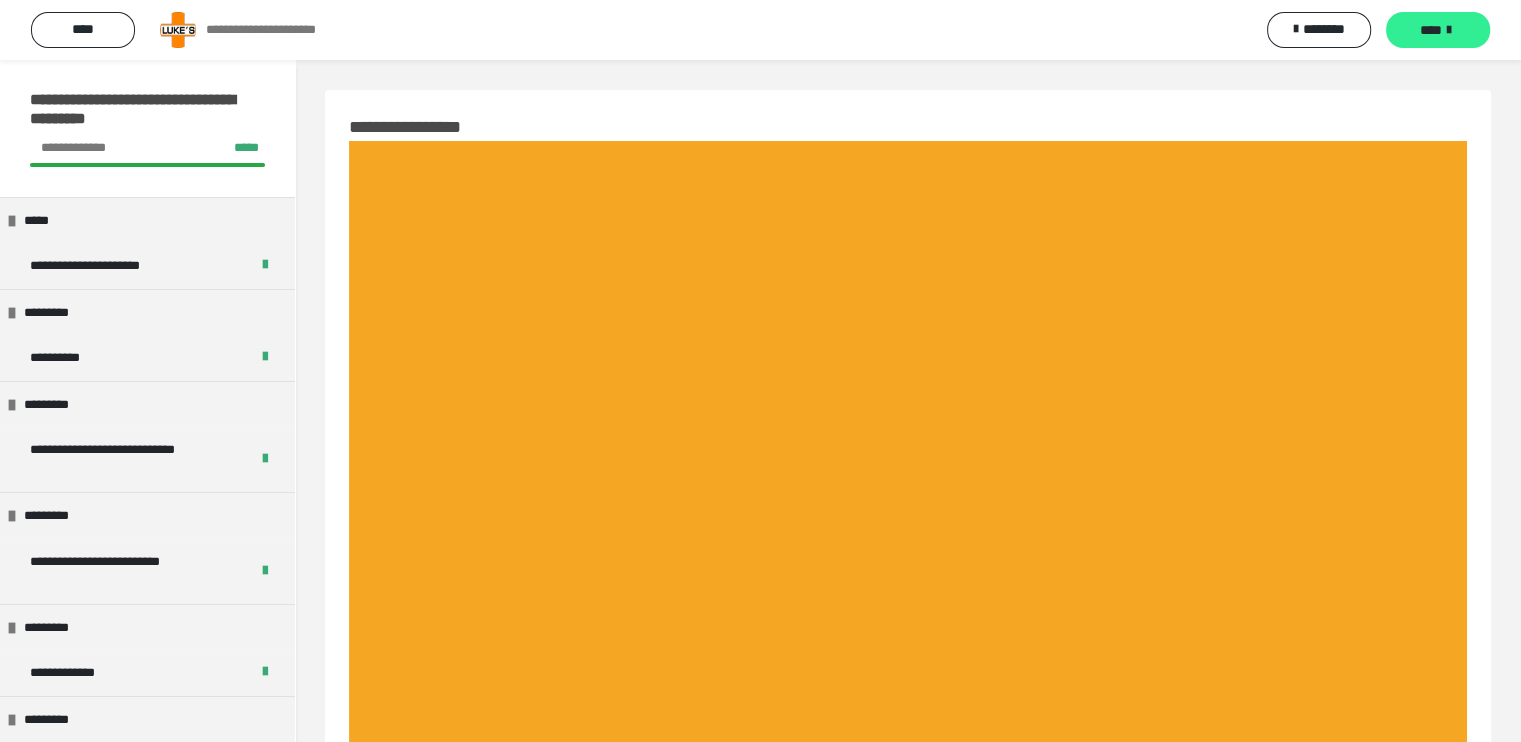 click on "****" at bounding box center [1438, 30] 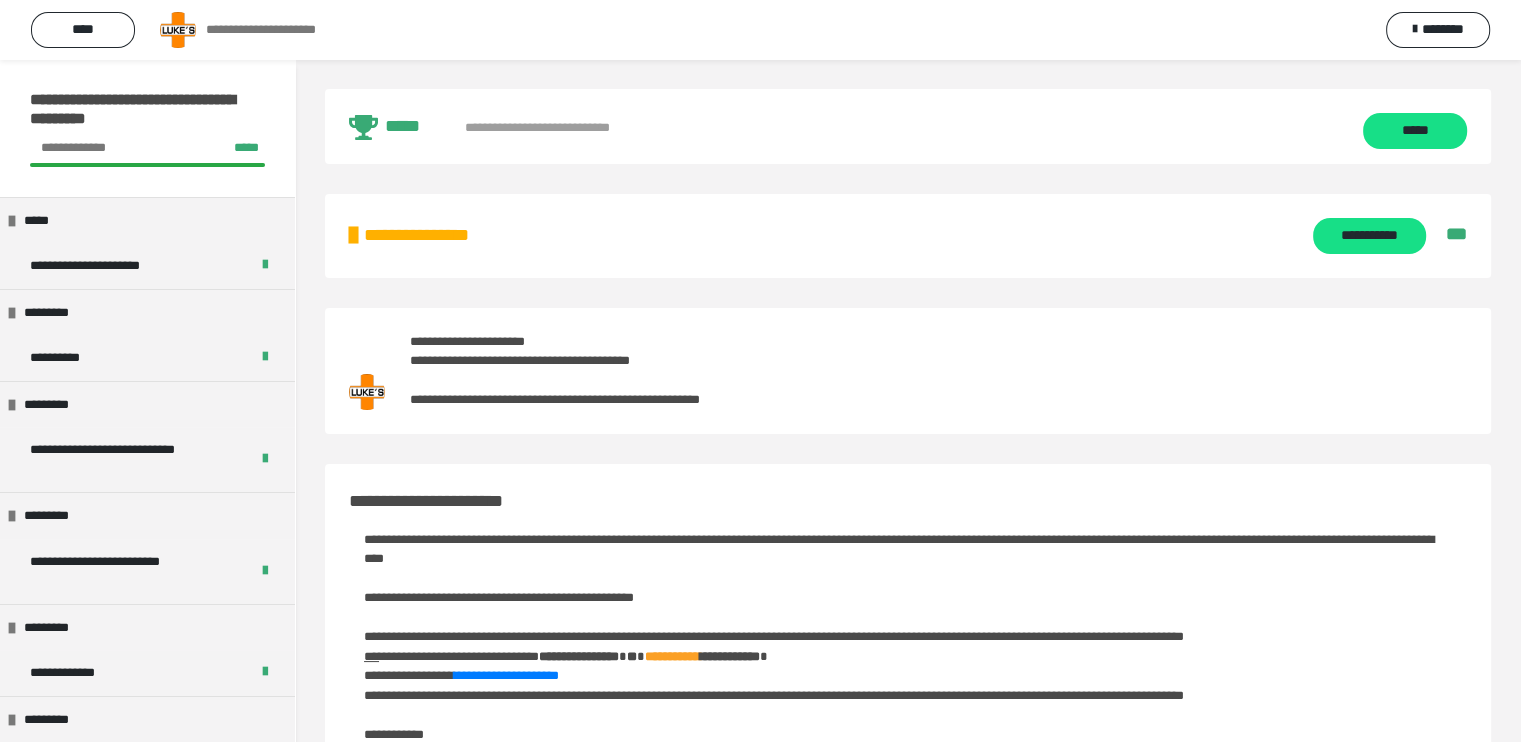 scroll, scrollTop: 0, scrollLeft: 0, axis: both 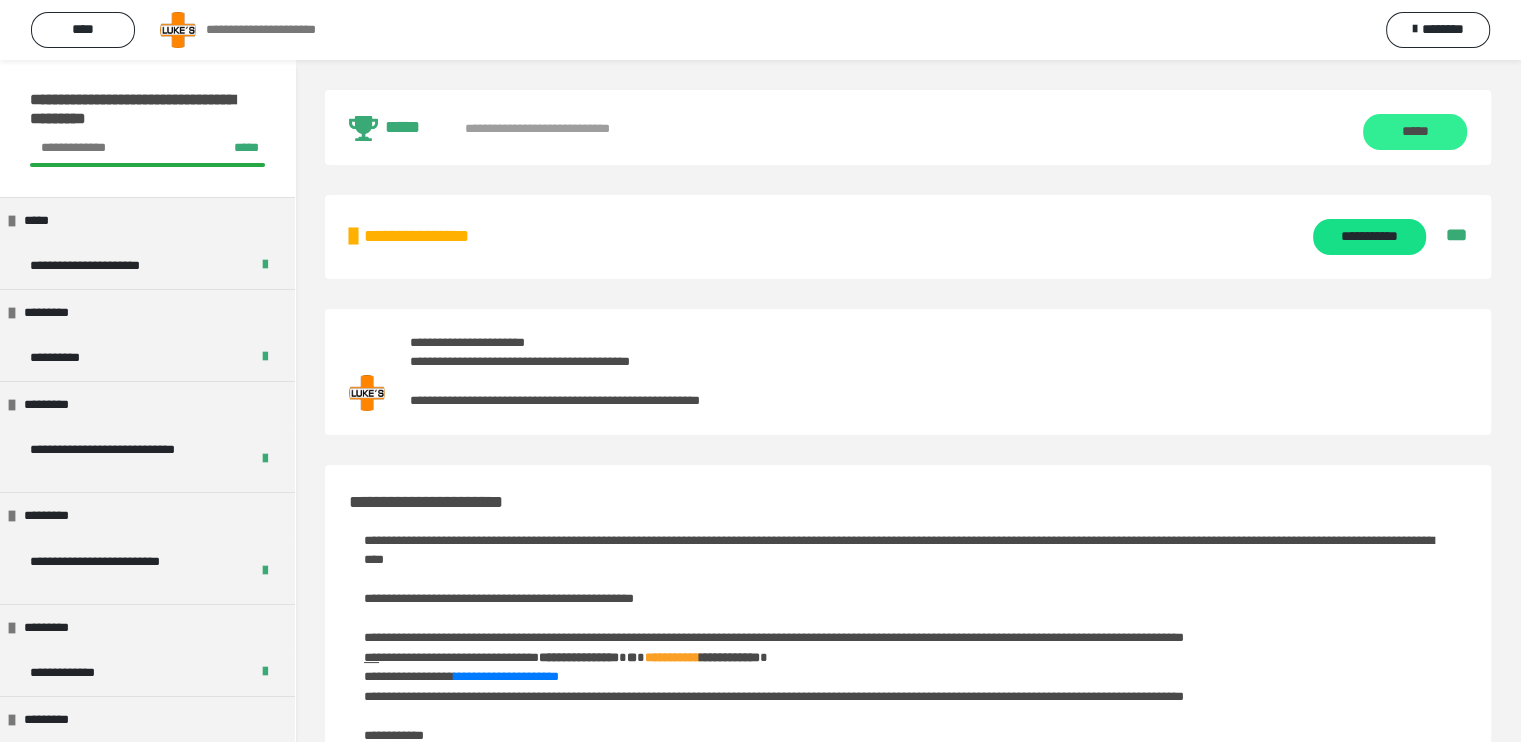 click on "*****" at bounding box center [1415, 132] 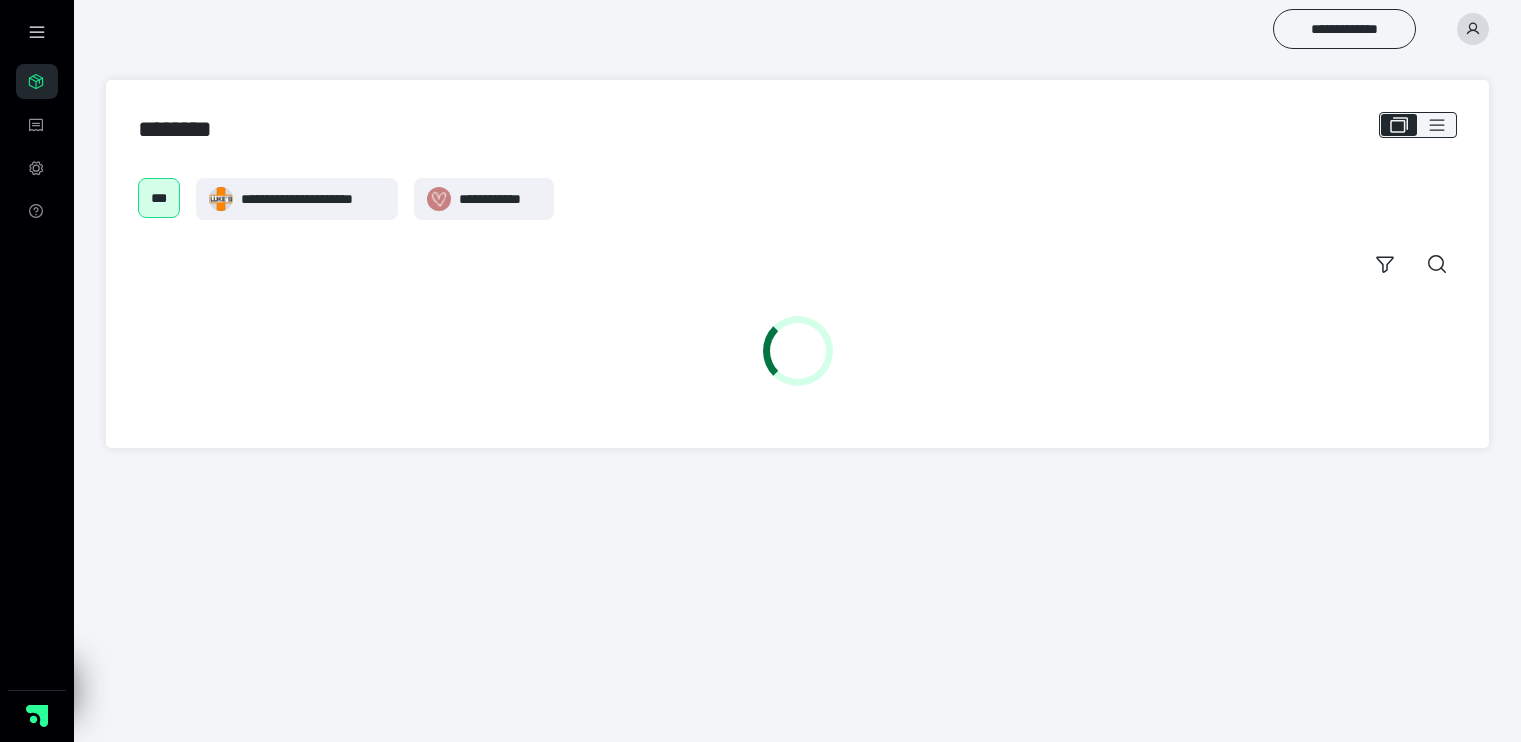 scroll, scrollTop: 0, scrollLeft: 0, axis: both 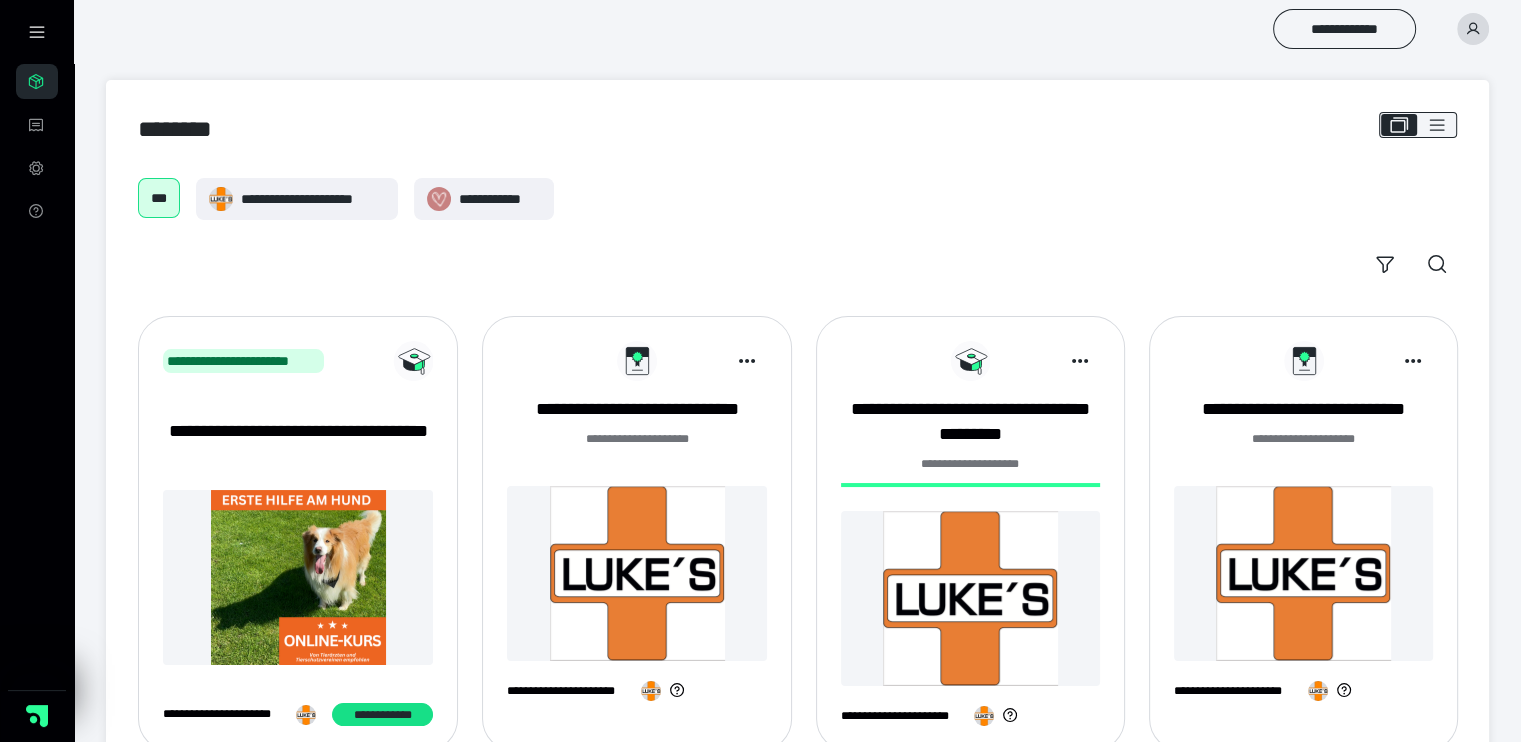 click on "**********" at bounding box center (797, 29) 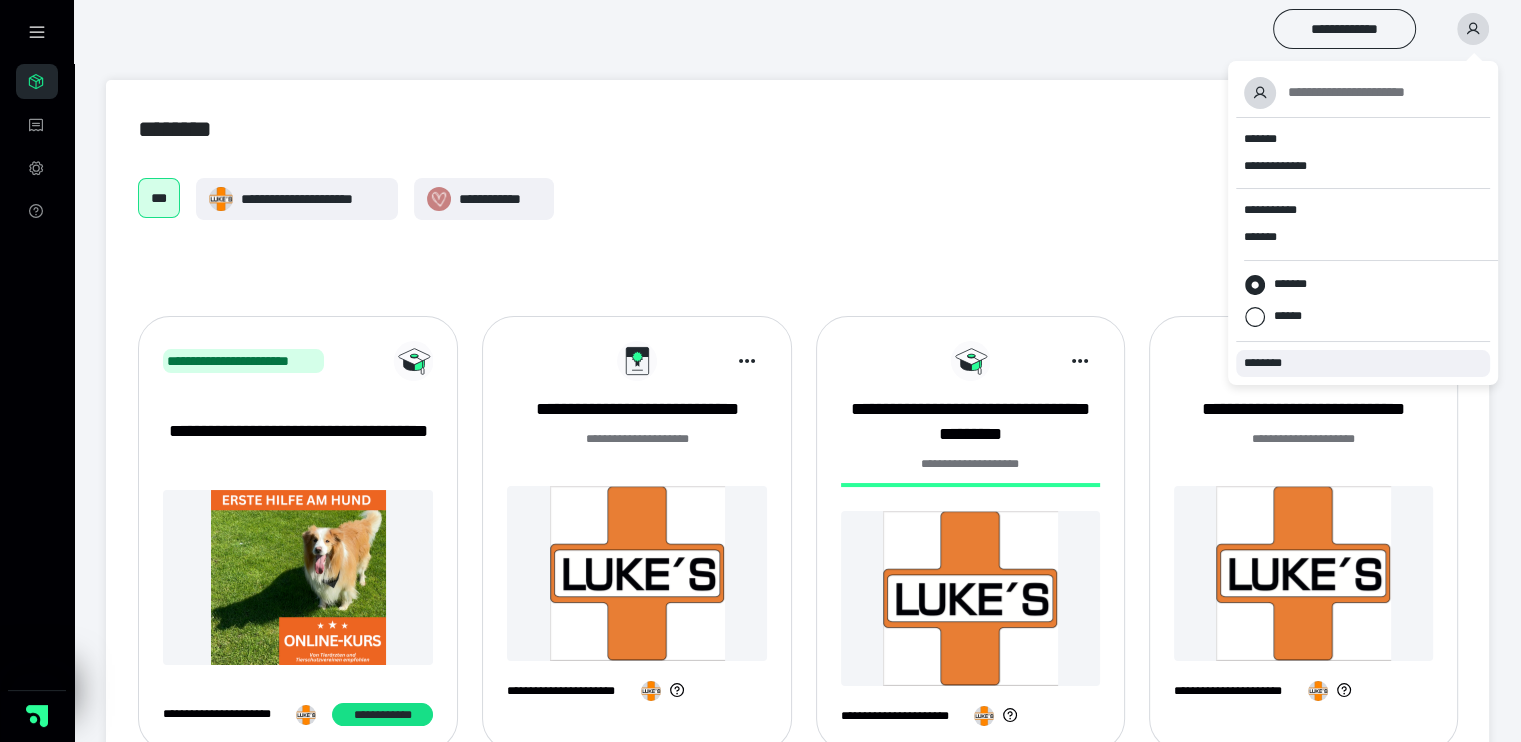 click on "********" at bounding box center [1267, 363] 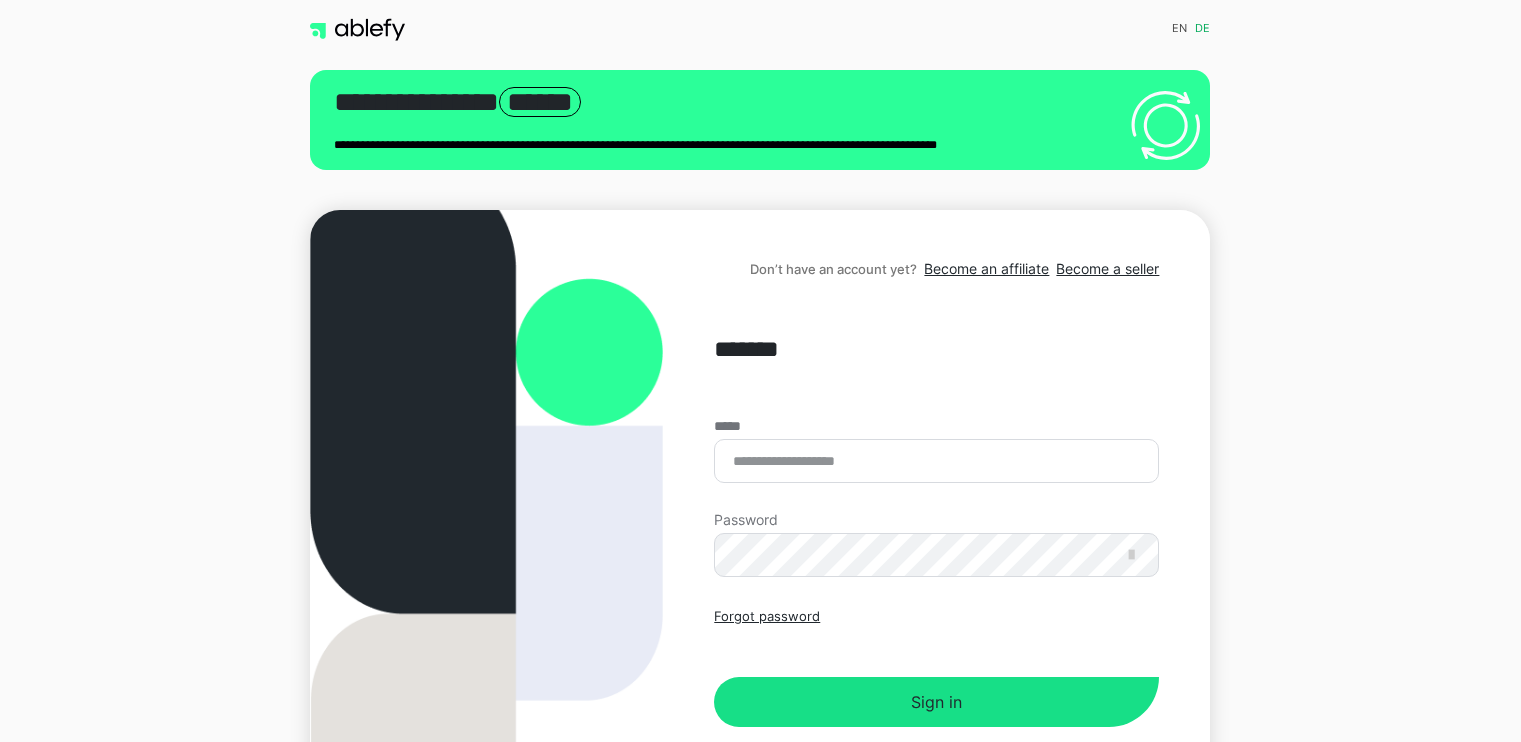 scroll, scrollTop: 0, scrollLeft: 0, axis: both 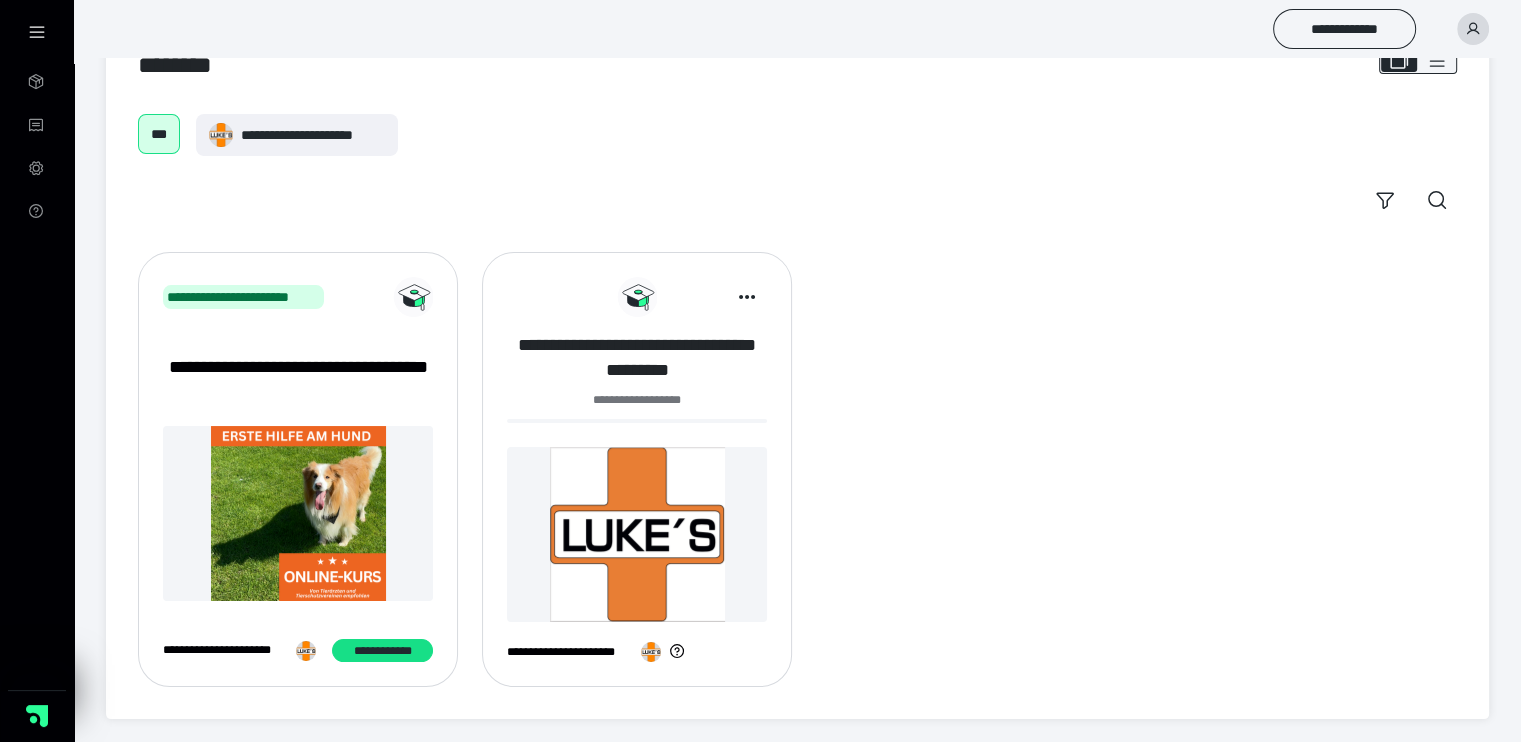 click on "**********" at bounding box center [636, 358] 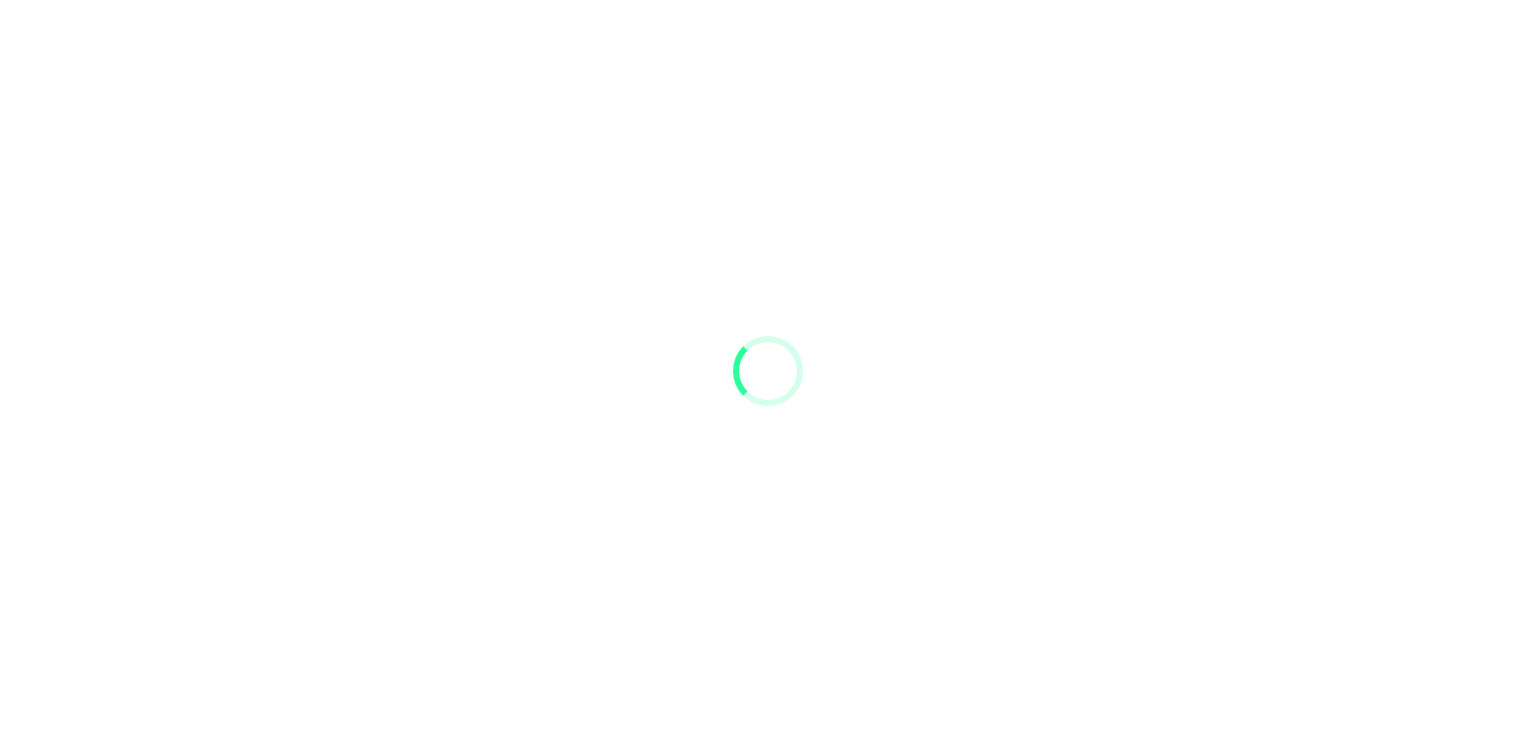 scroll, scrollTop: 0, scrollLeft: 0, axis: both 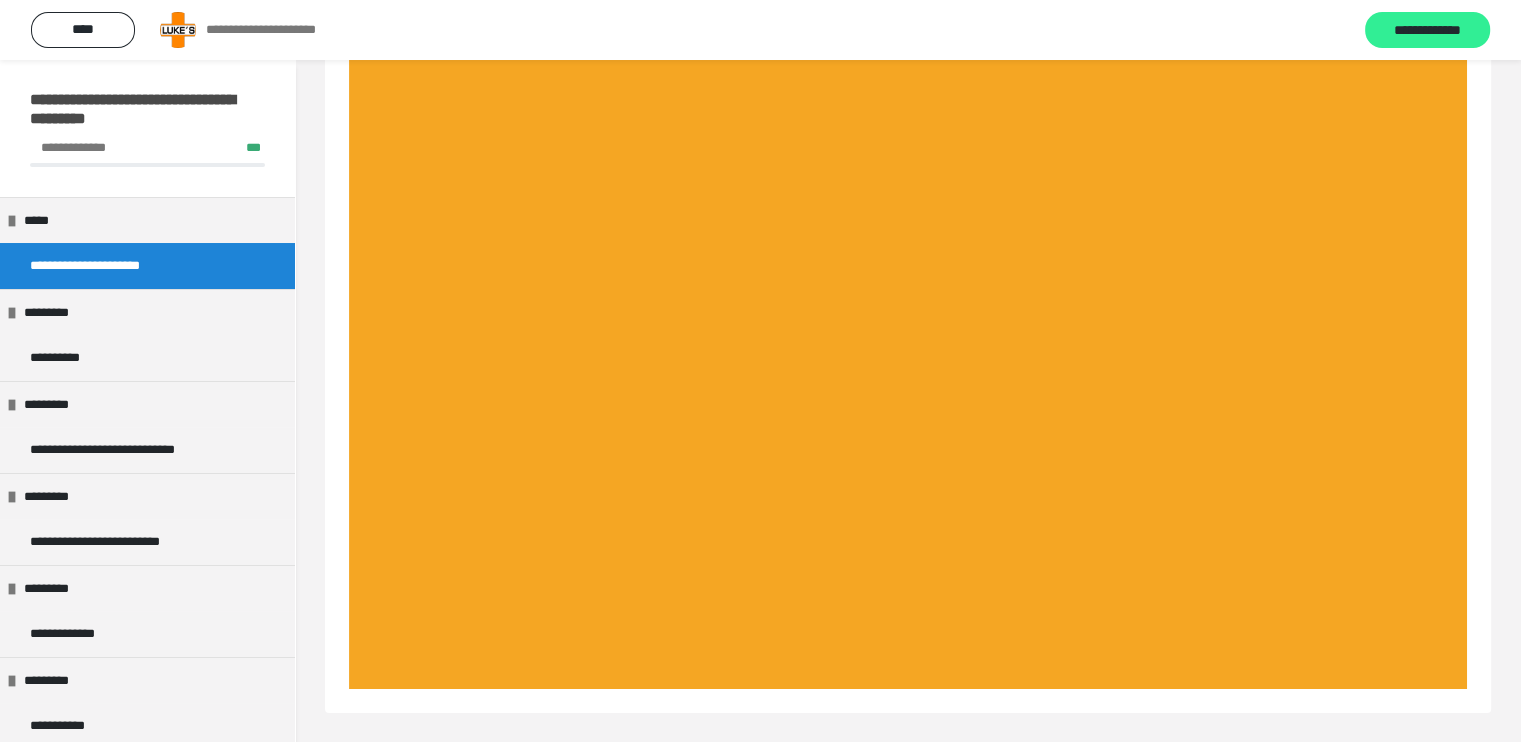 click on "**********" at bounding box center (1427, 31) 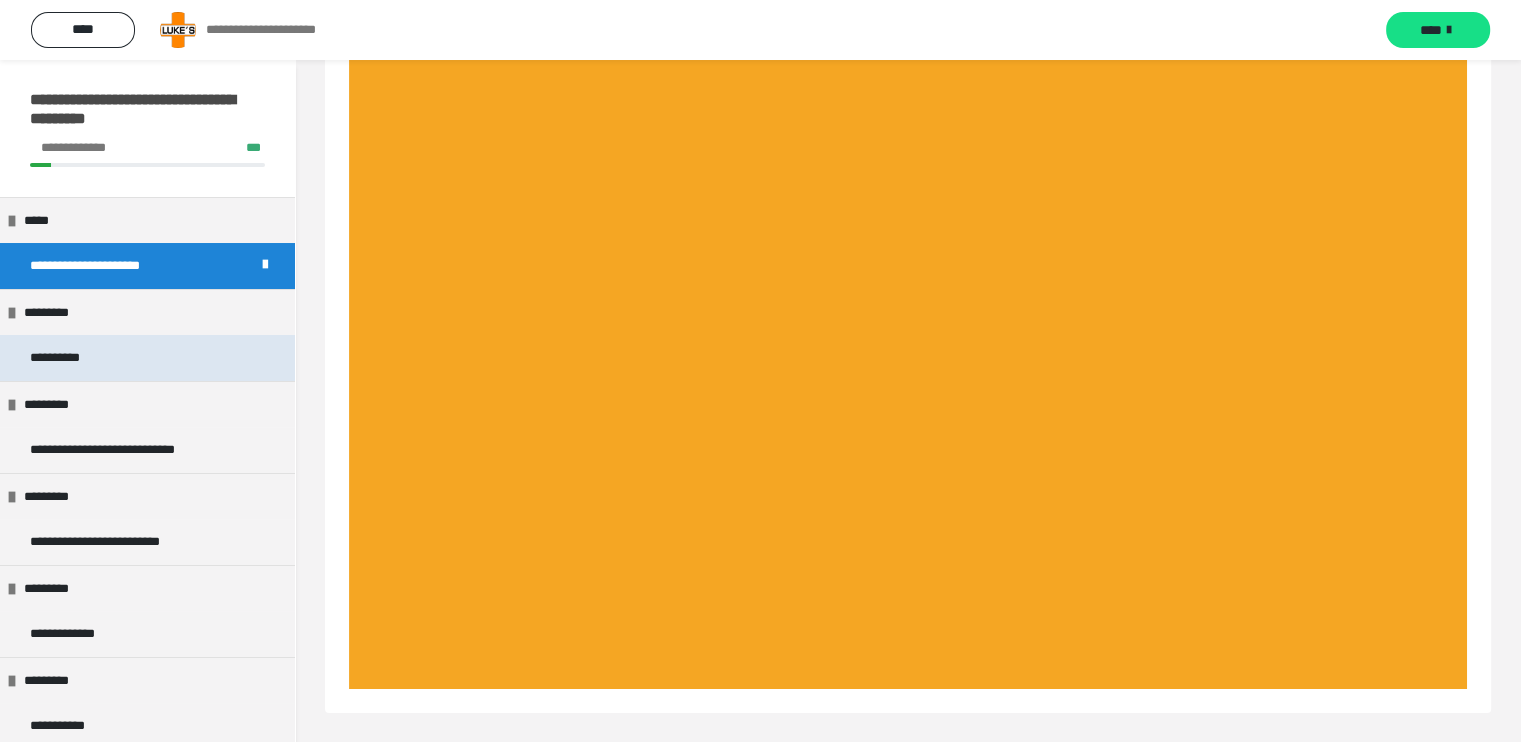 click on "**********" at bounding box center [147, 358] 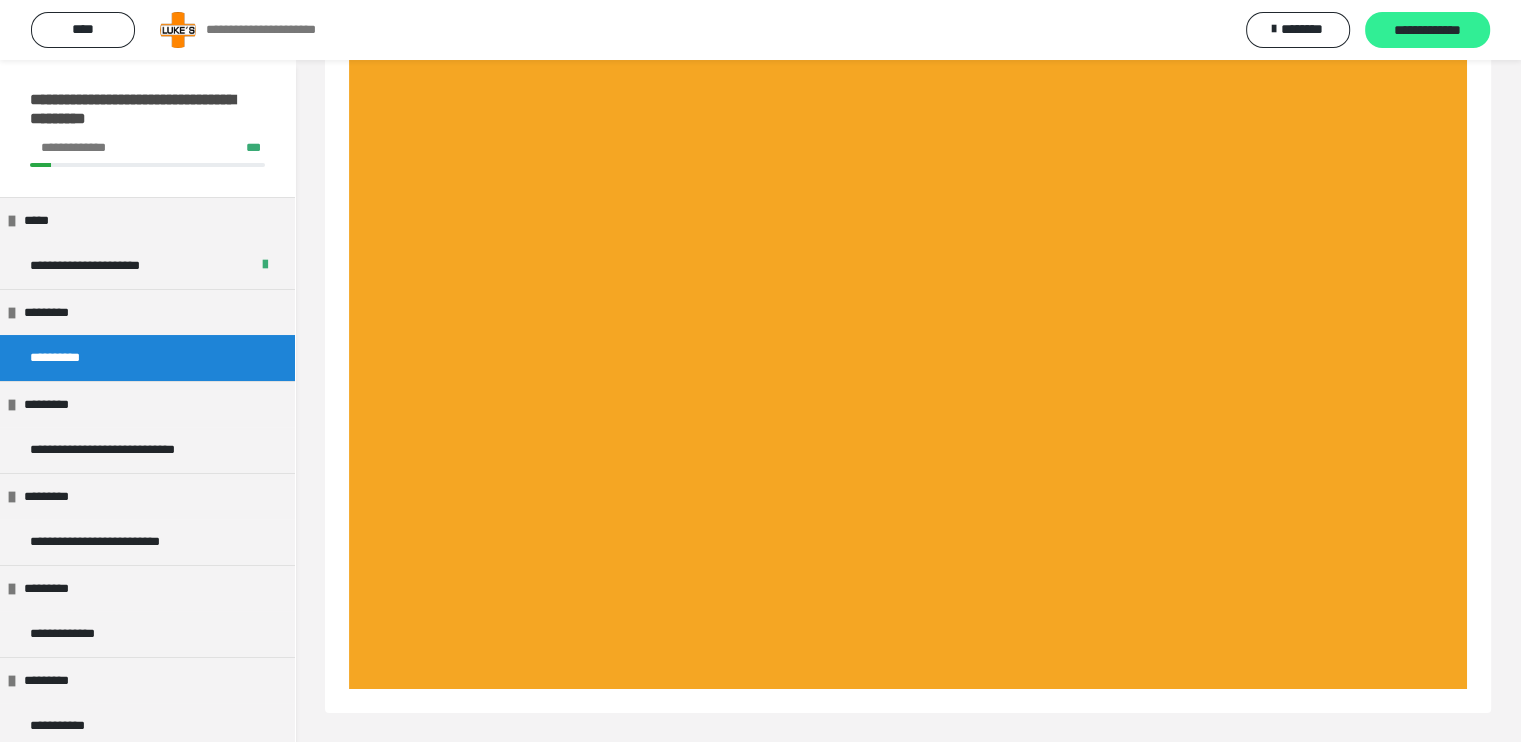 click on "**********" at bounding box center [1427, 31] 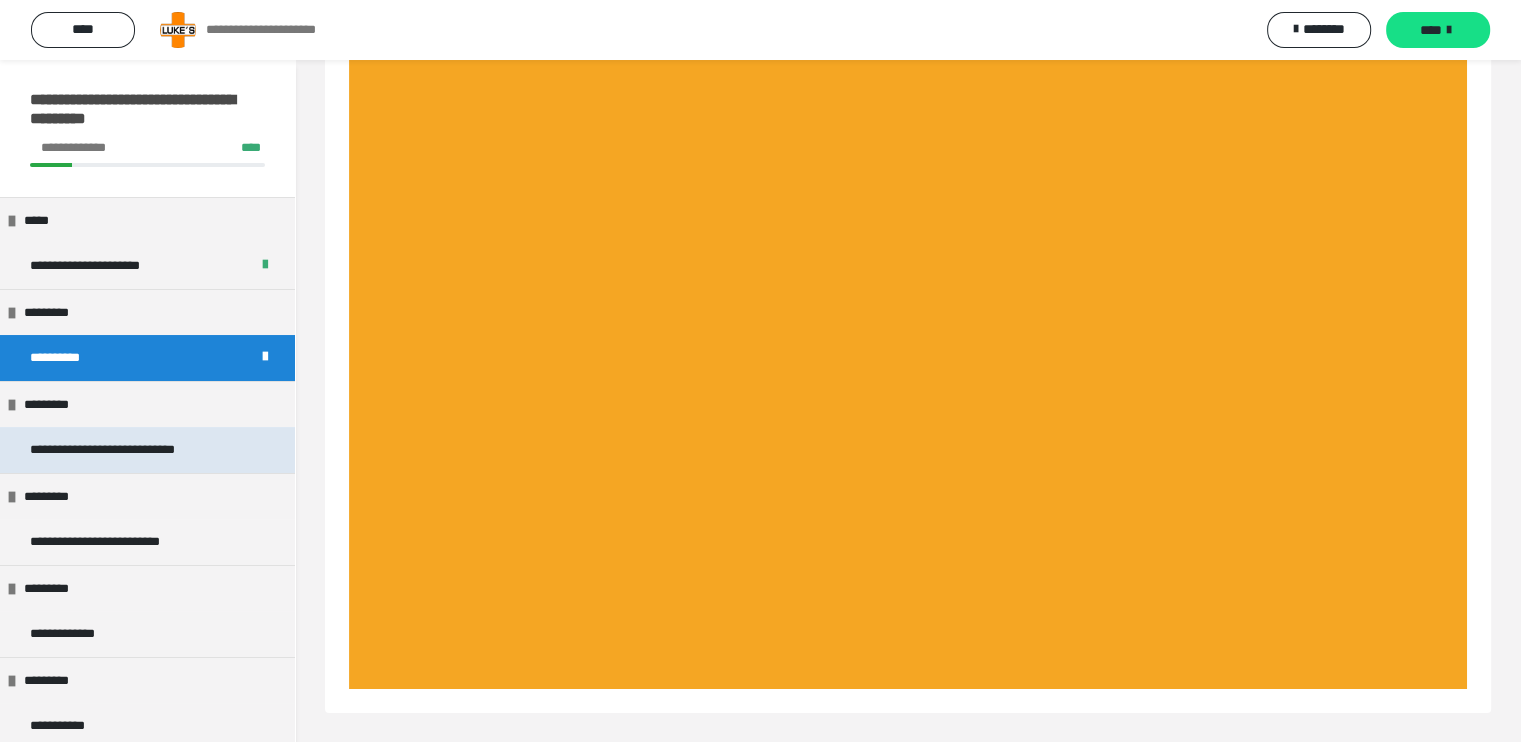 click on "**********" at bounding box center [127, 450] 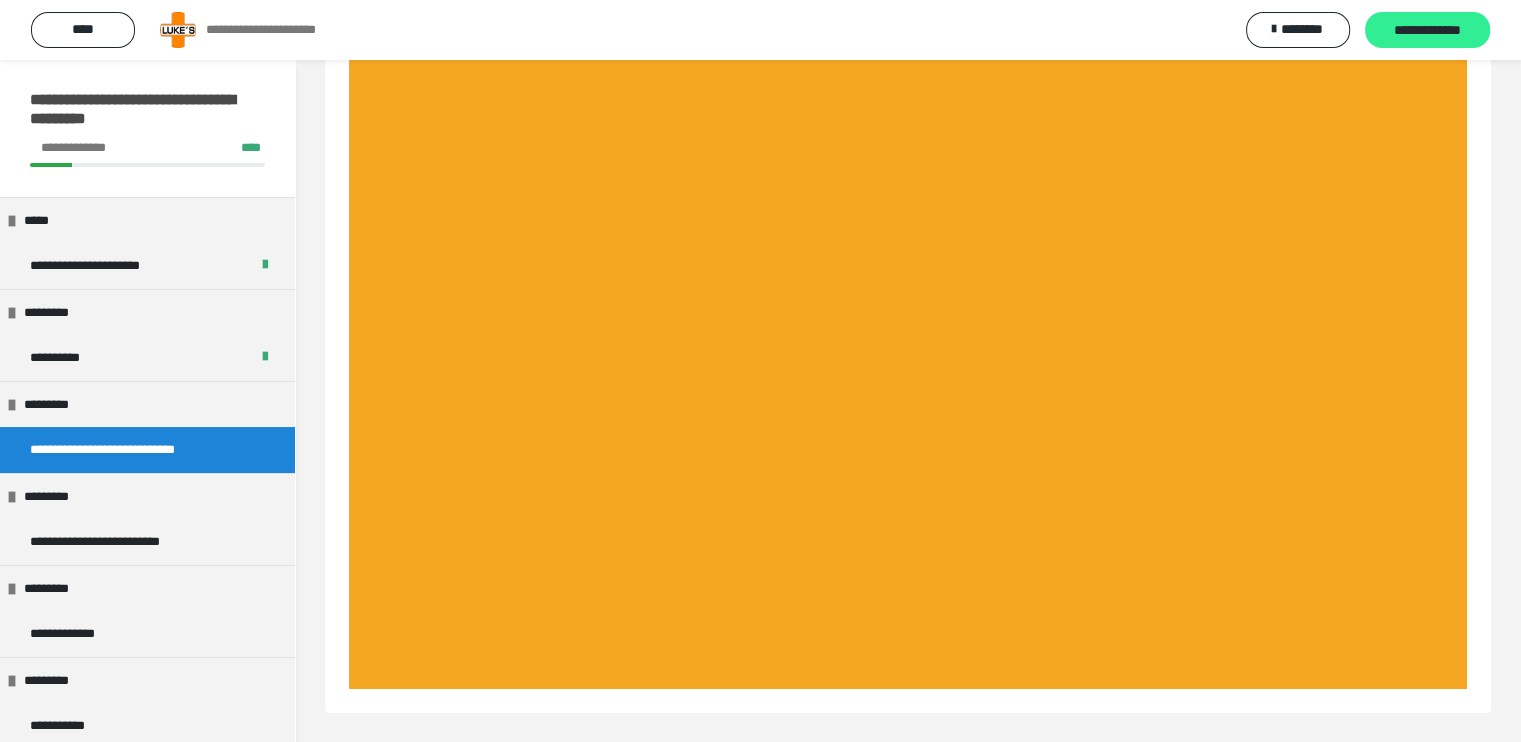 click on "**********" at bounding box center [1427, 31] 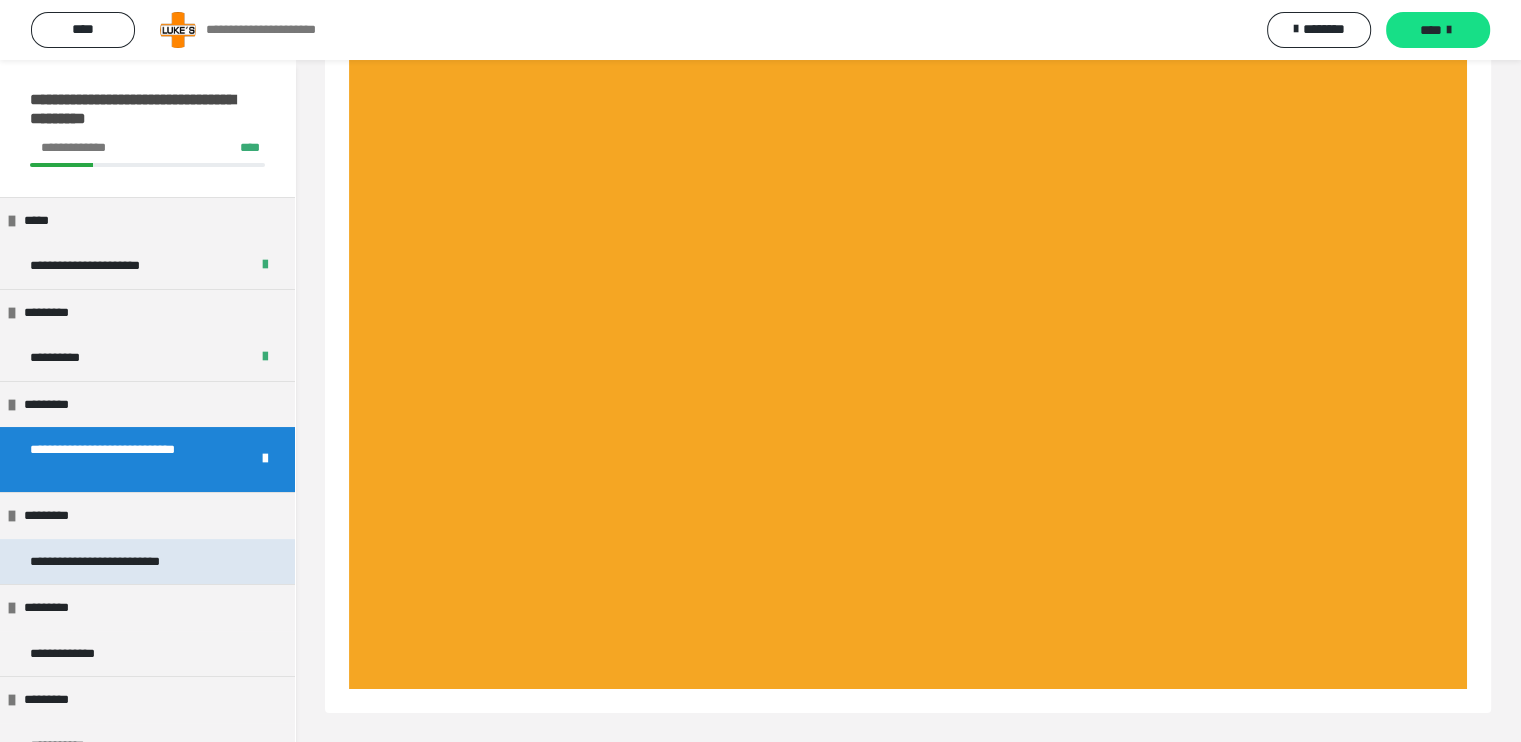 click on "**********" at bounding box center (130, 562) 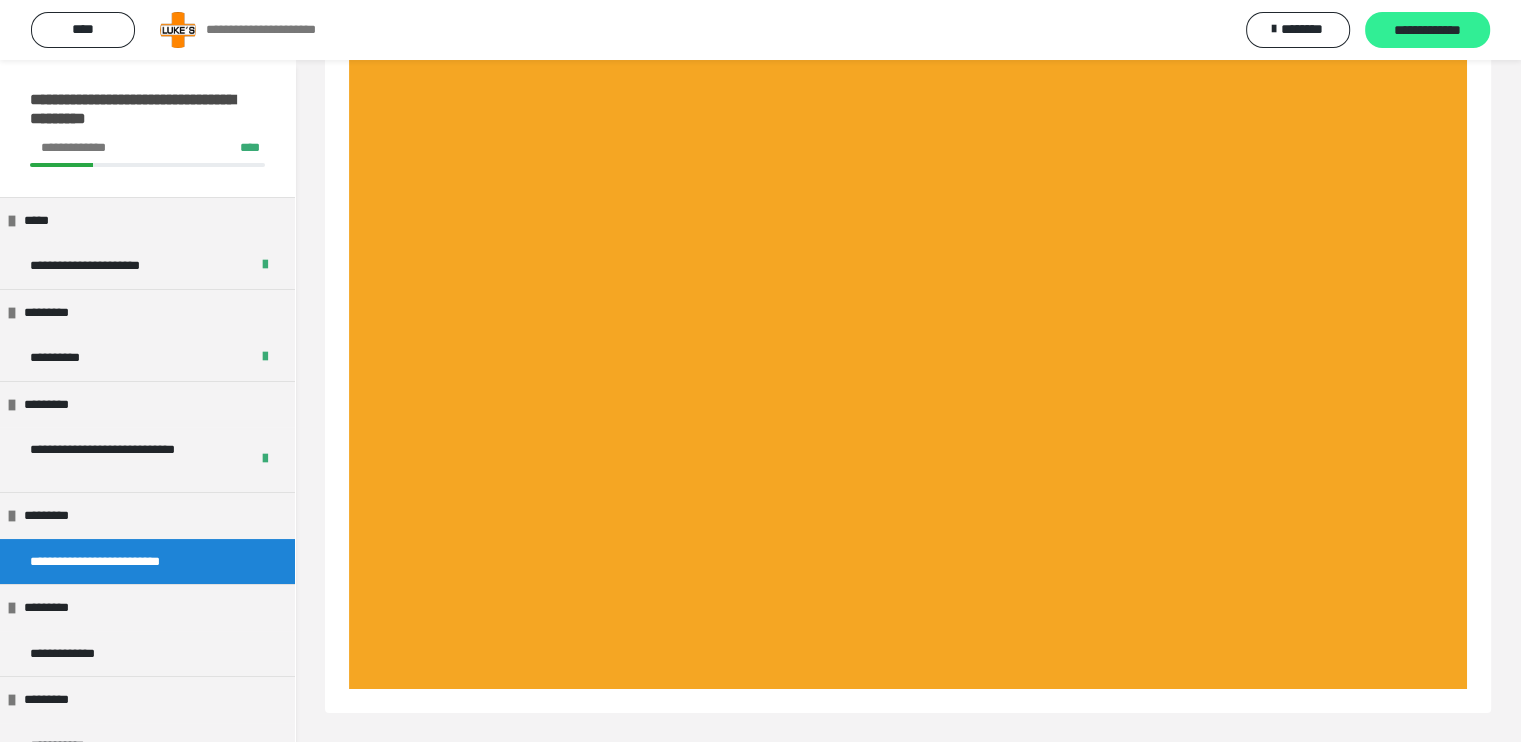 click on "**********" at bounding box center (1427, 31) 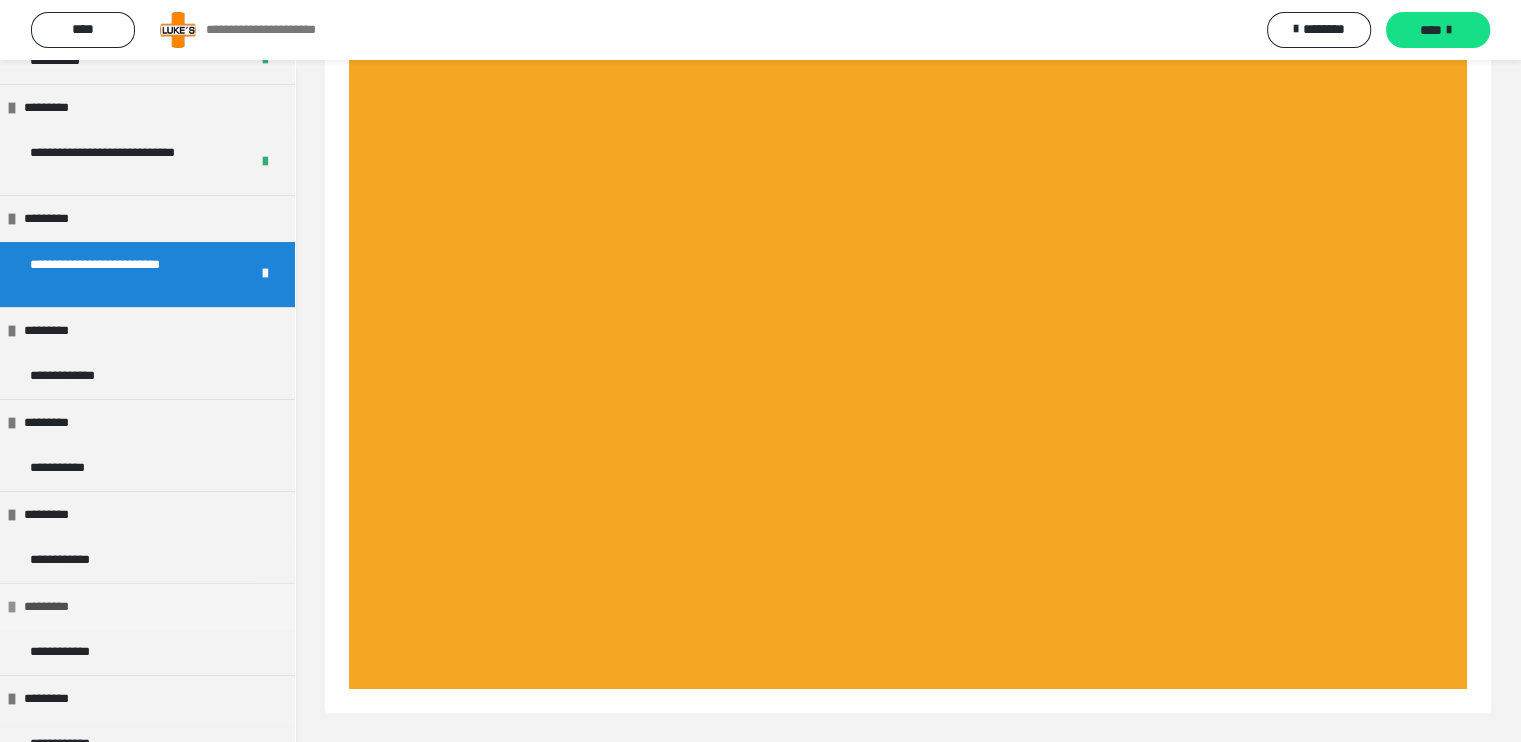 scroll, scrollTop: 300, scrollLeft: 0, axis: vertical 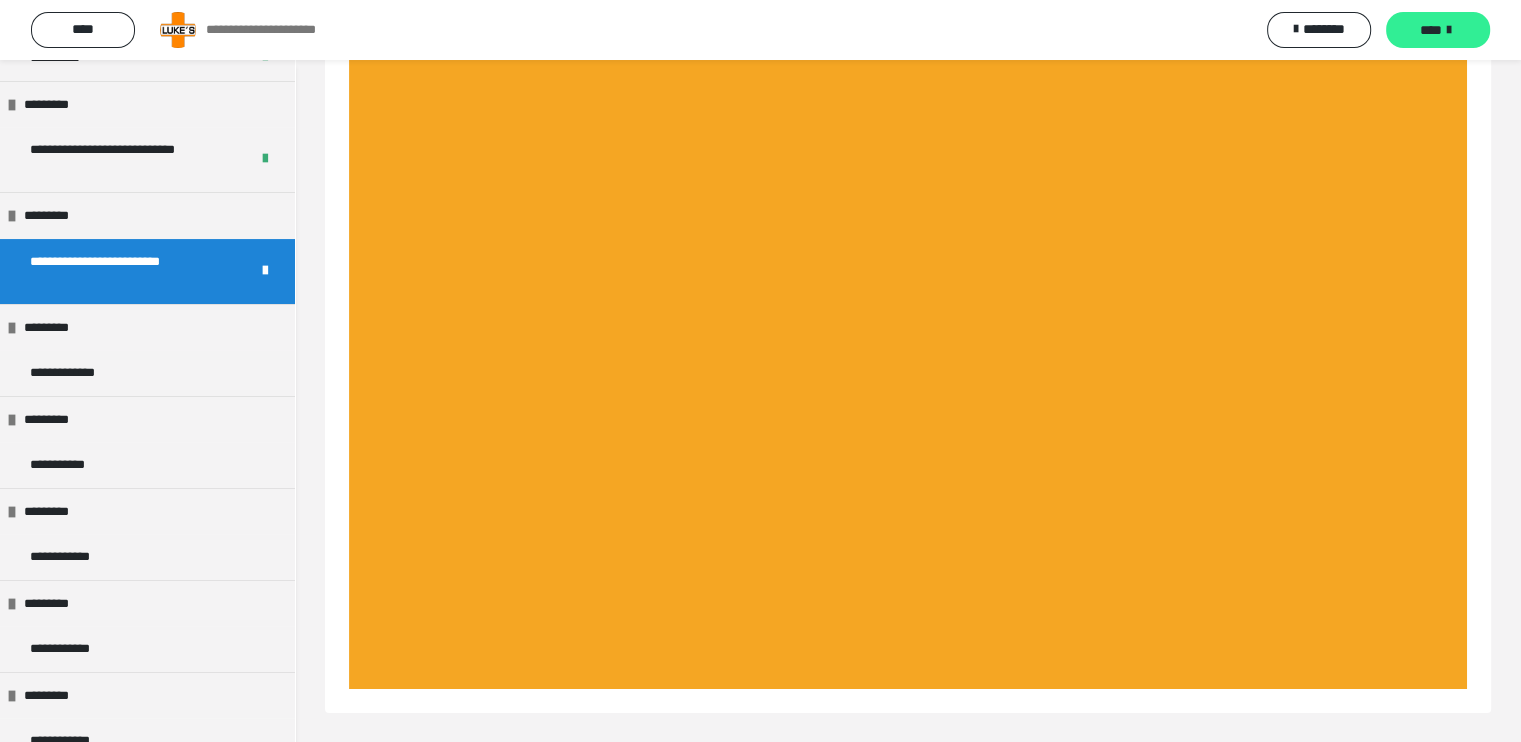 click on "****" at bounding box center [1438, 30] 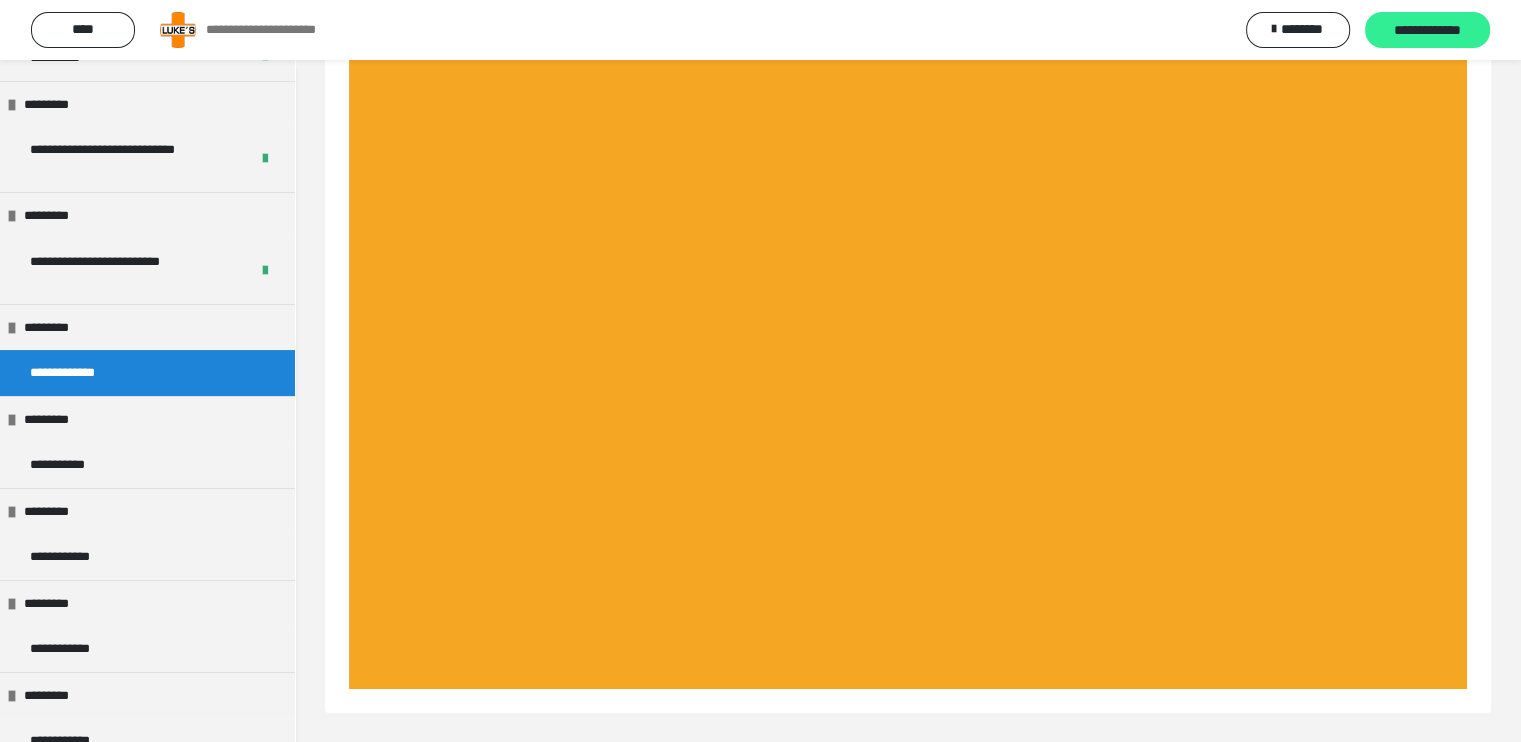 click on "**********" at bounding box center (1427, 31) 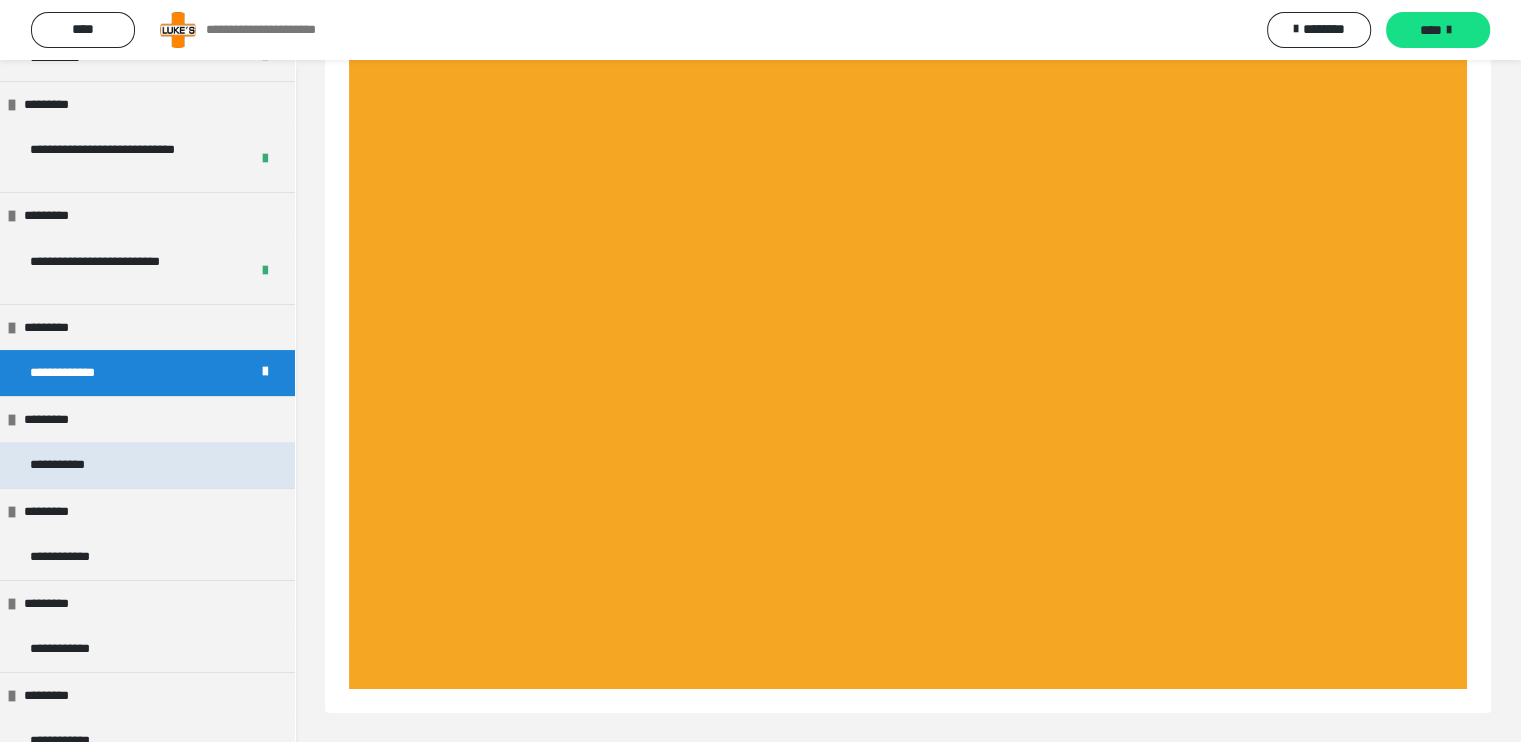 click on "**********" at bounding box center (147, 465) 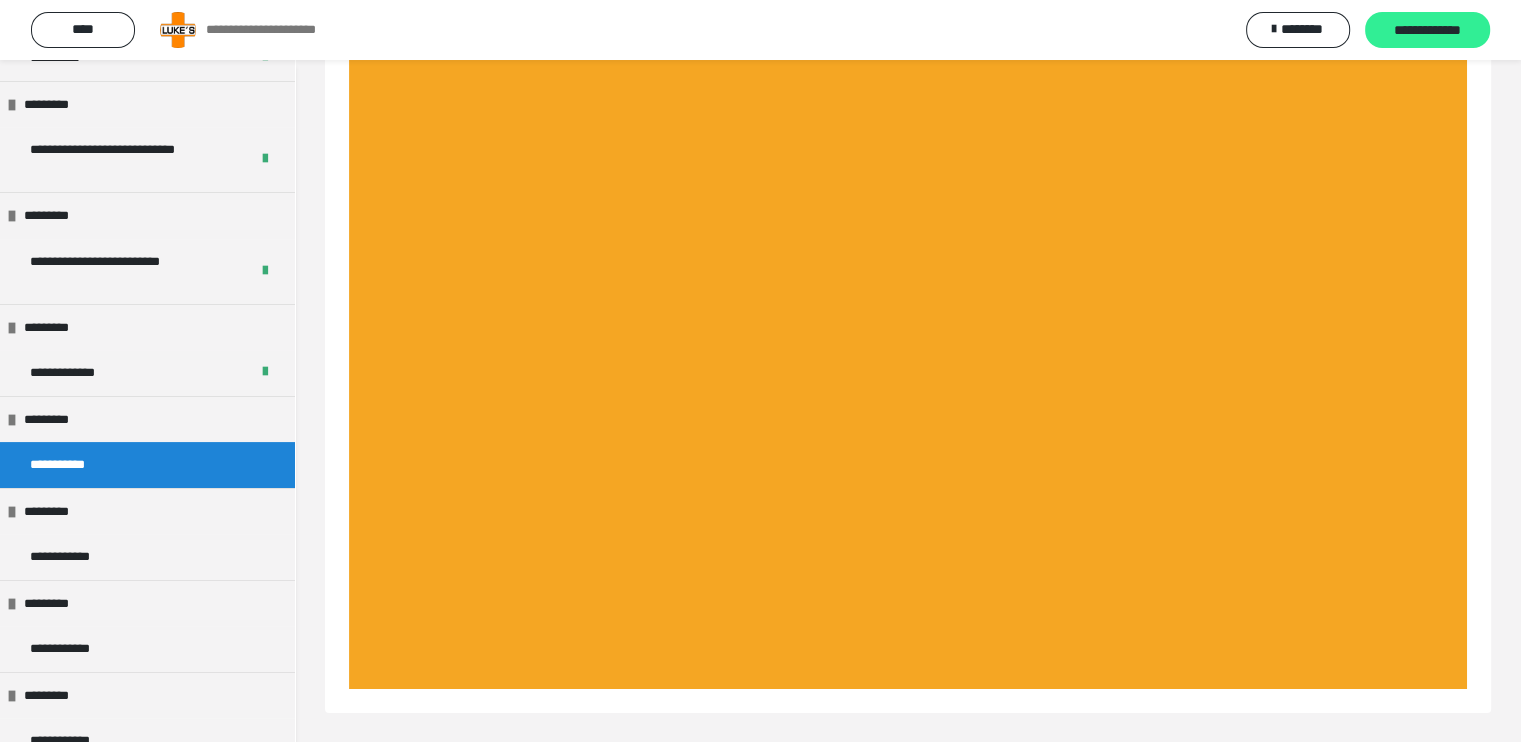 click on "**********" at bounding box center [1427, 31] 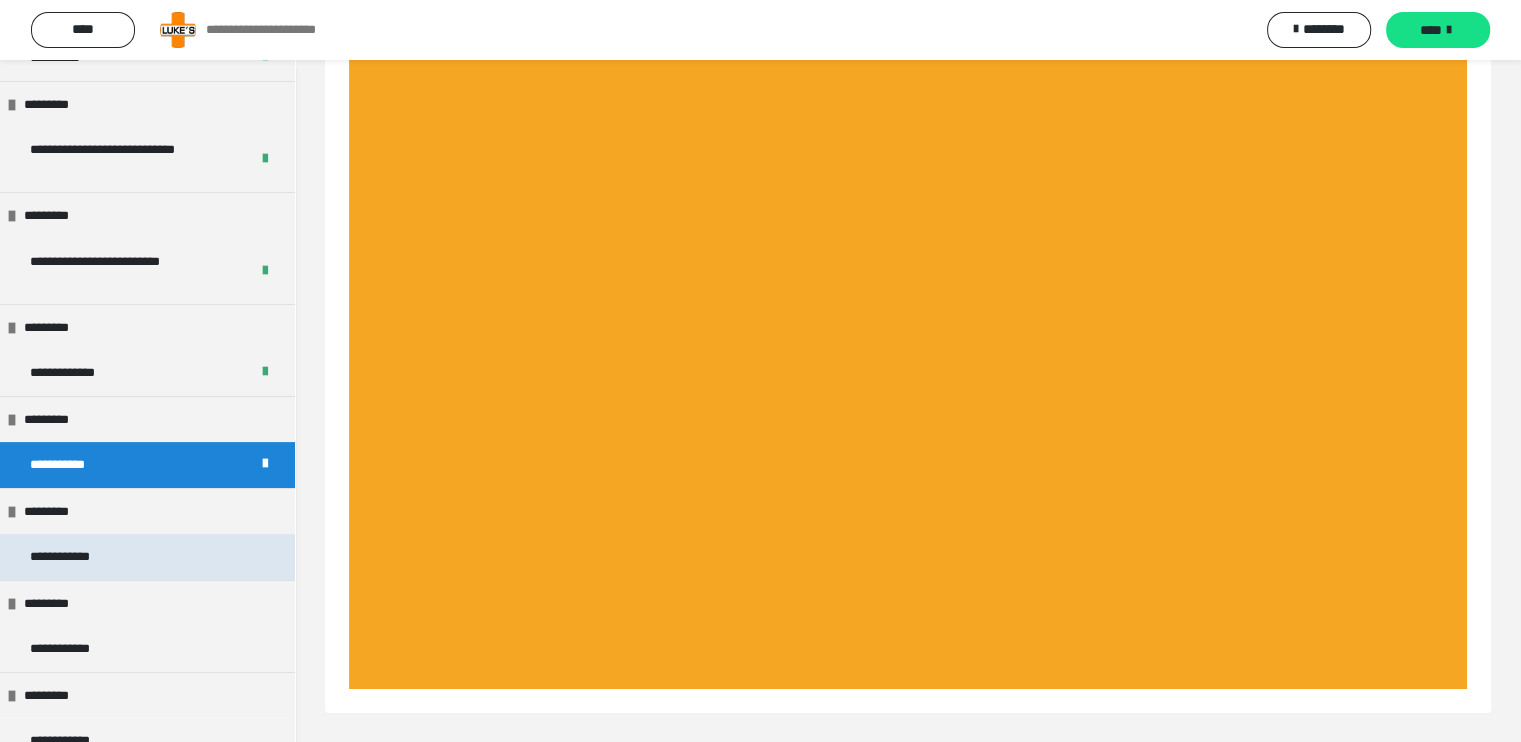 click on "**********" at bounding box center (69, 557) 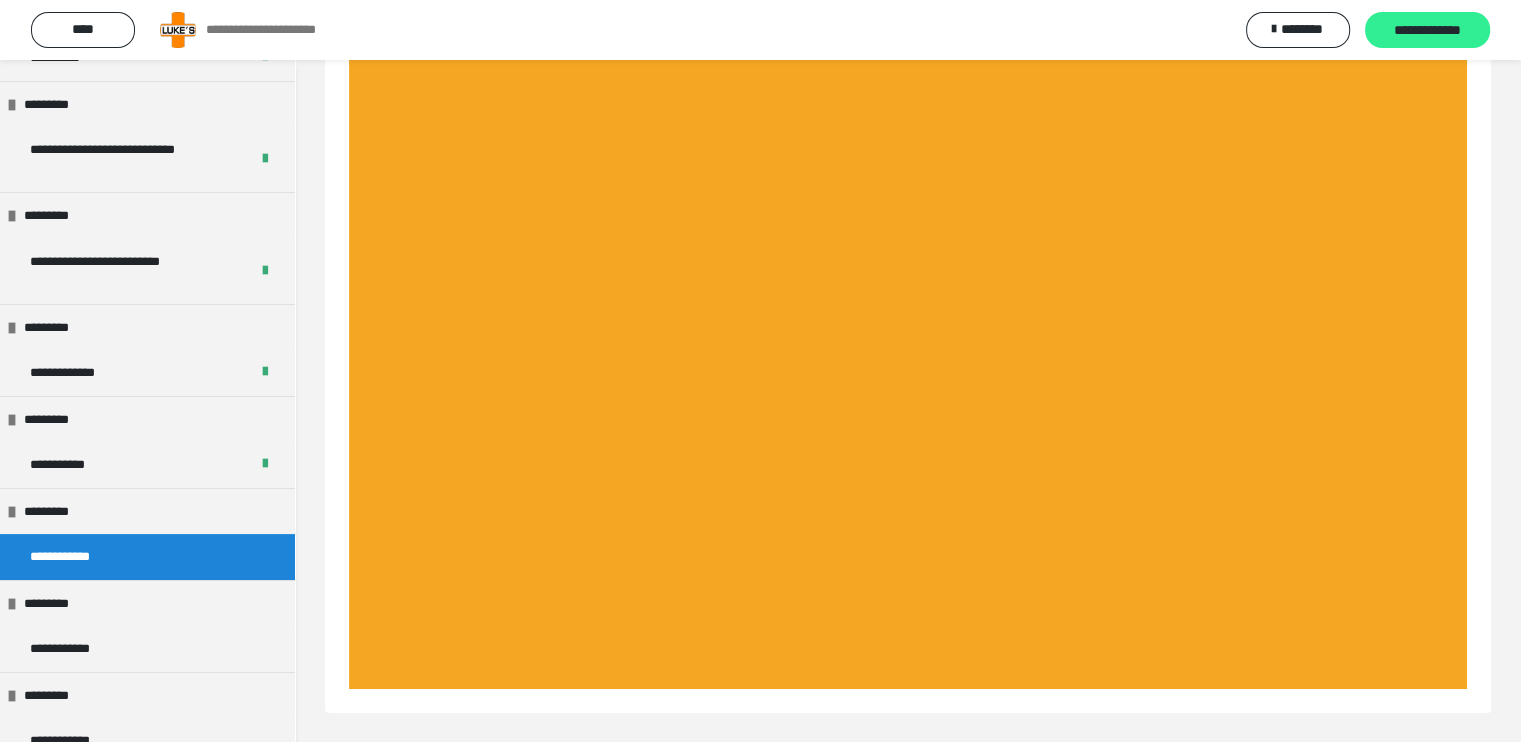 click on "**********" at bounding box center (1427, 31) 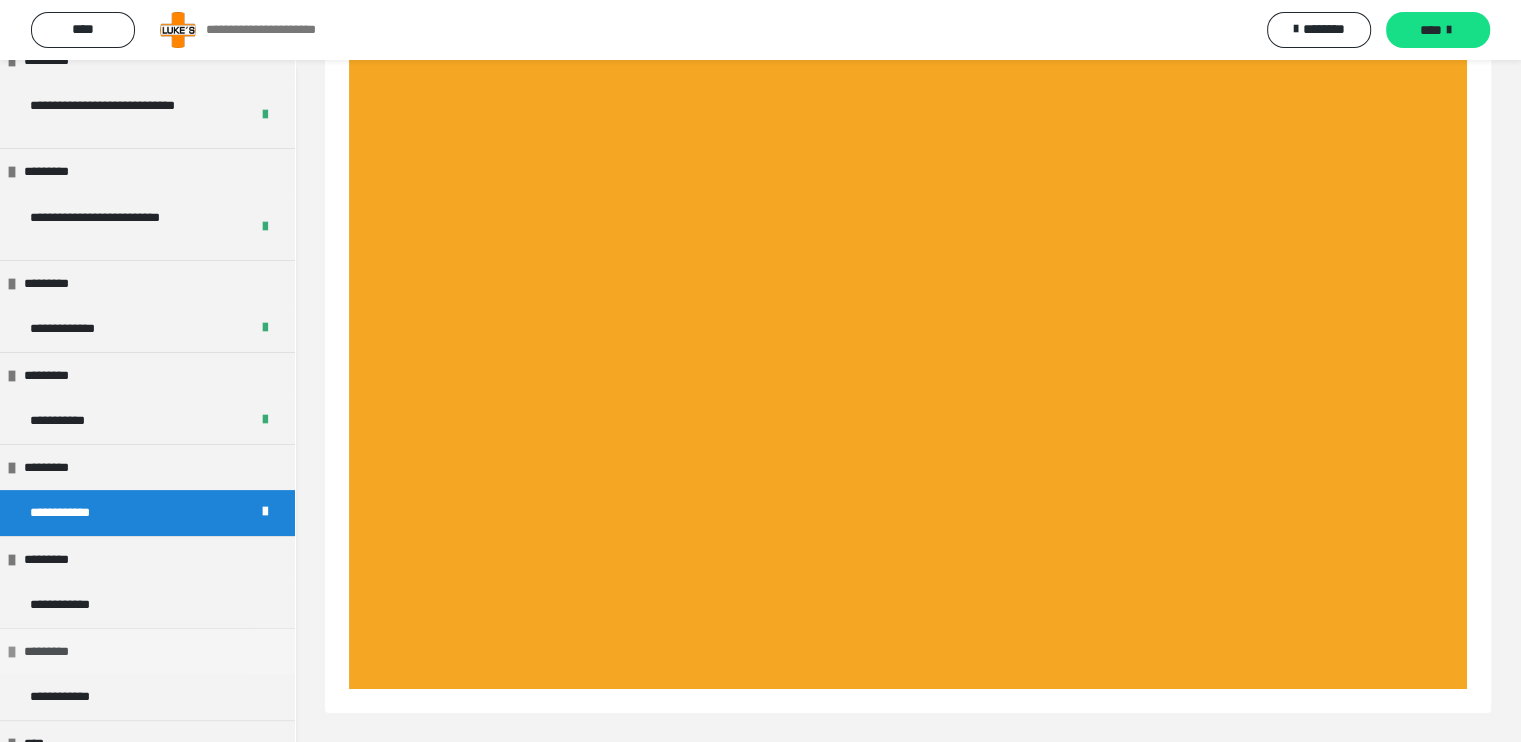 scroll, scrollTop: 463, scrollLeft: 0, axis: vertical 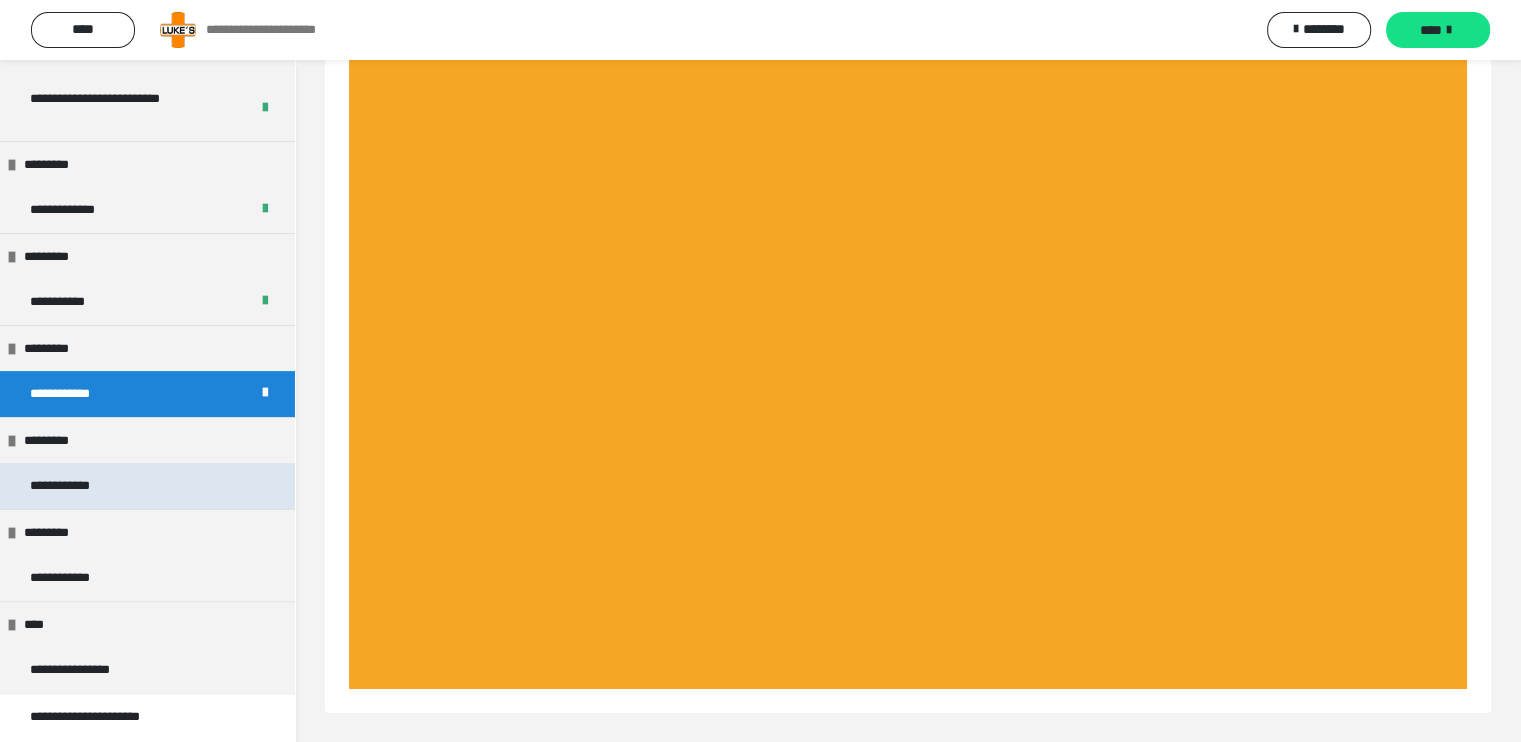click on "**********" at bounding box center [147, 486] 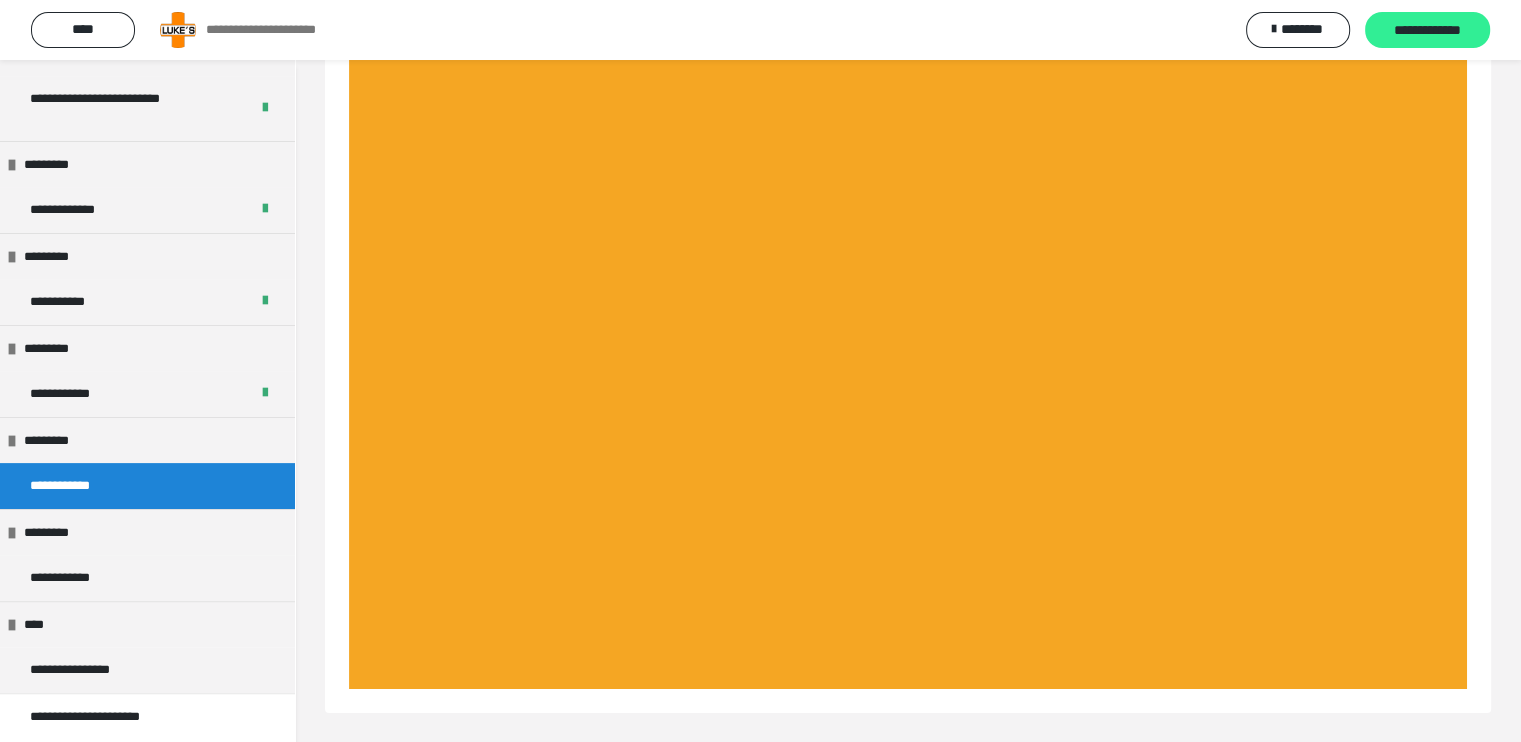 click on "**********" at bounding box center (1427, 31) 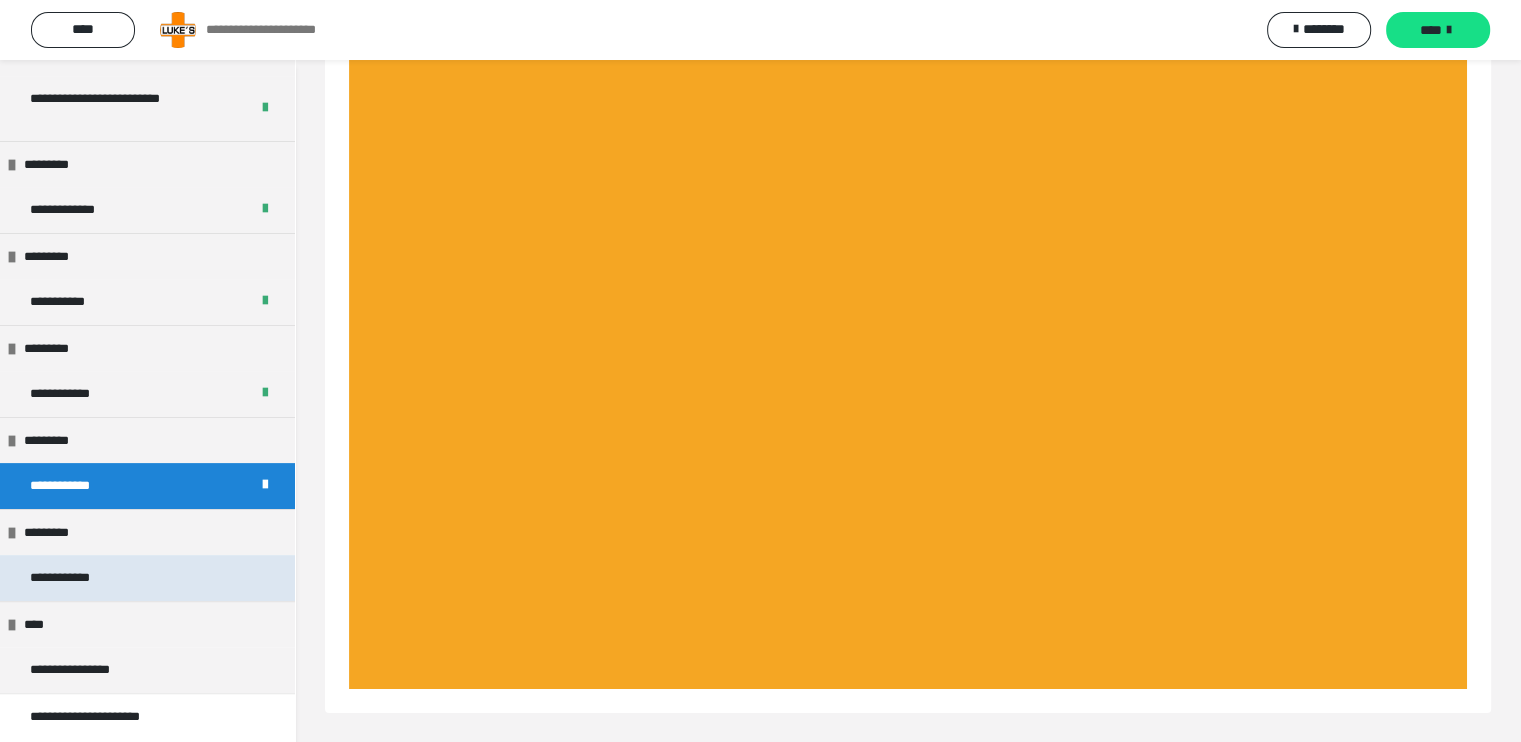 click on "**********" at bounding box center (76, 578) 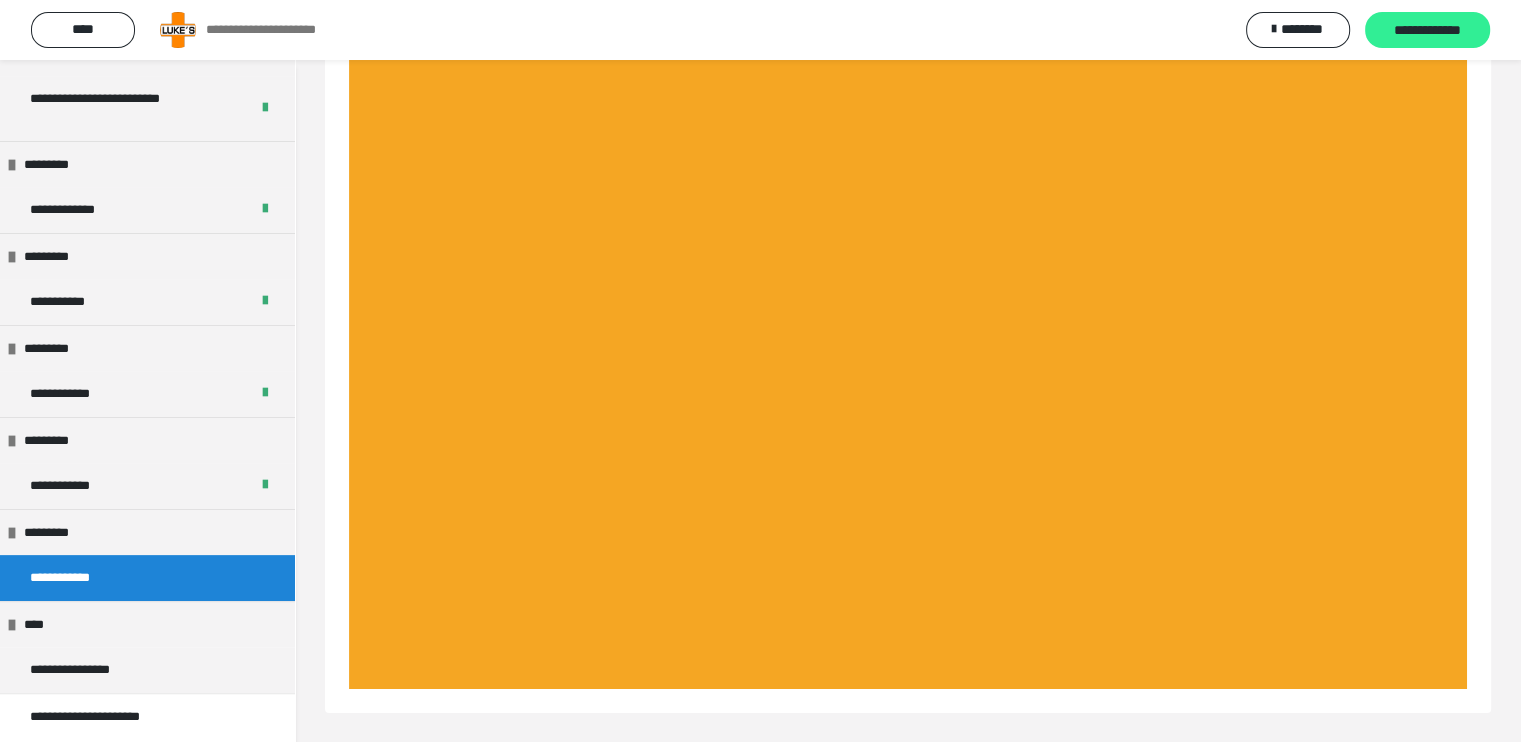 click on "**********" at bounding box center (1427, 31) 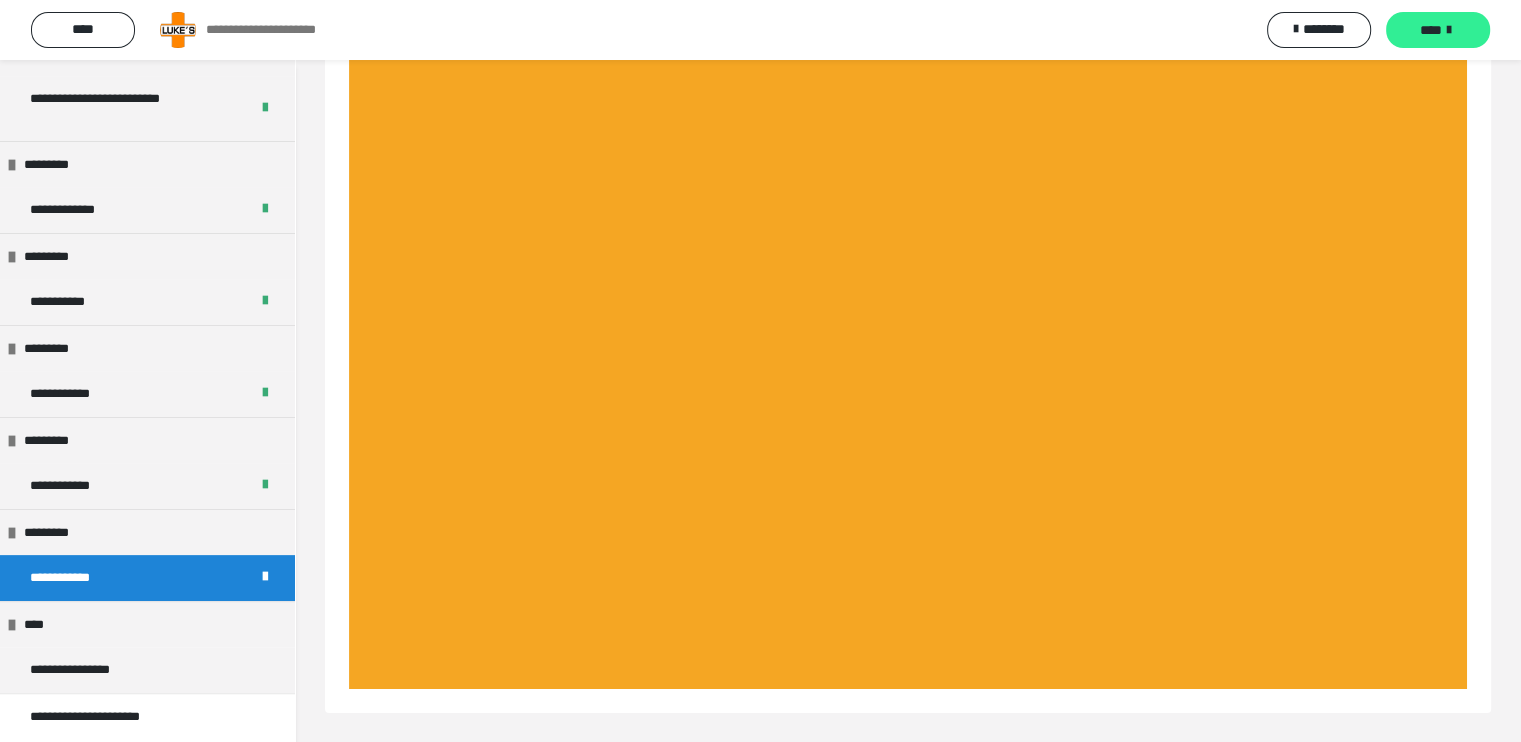 click on "****" at bounding box center [1431, 30] 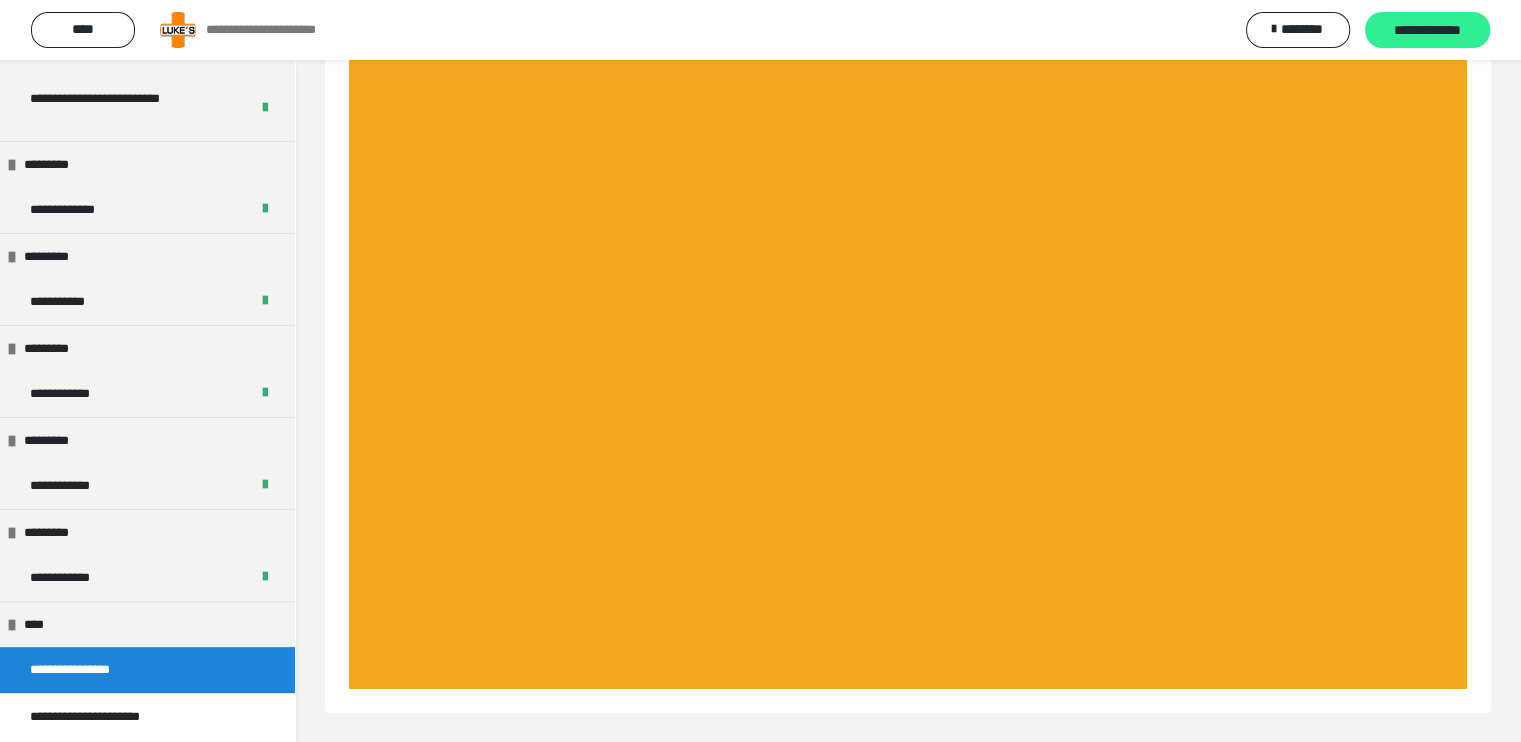 click on "**********" at bounding box center [1427, 31] 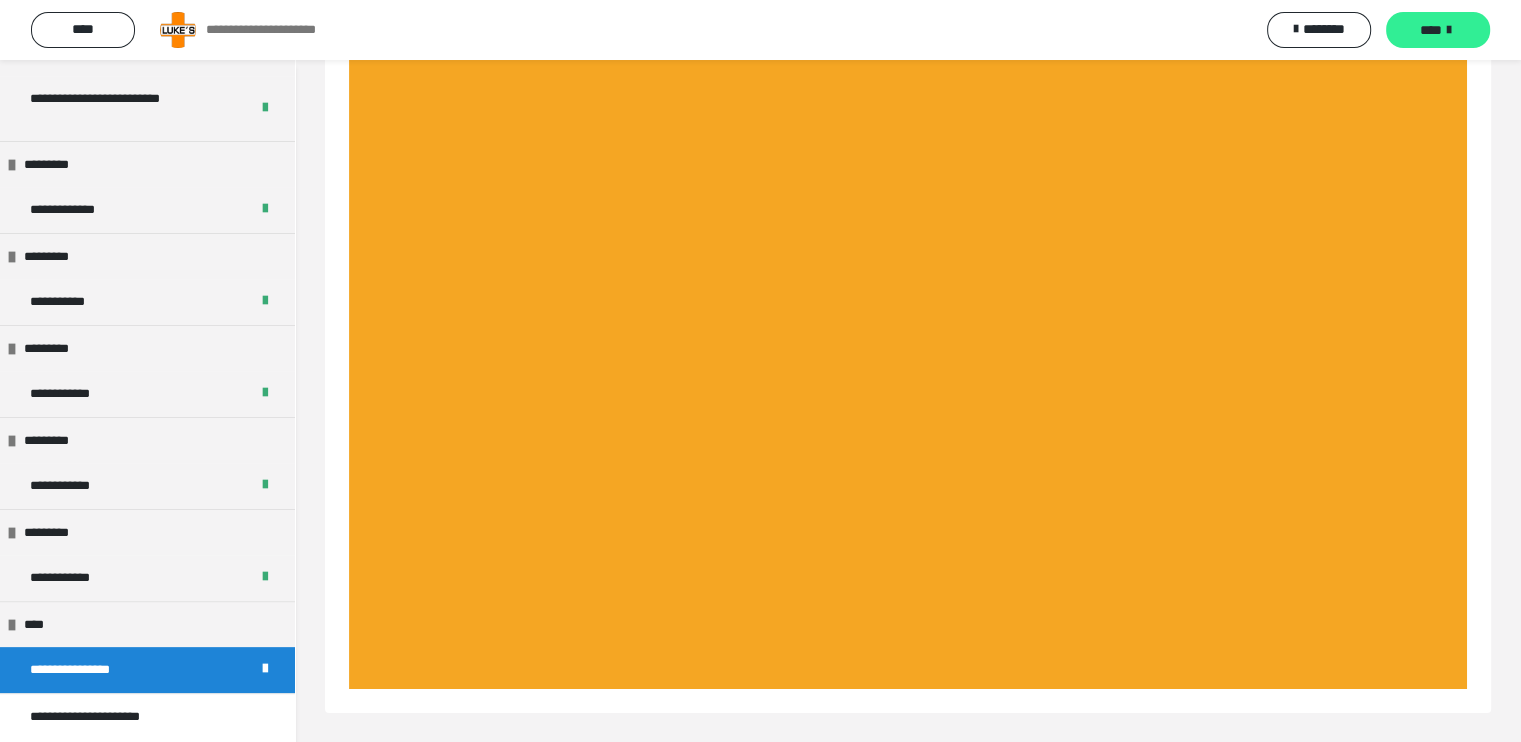 click on "****" at bounding box center (1438, 30) 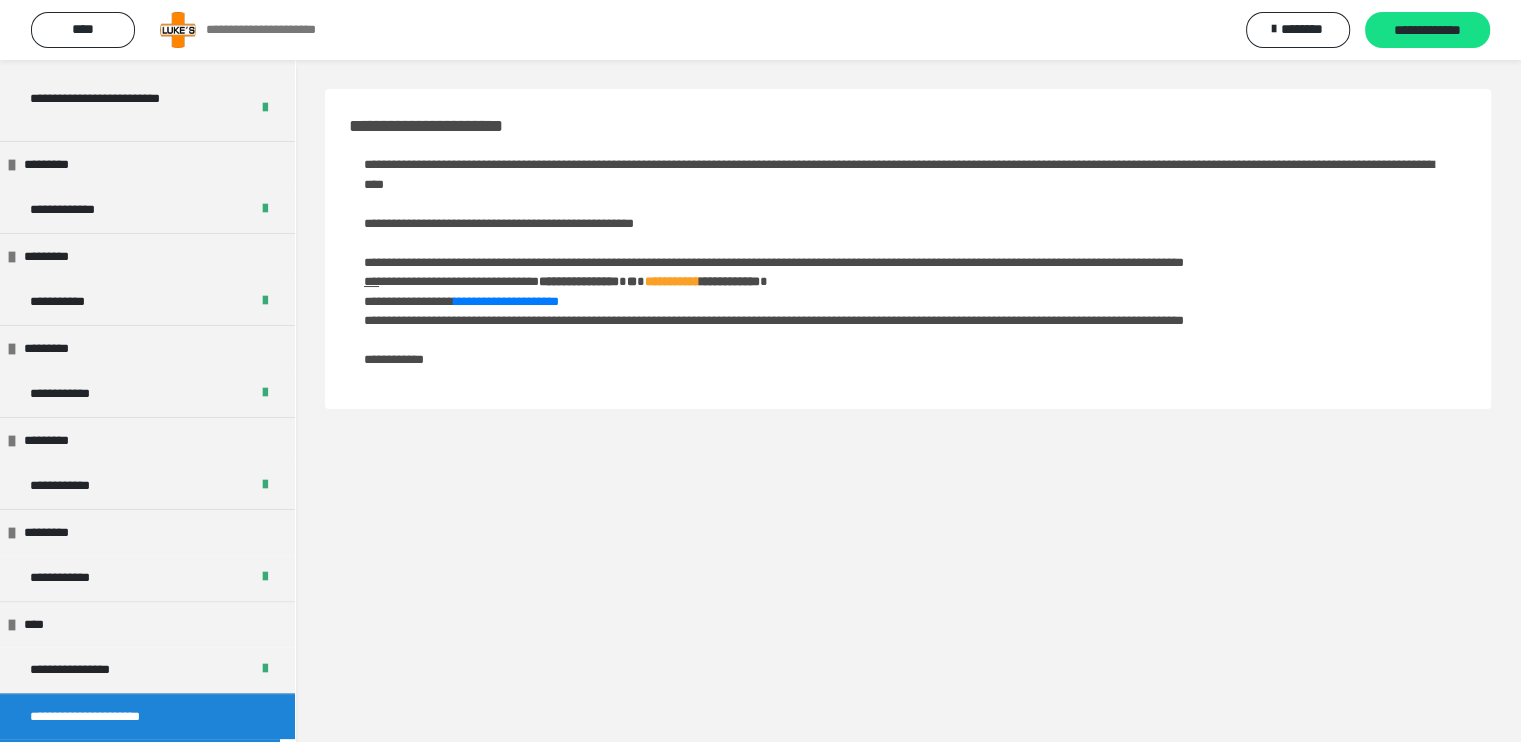 scroll, scrollTop: 0, scrollLeft: 0, axis: both 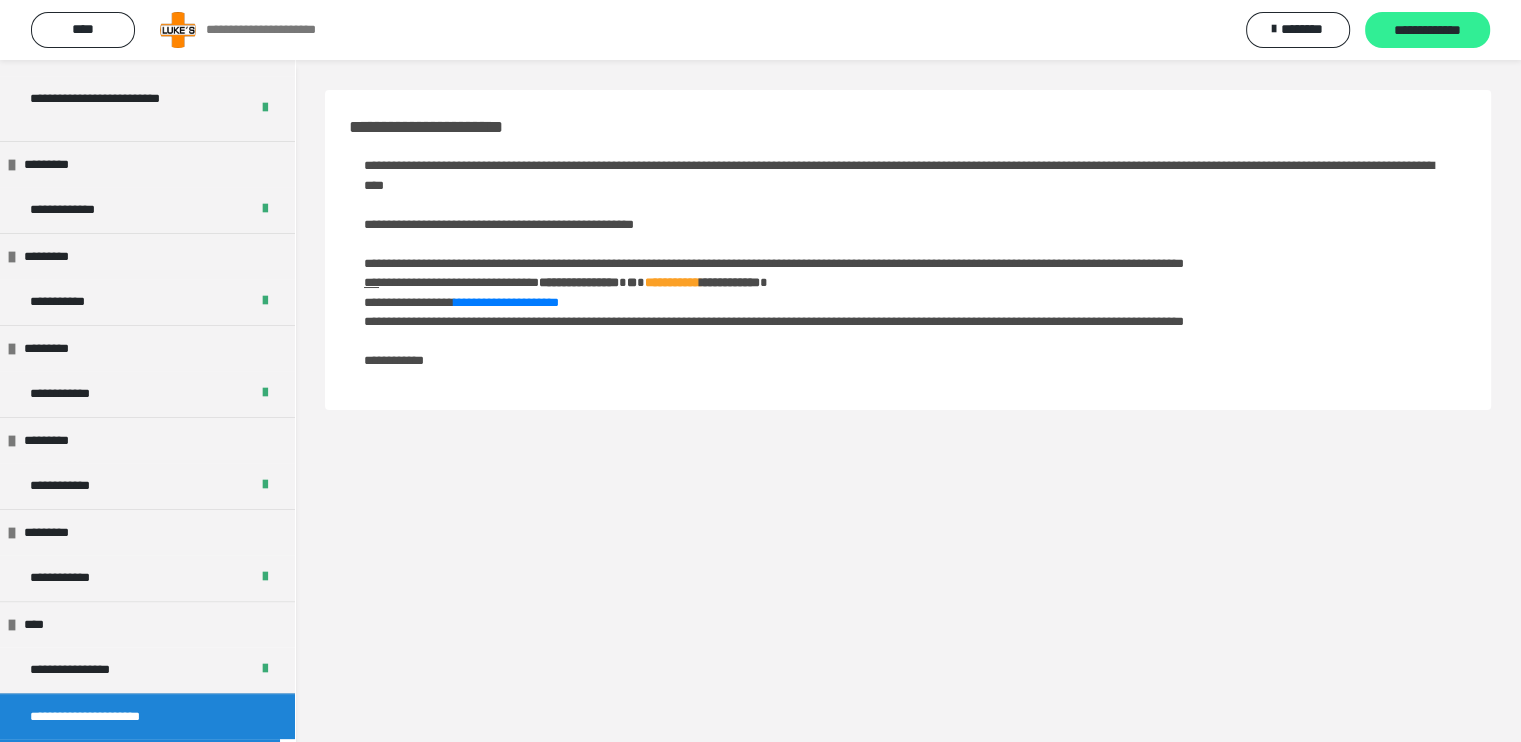click on "**********" at bounding box center [1427, 31] 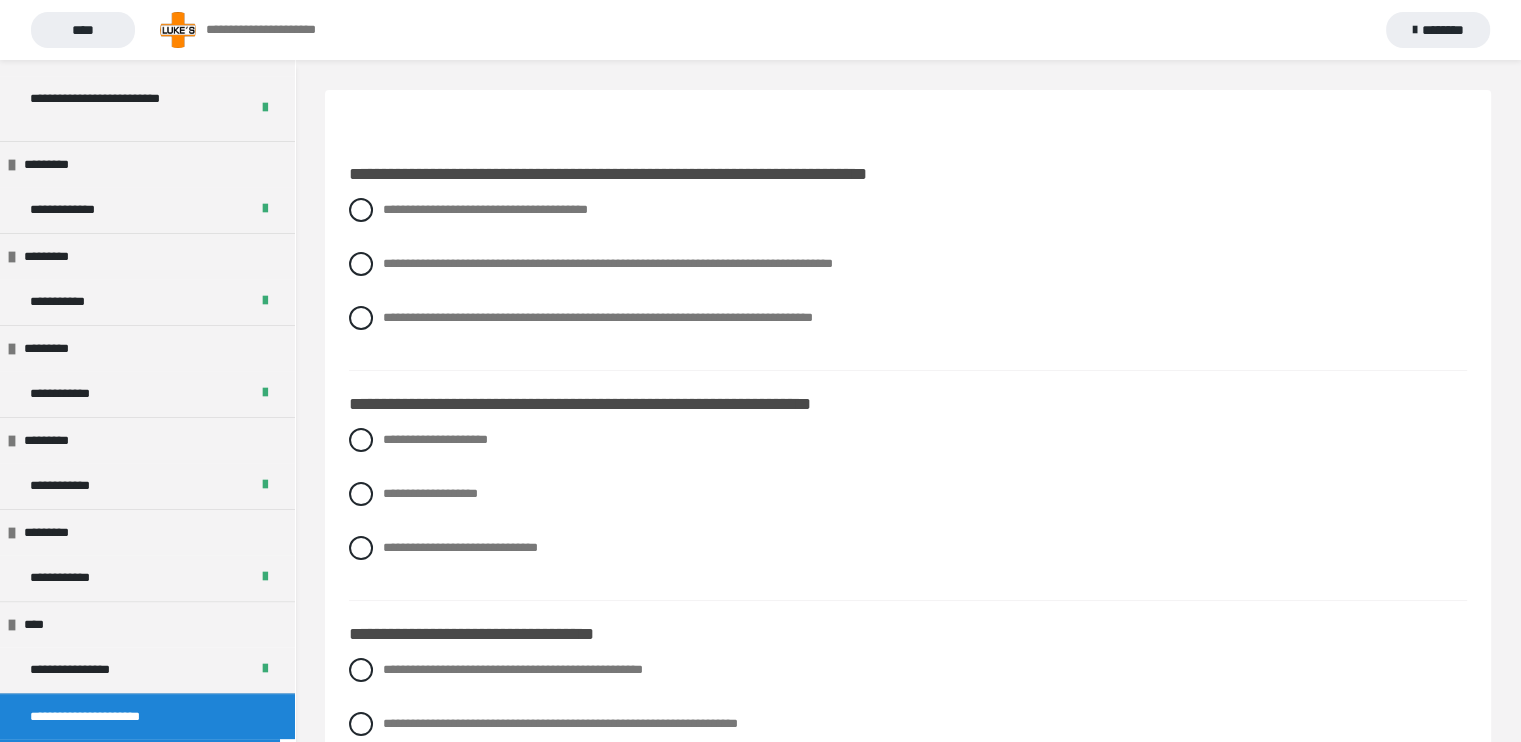 click on "**********" at bounding box center (908, 279) 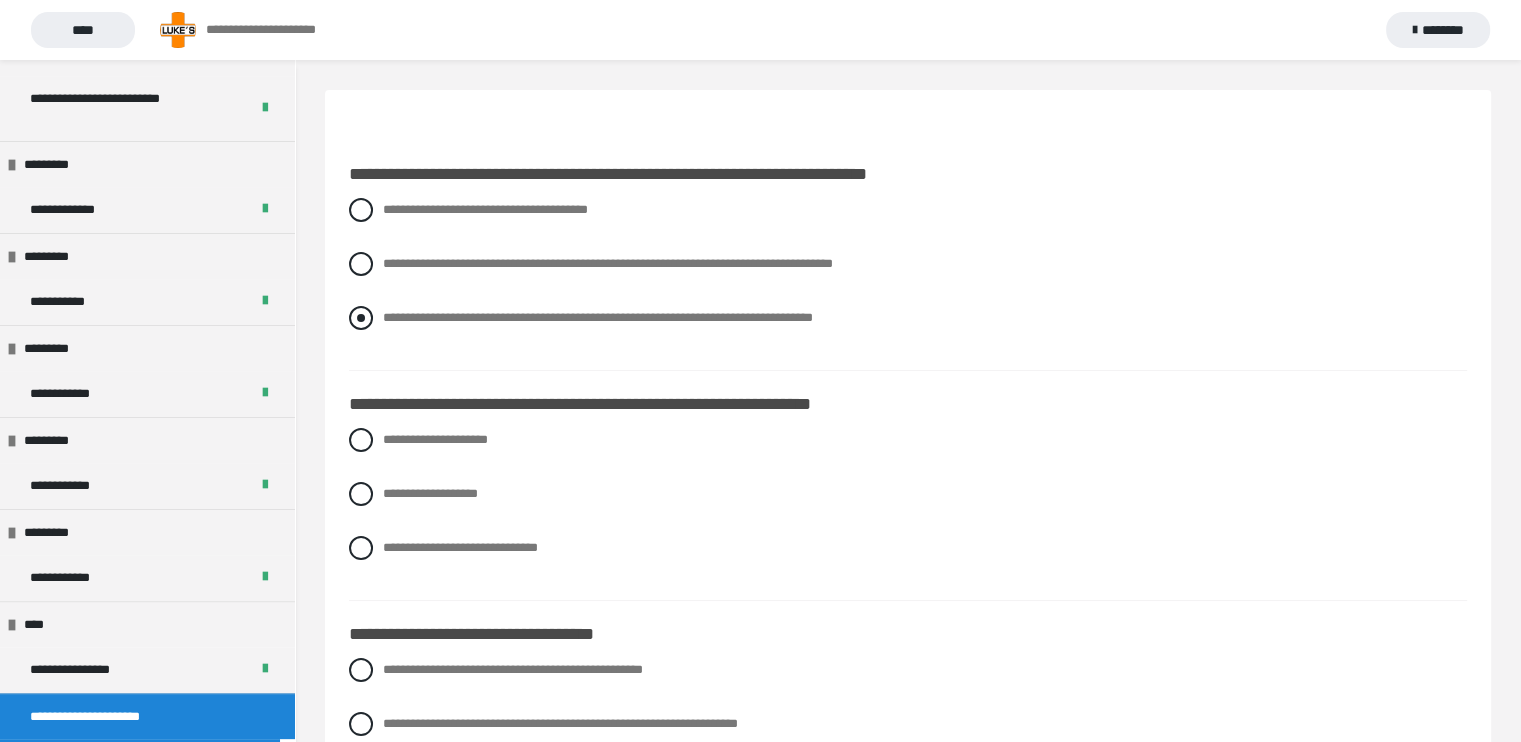 click at bounding box center (361, 318) 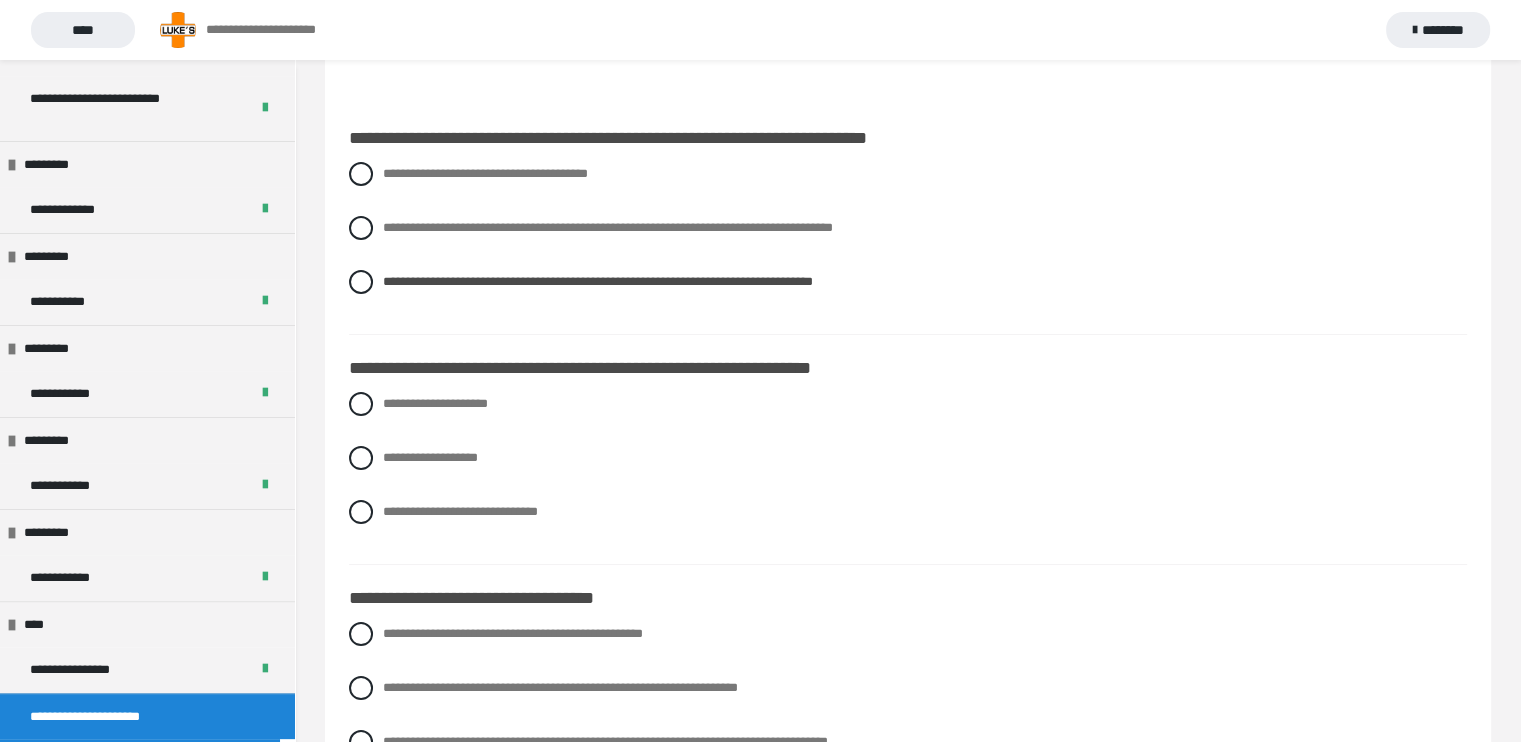 scroll, scrollTop: 100, scrollLeft: 0, axis: vertical 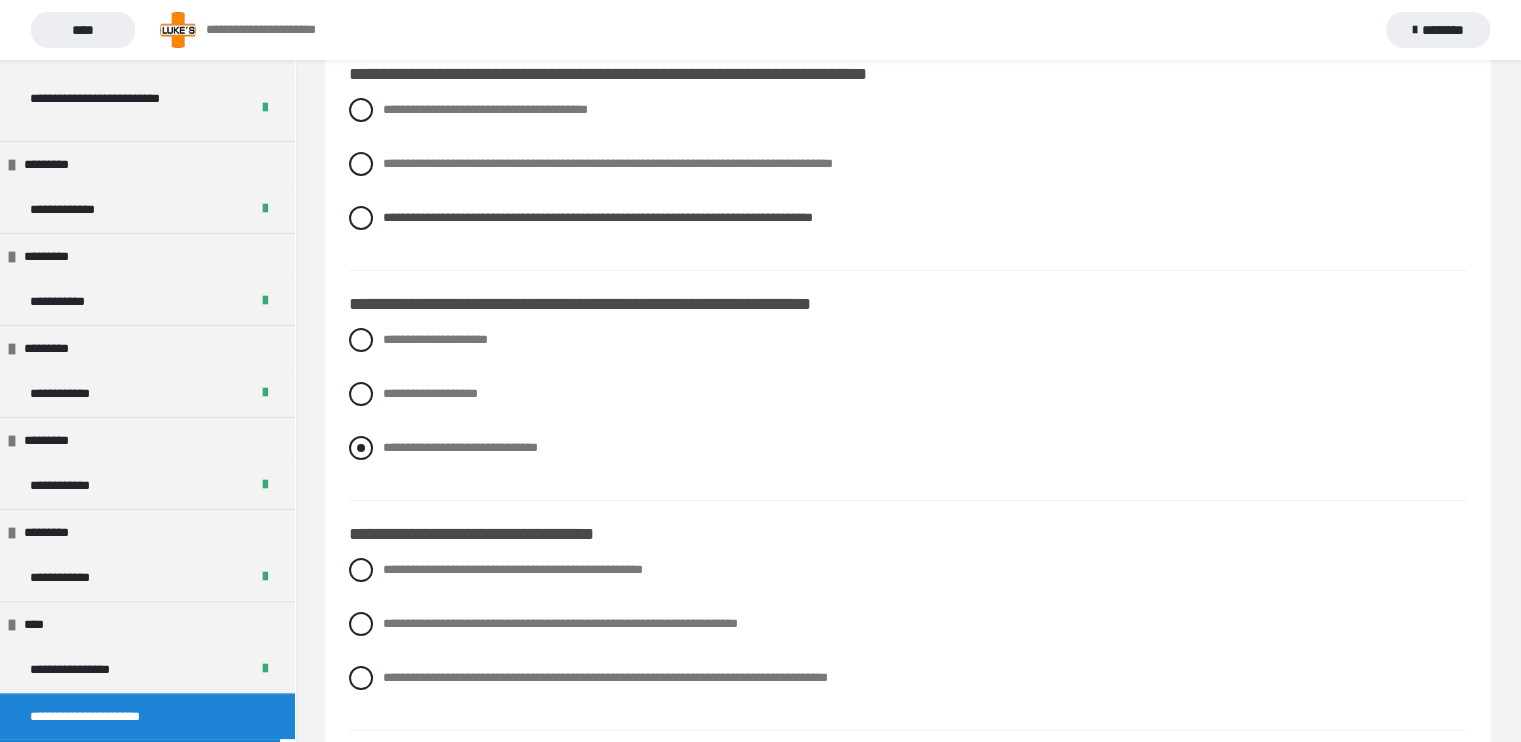 click at bounding box center (361, 448) 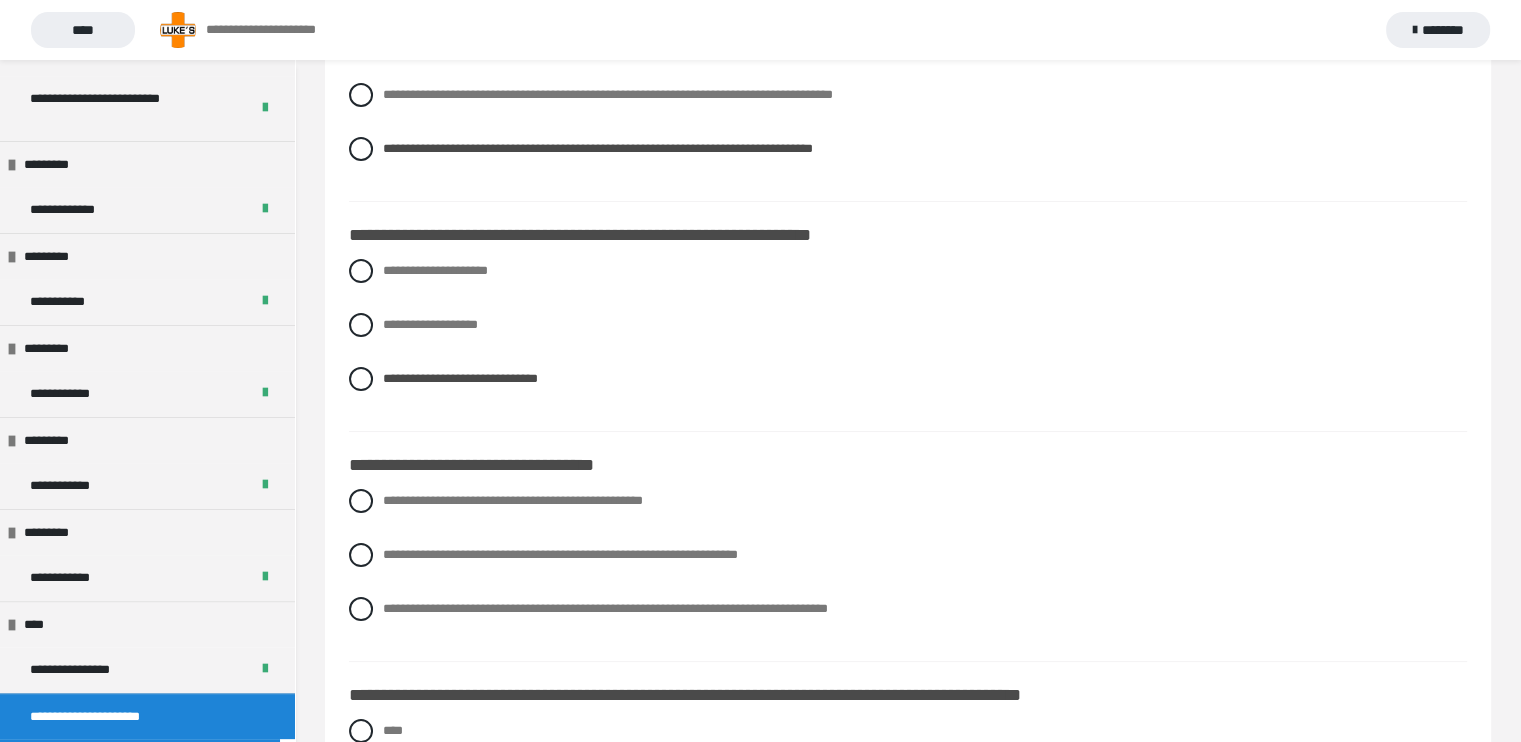 scroll, scrollTop: 500, scrollLeft: 0, axis: vertical 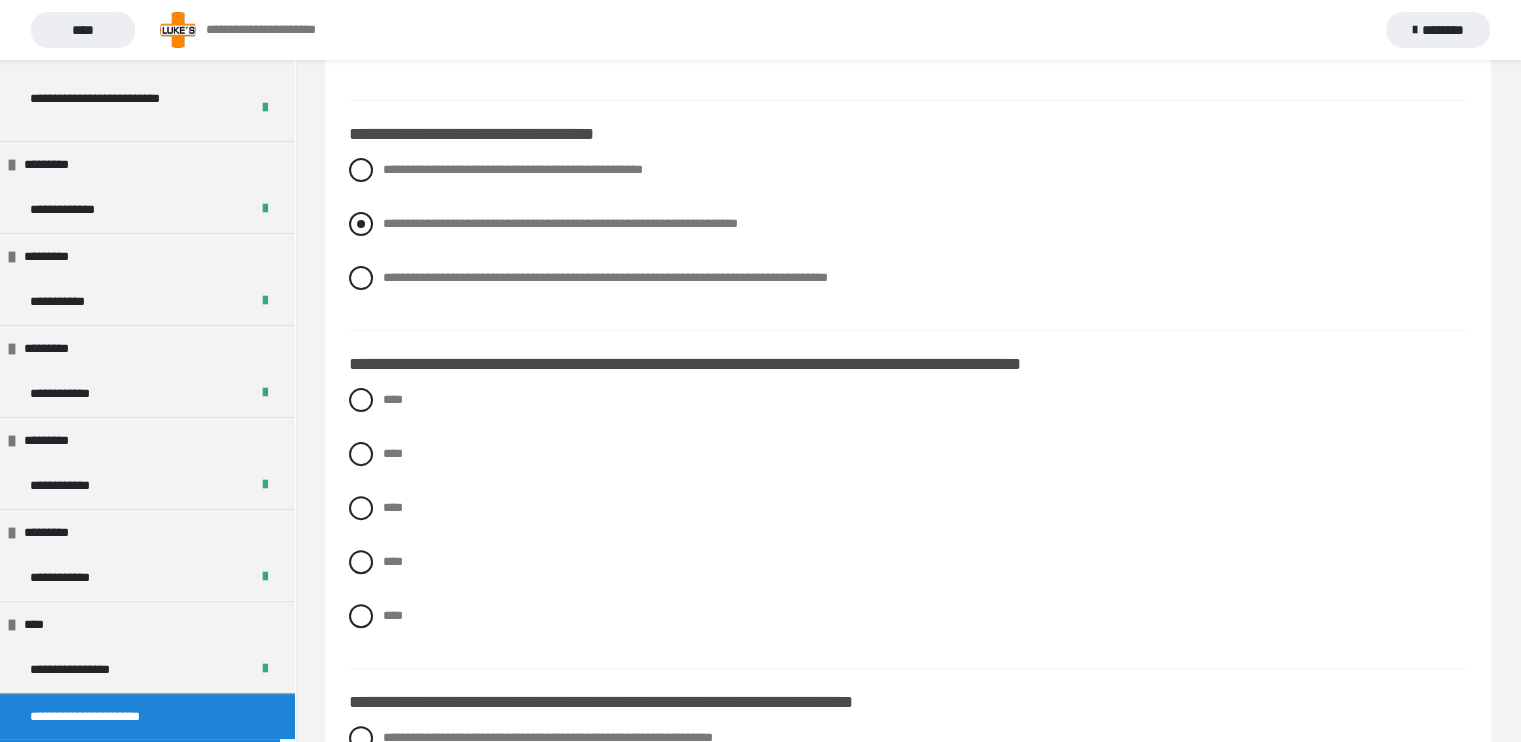 click at bounding box center (361, 224) 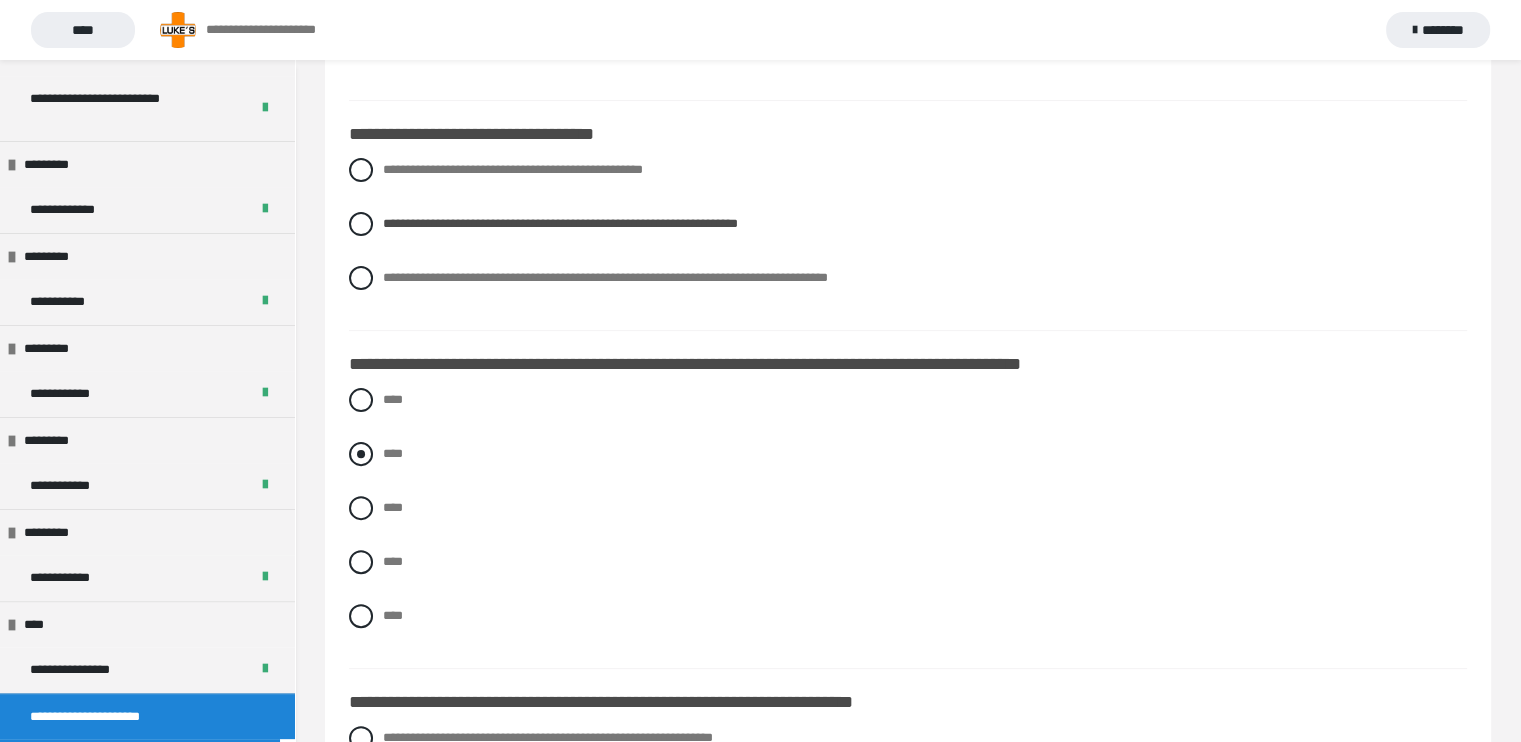 click at bounding box center (361, 454) 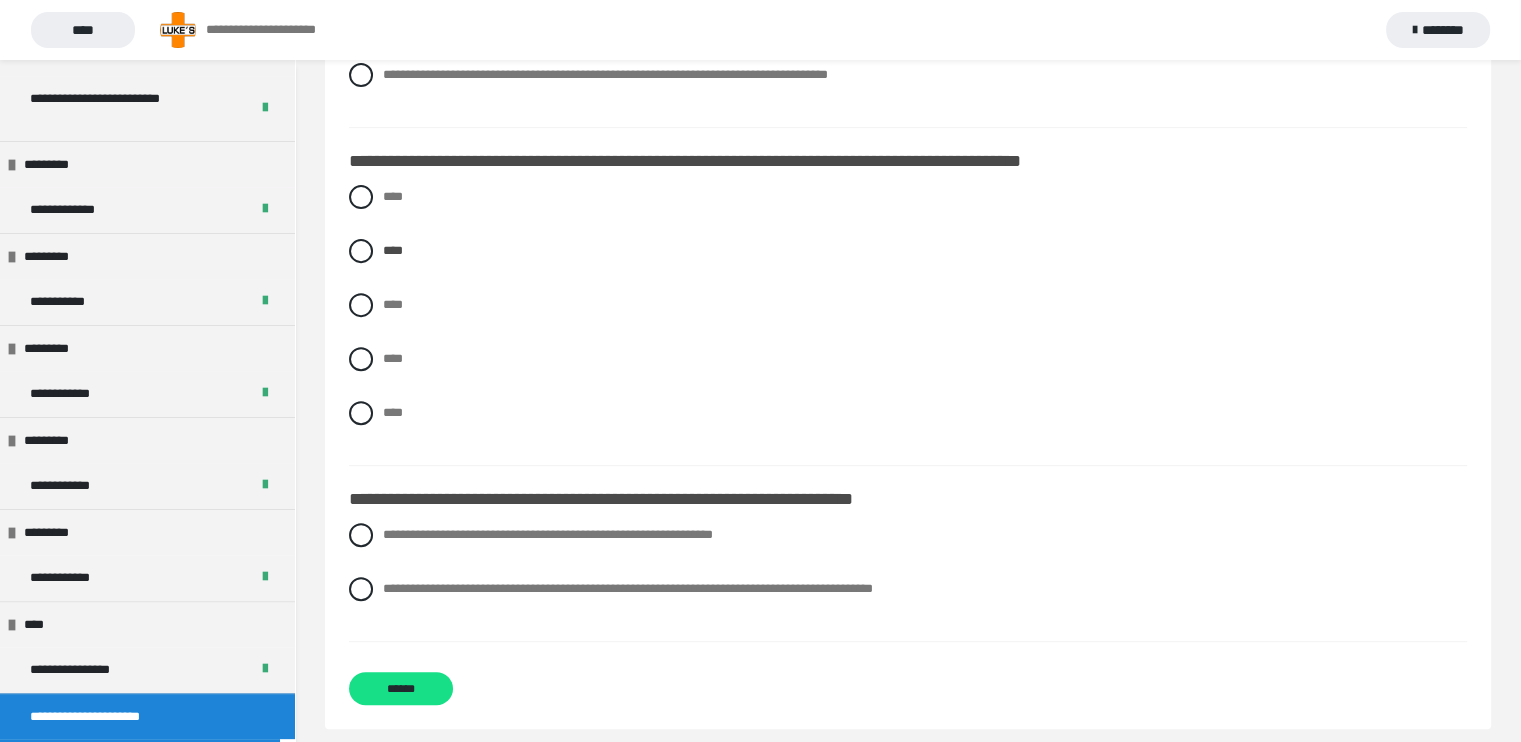 scroll, scrollTop: 718, scrollLeft: 0, axis: vertical 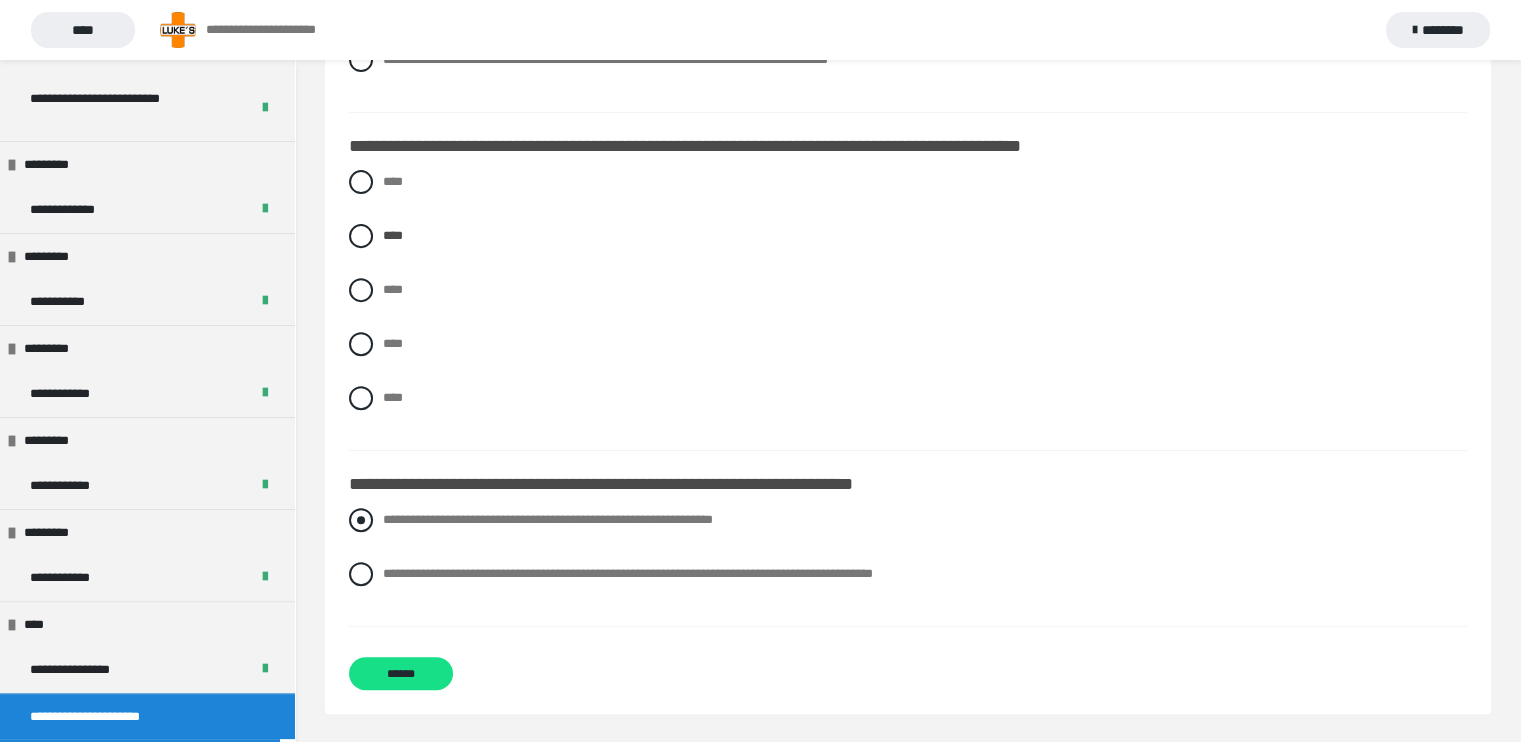 click at bounding box center (361, 520) 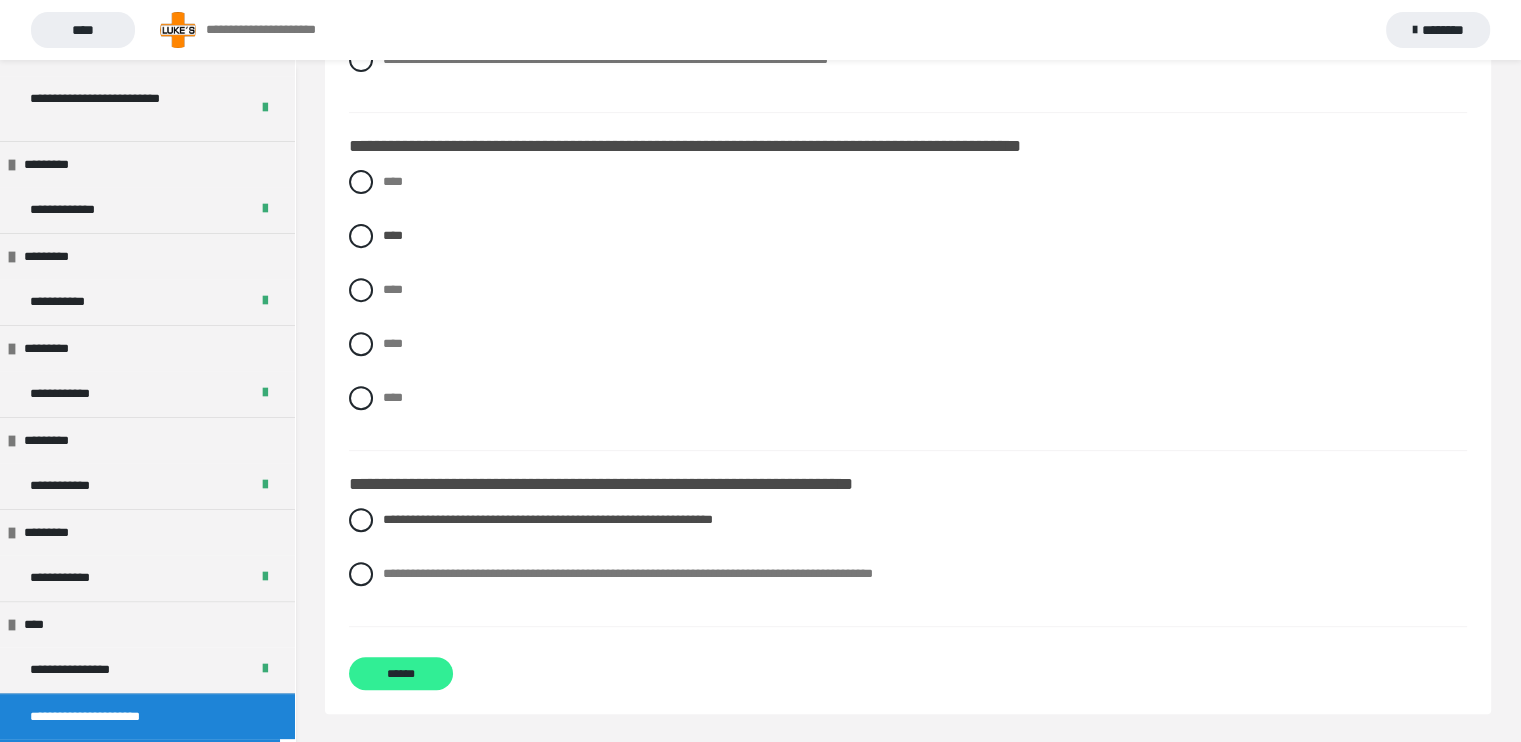 click on "******" at bounding box center (401, 673) 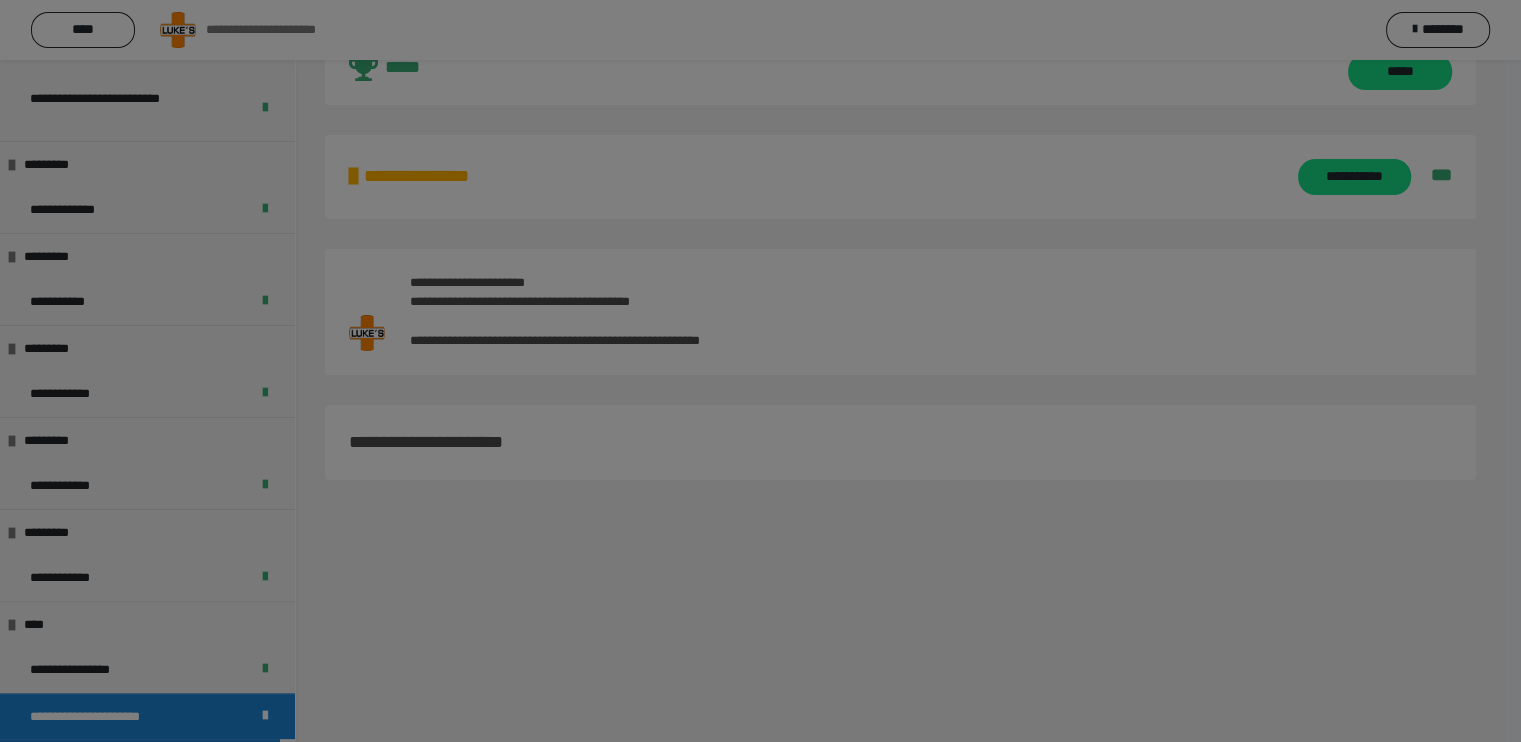 scroll, scrollTop: 73, scrollLeft: 0, axis: vertical 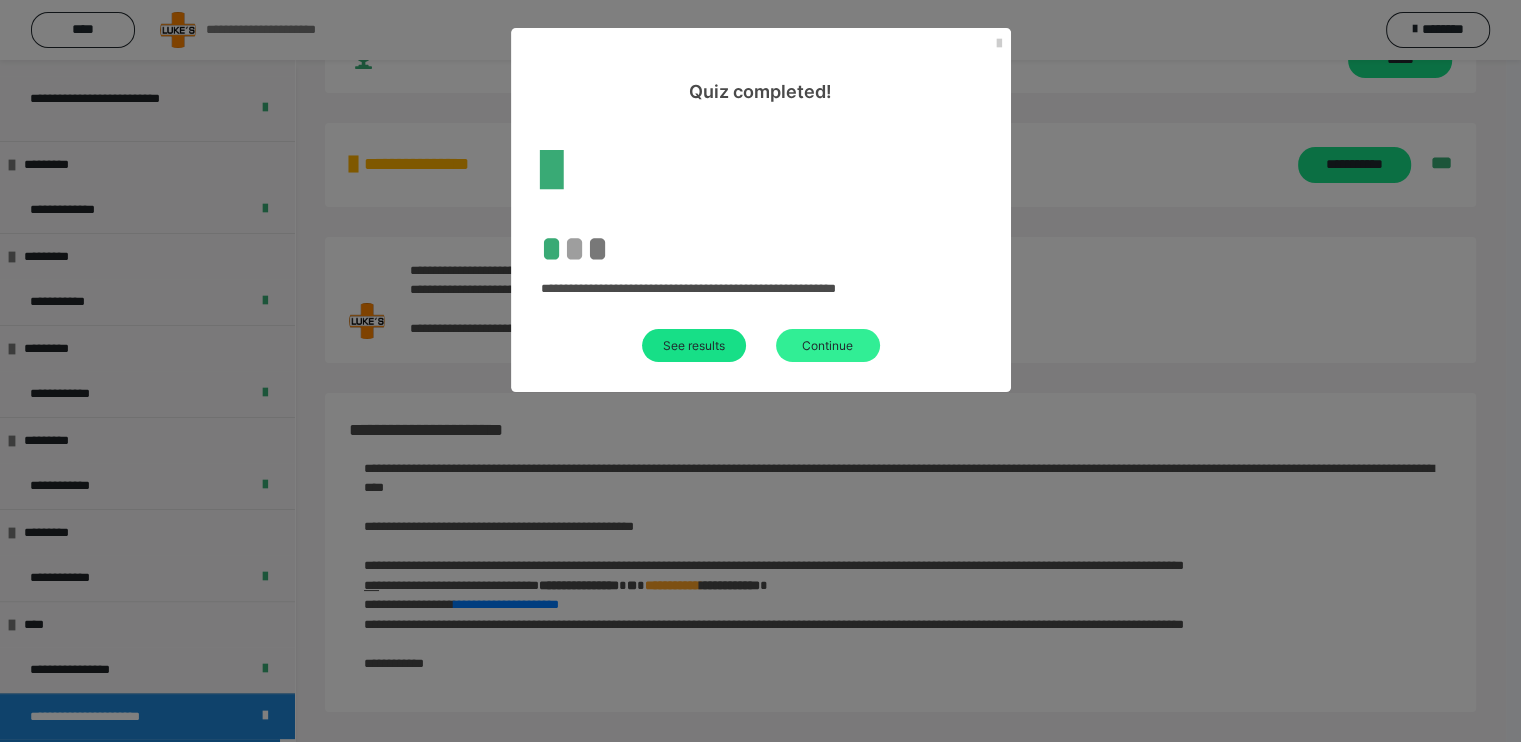 click on "Continue" at bounding box center [828, 345] 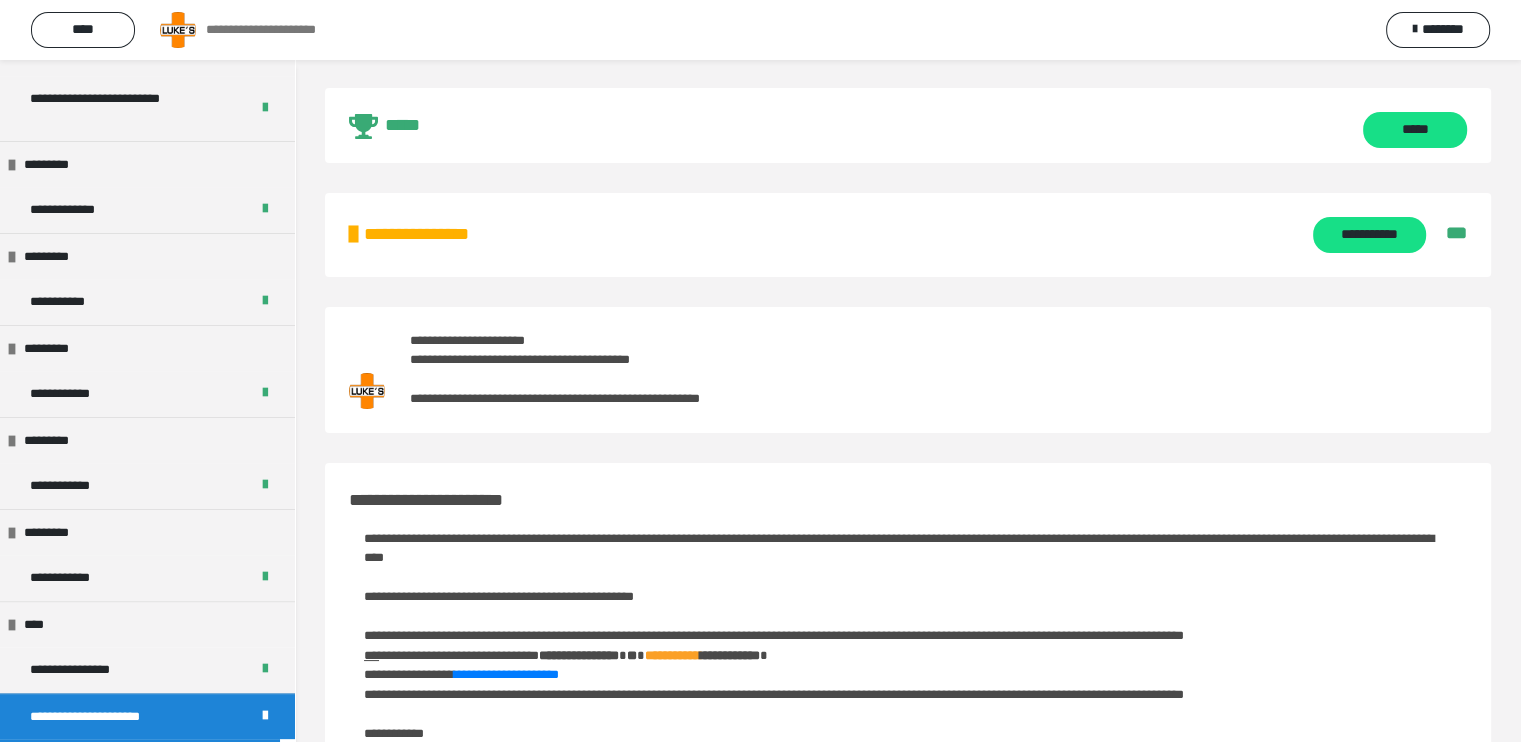 scroll, scrollTop: 0, scrollLeft: 0, axis: both 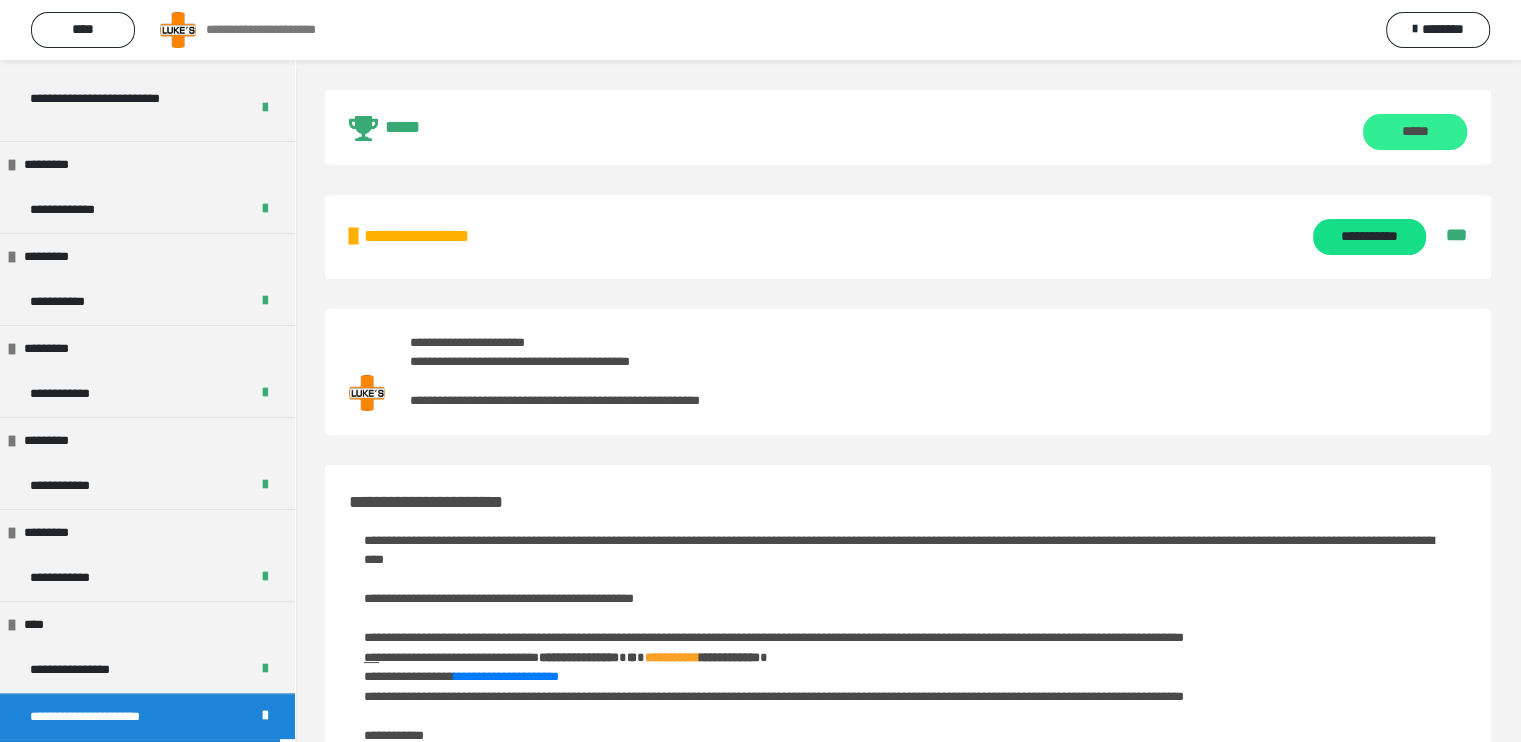 click on "*****" at bounding box center (1415, 132) 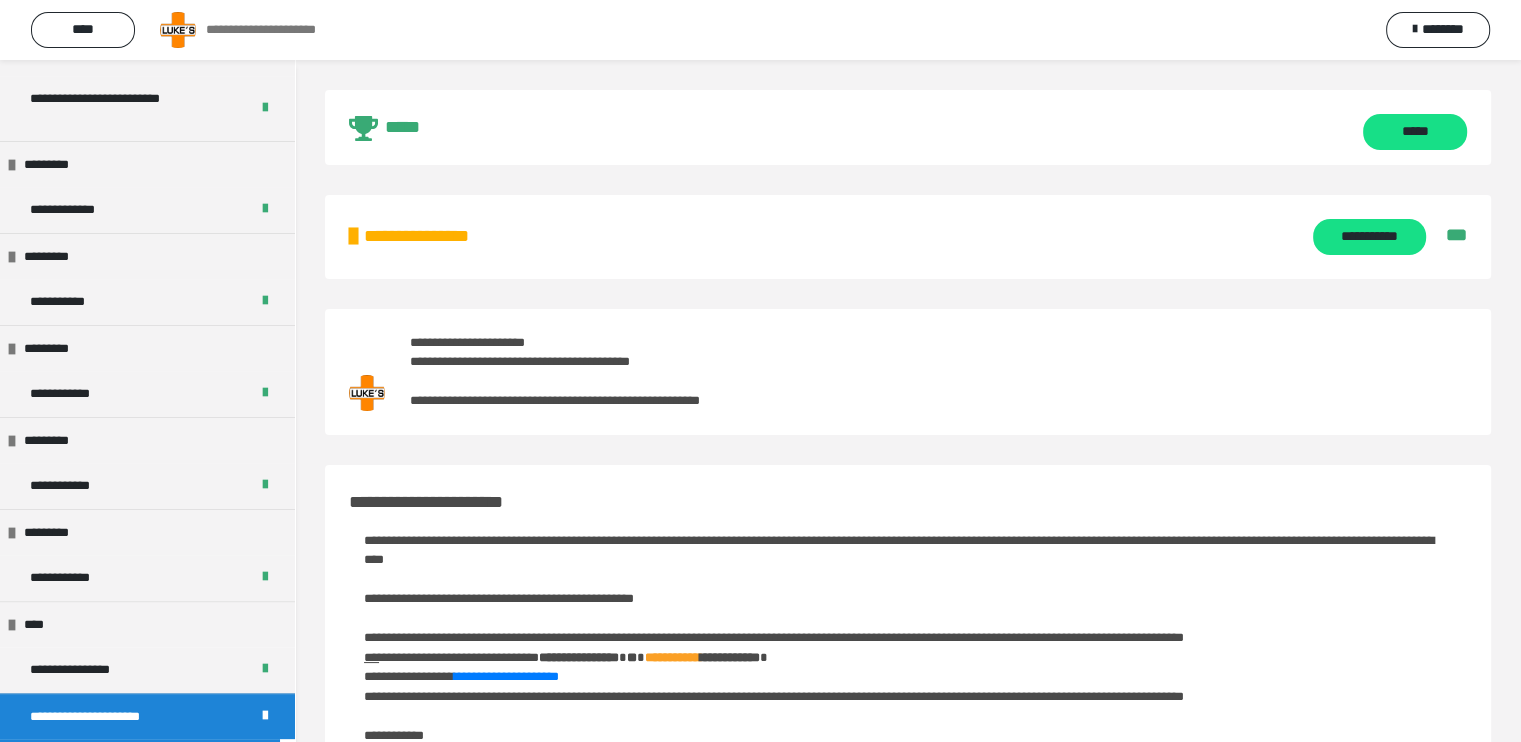 click on "***** *****" at bounding box center [908, 127] 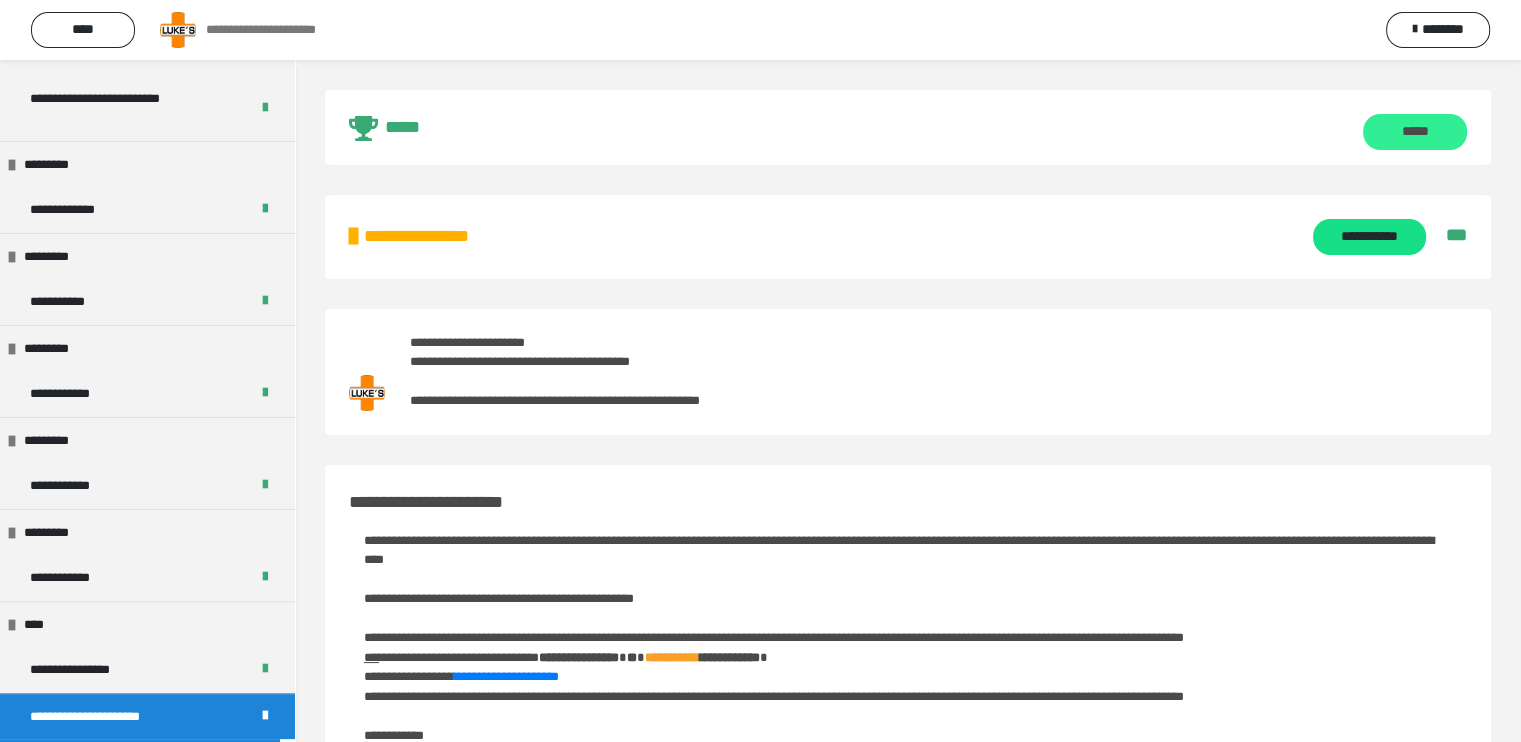 click on "*****" at bounding box center (1415, 132) 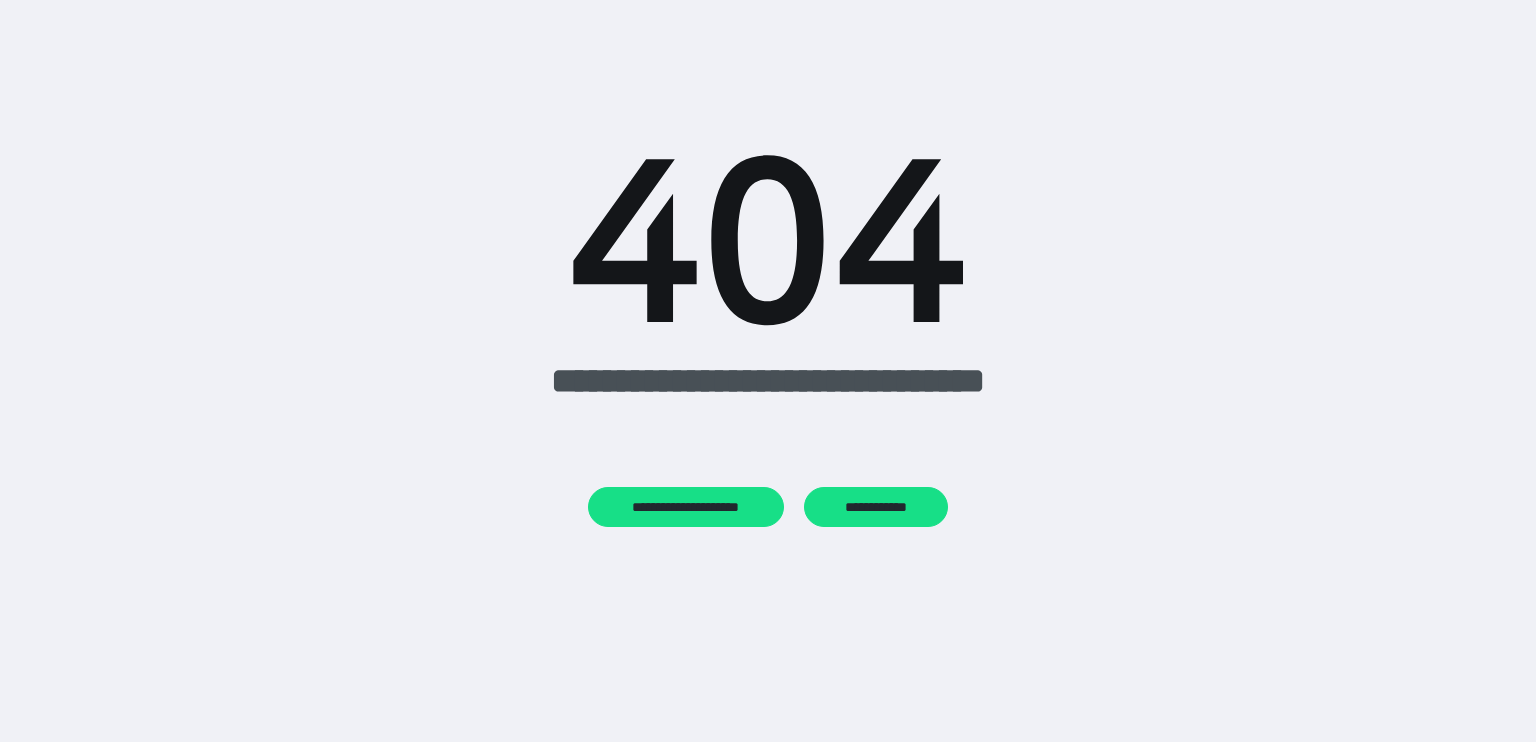 scroll, scrollTop: 0, scrollLeft: 0, axis: both 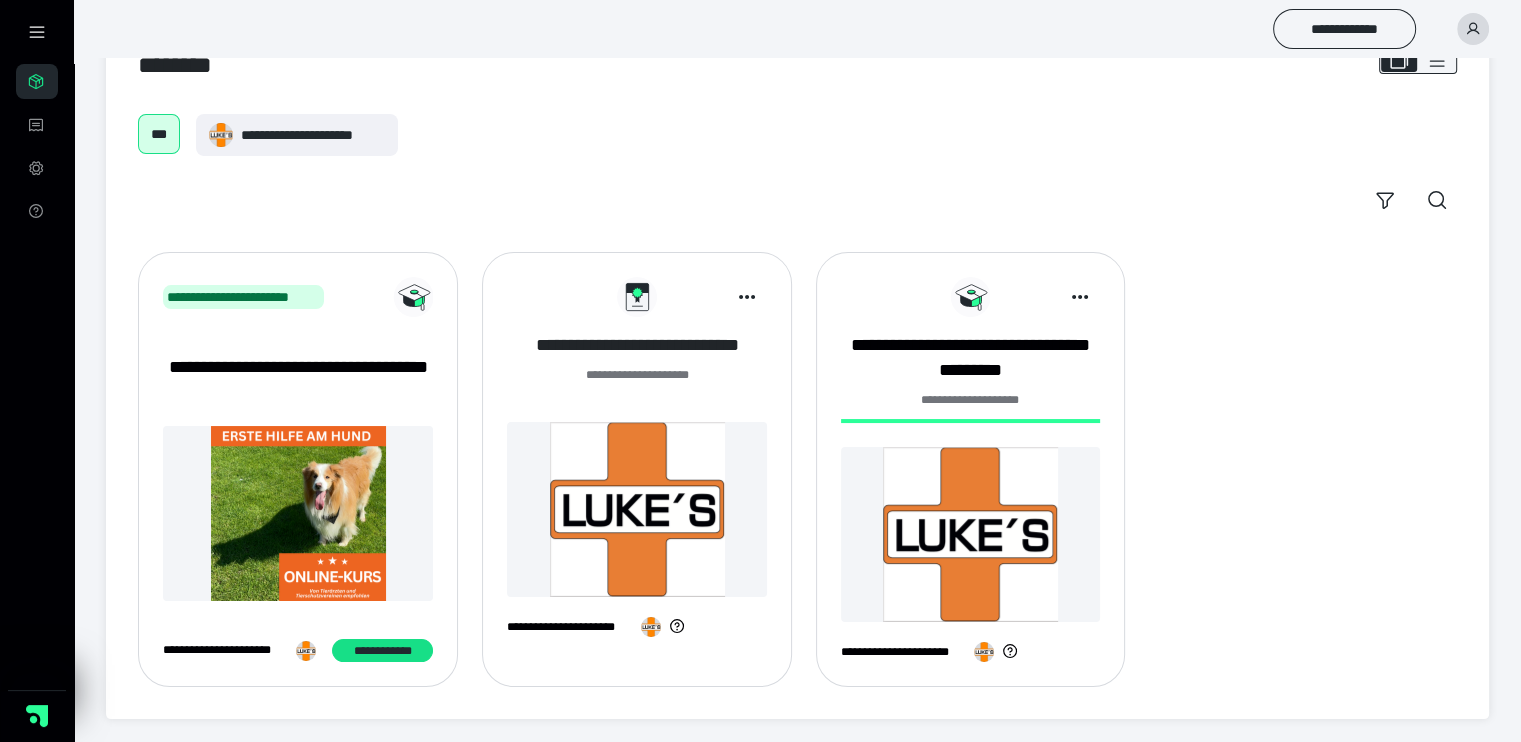 click on "**********" at bounding box center (636, 345) 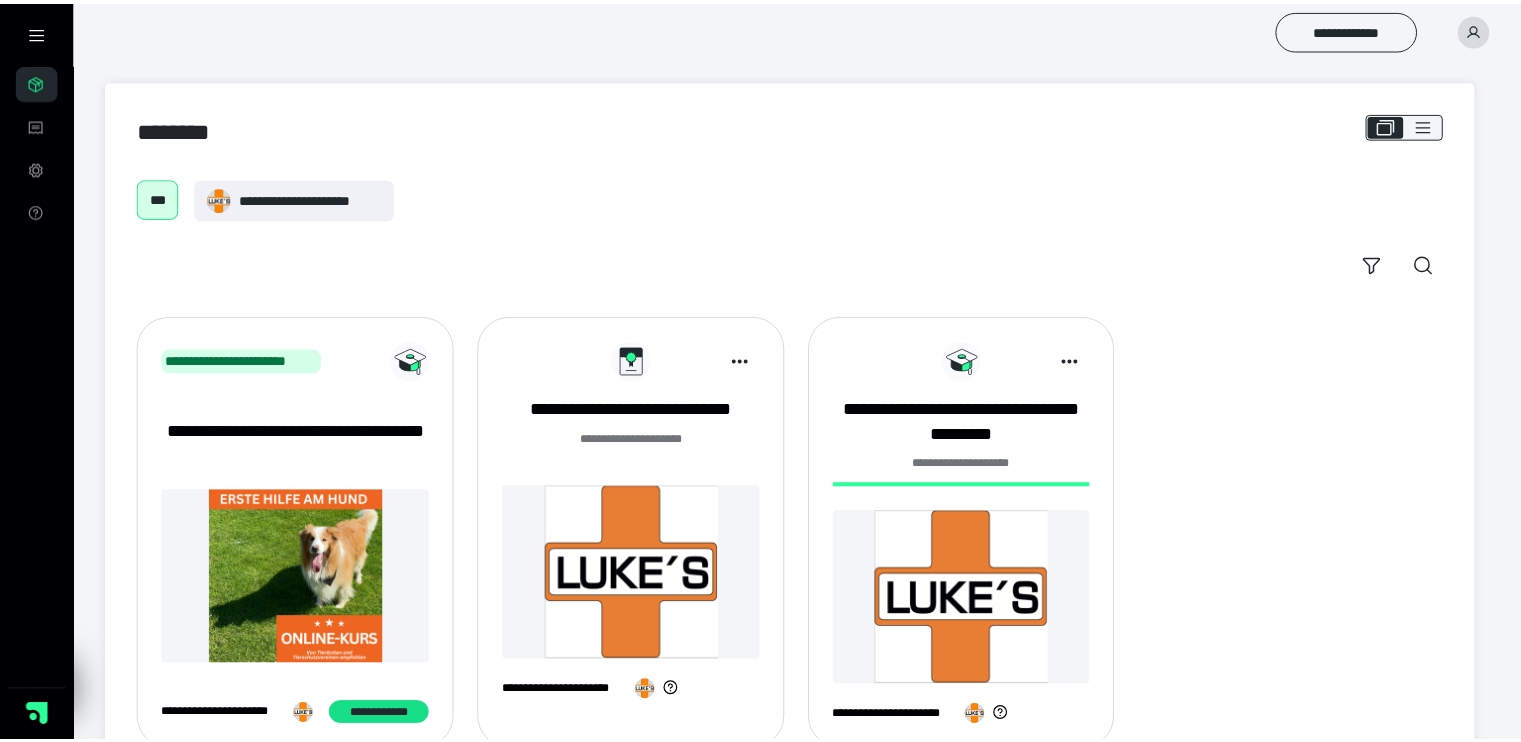 scroll, scrollTop: 0, scrollLeft: 0, axis: both 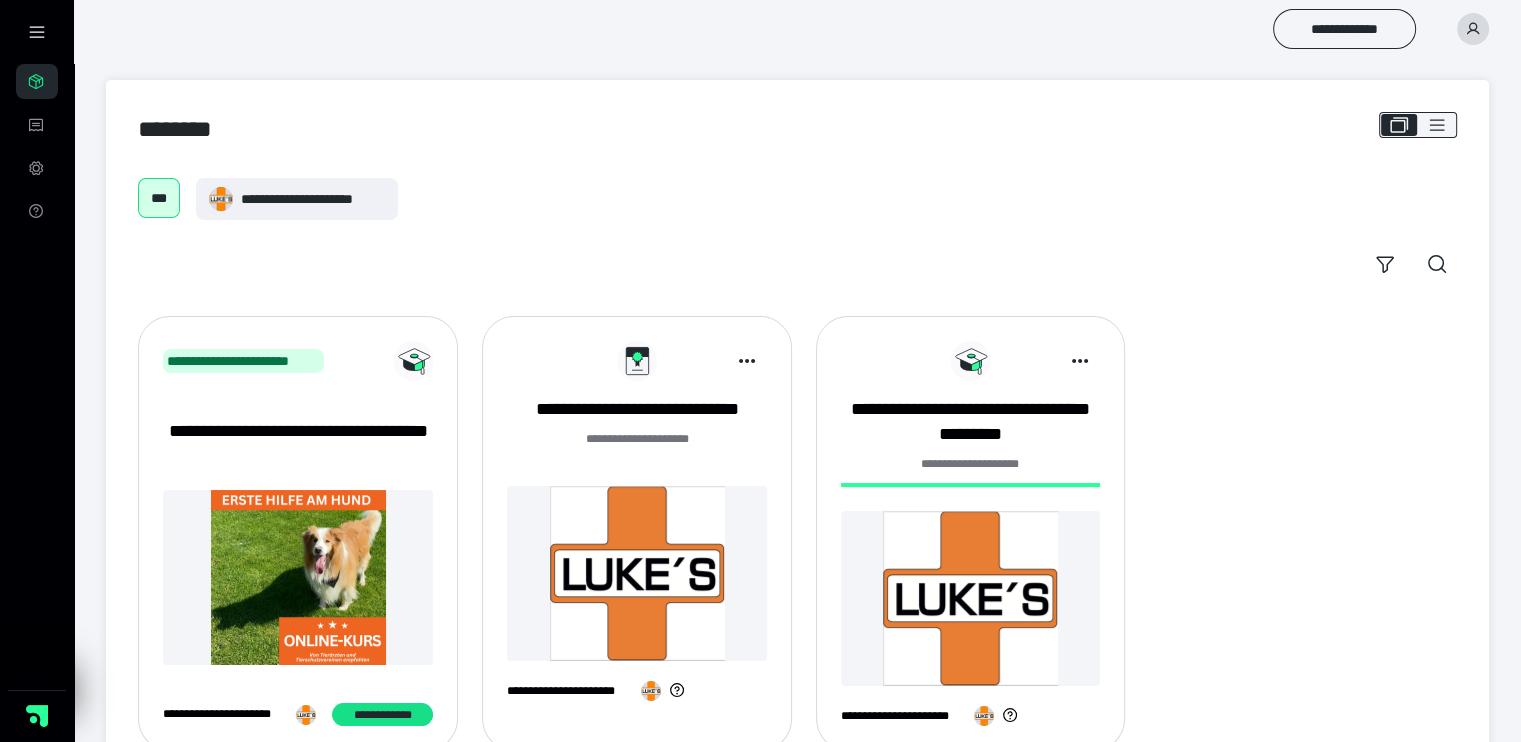 click at bounding box center [1473, 29] 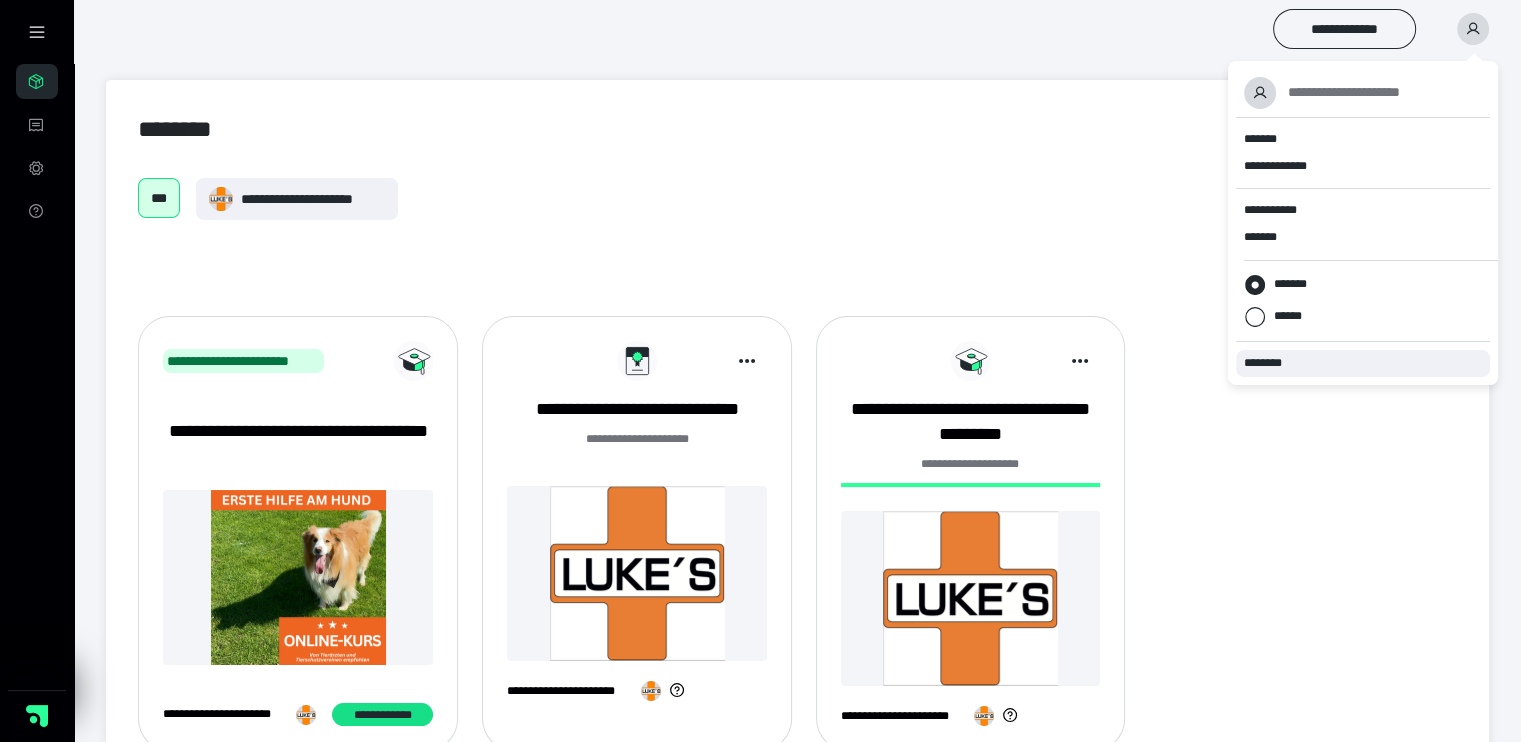 click on "********" at bounding box center (1267, 363) 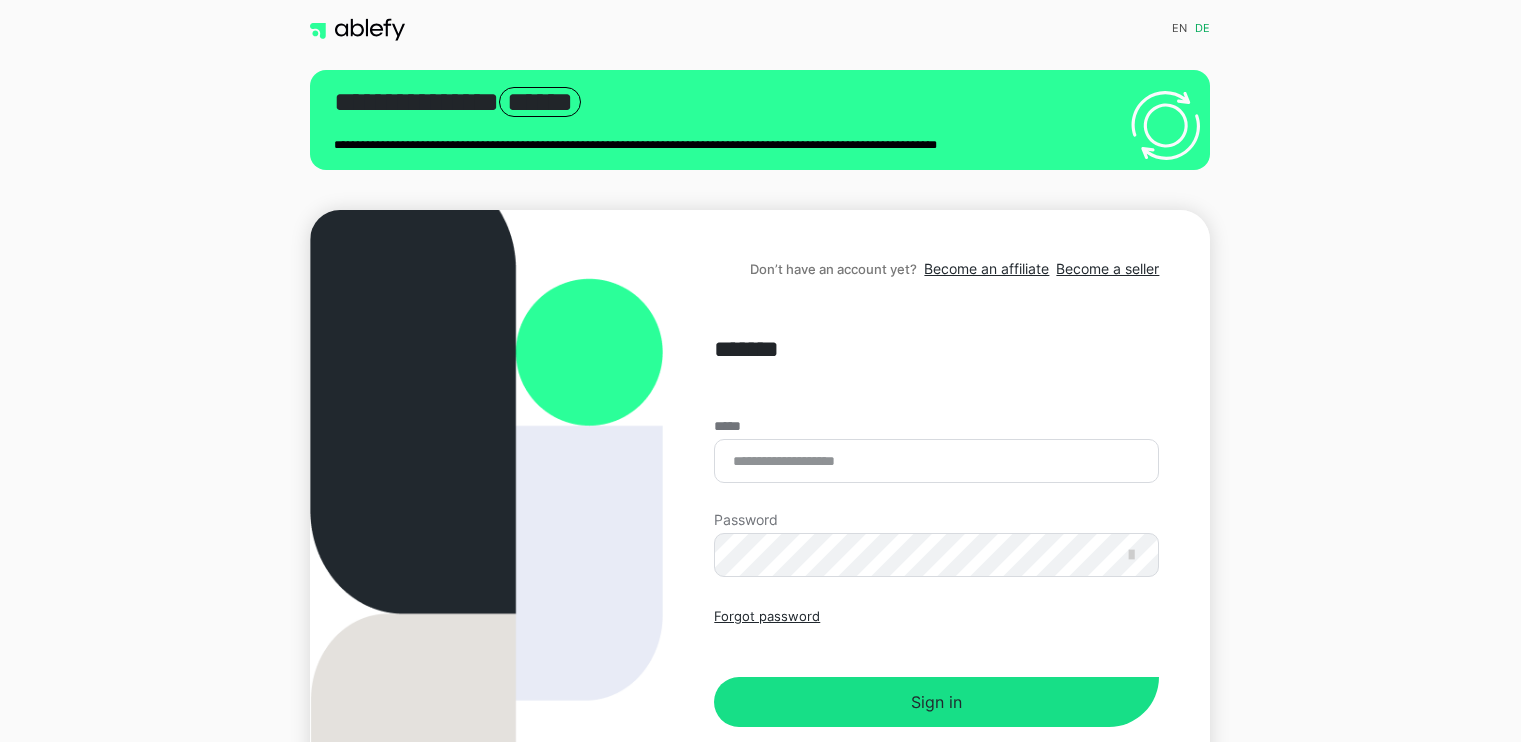 scroll, scrollTop: 0, scrollLeft: 0, axis: both 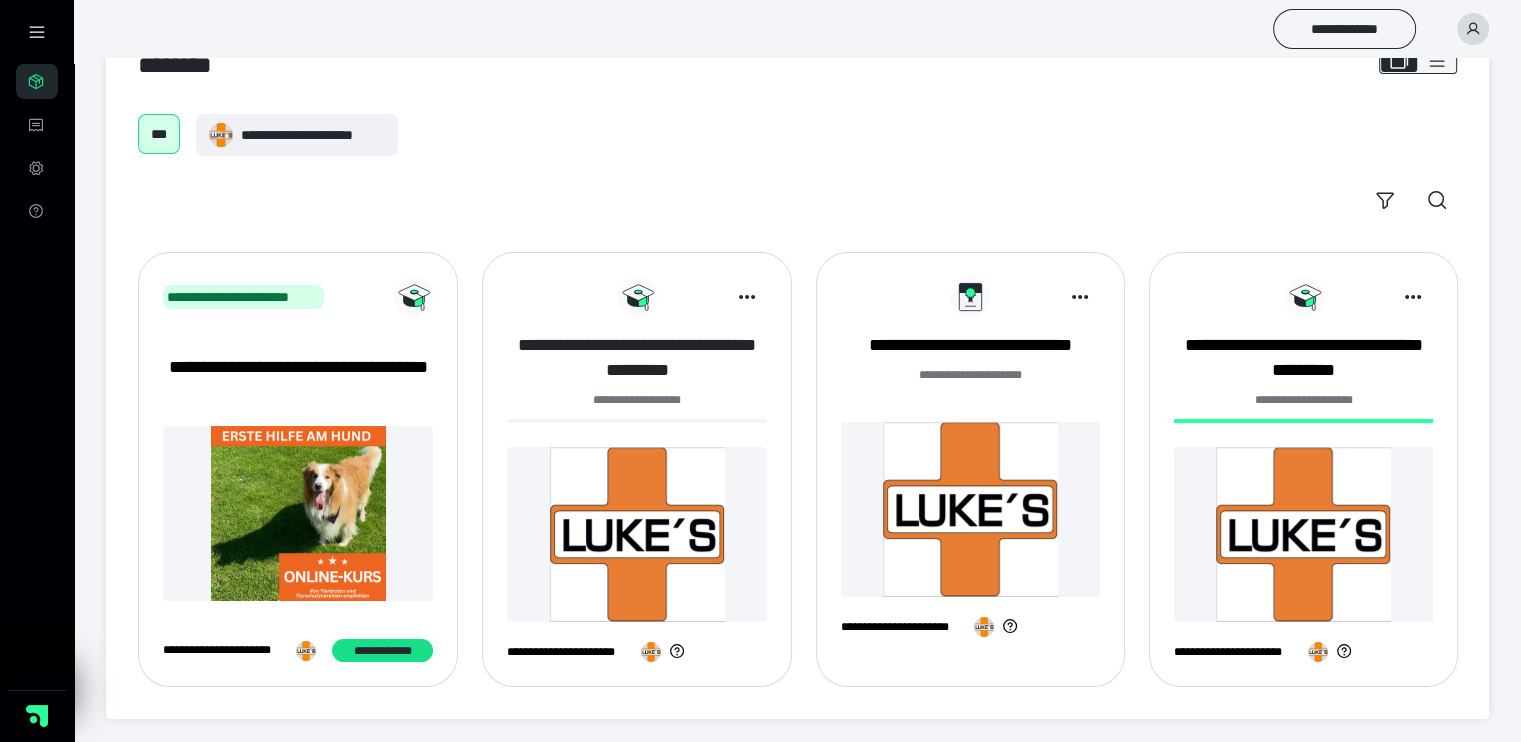 click on "**********" at bounding box center [636, 358] 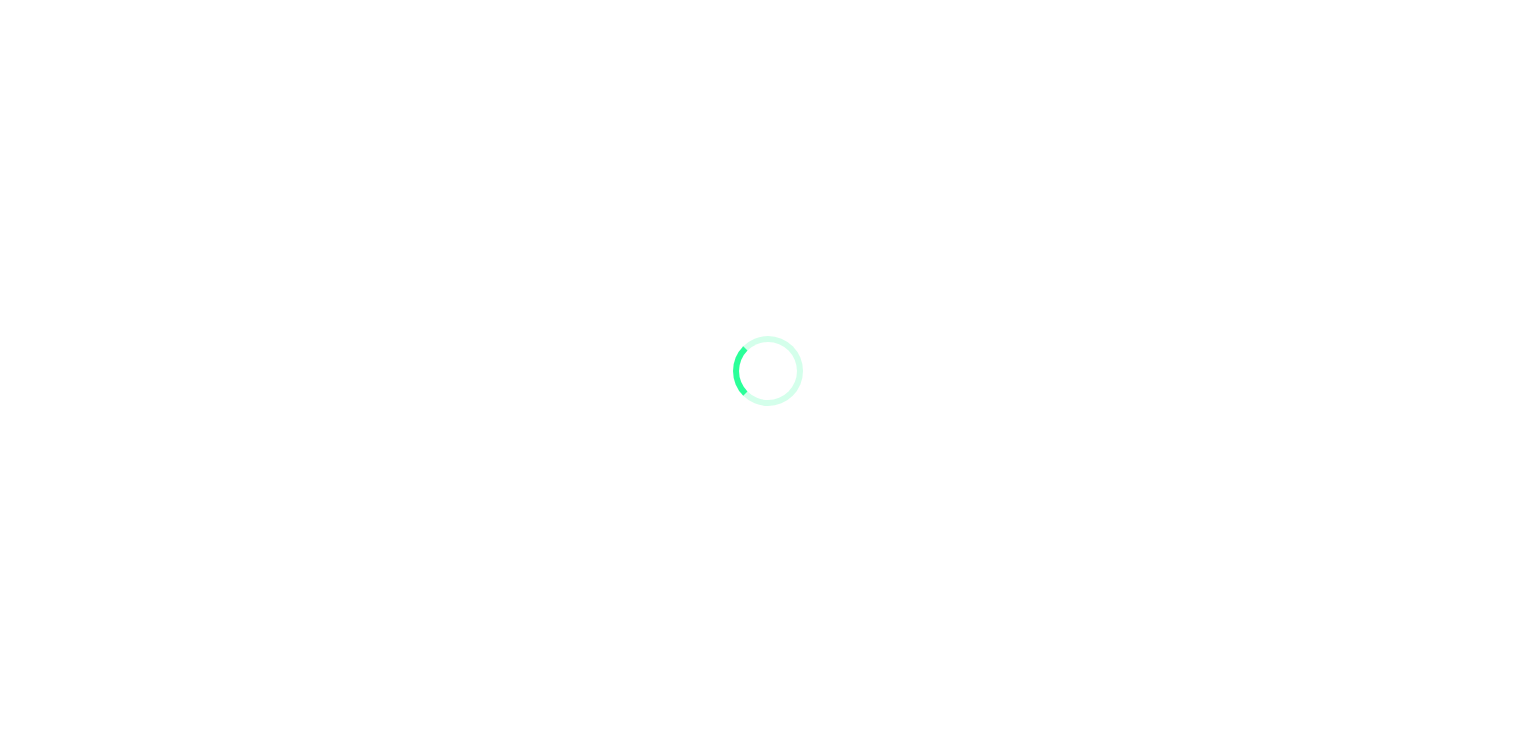 scroll, scrollTop: 0, scrollLeft: 0, axis: both 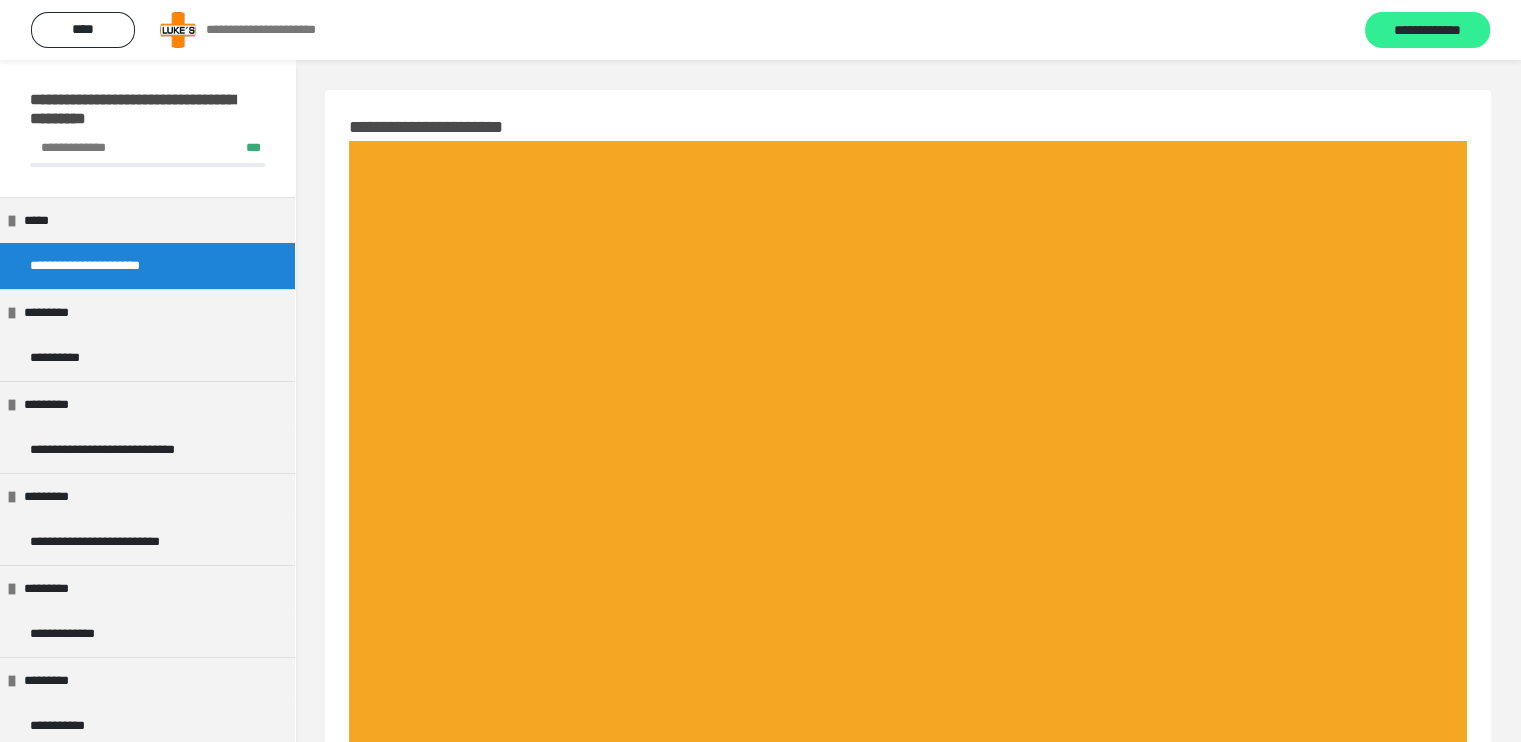 click on "**********" at bounding box center [1427, 31] 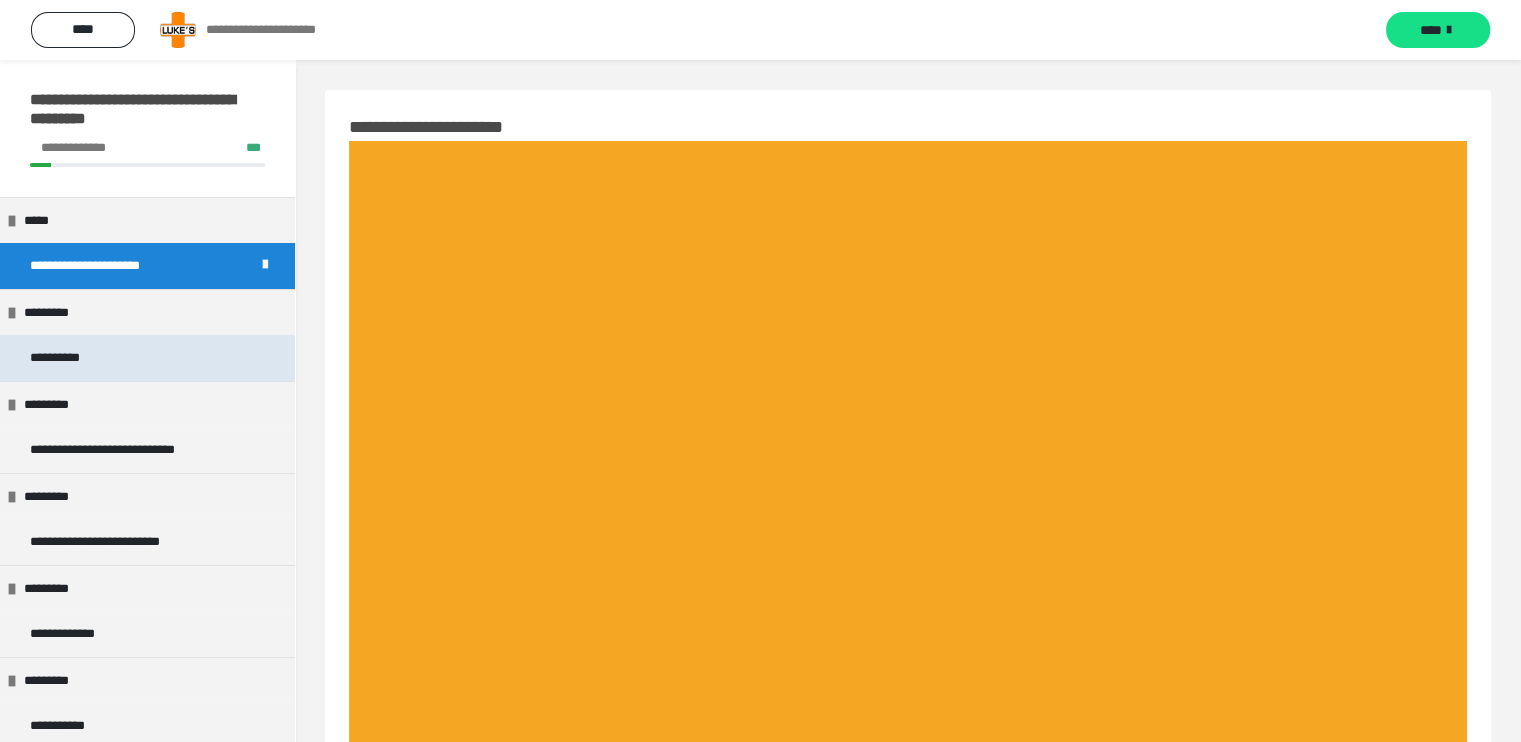 drag, startPoint x: 52, startPoint y: 353, endPoint x: 136, endPoint y: 339, distance: 85.158676 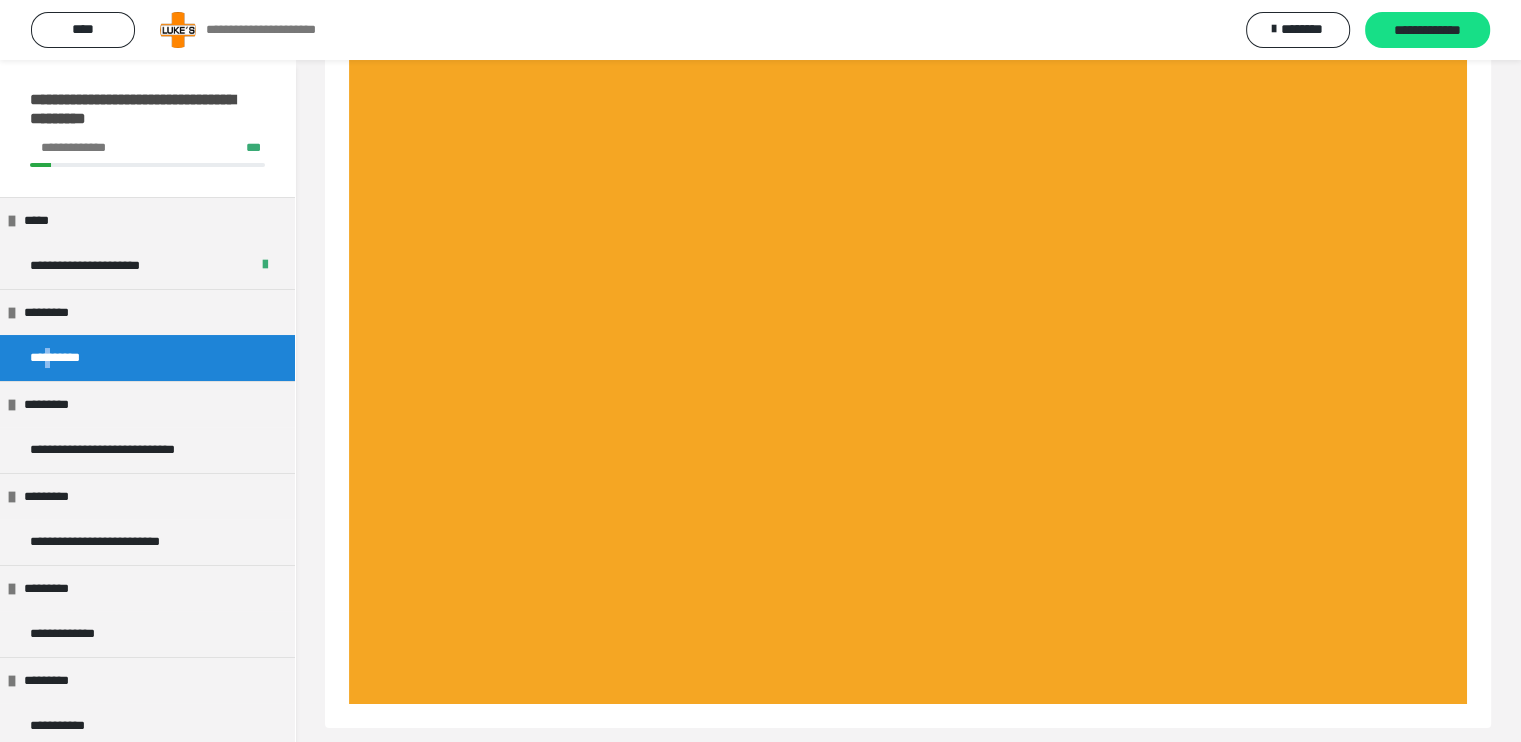 scroll, scrollTop: 144, scrollLeft: 0, axis: vertical 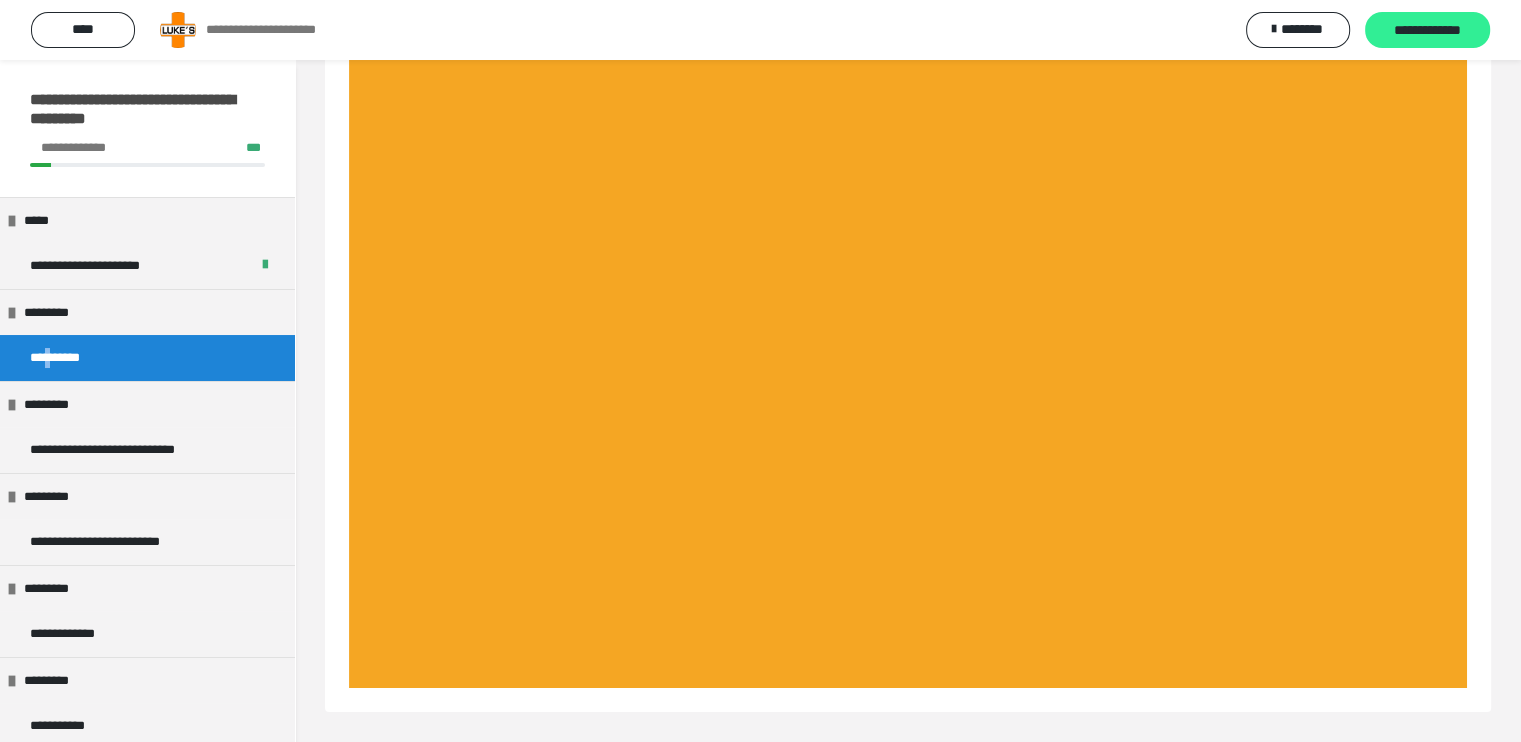 click on "**********" at bounding box center (1427, 31) 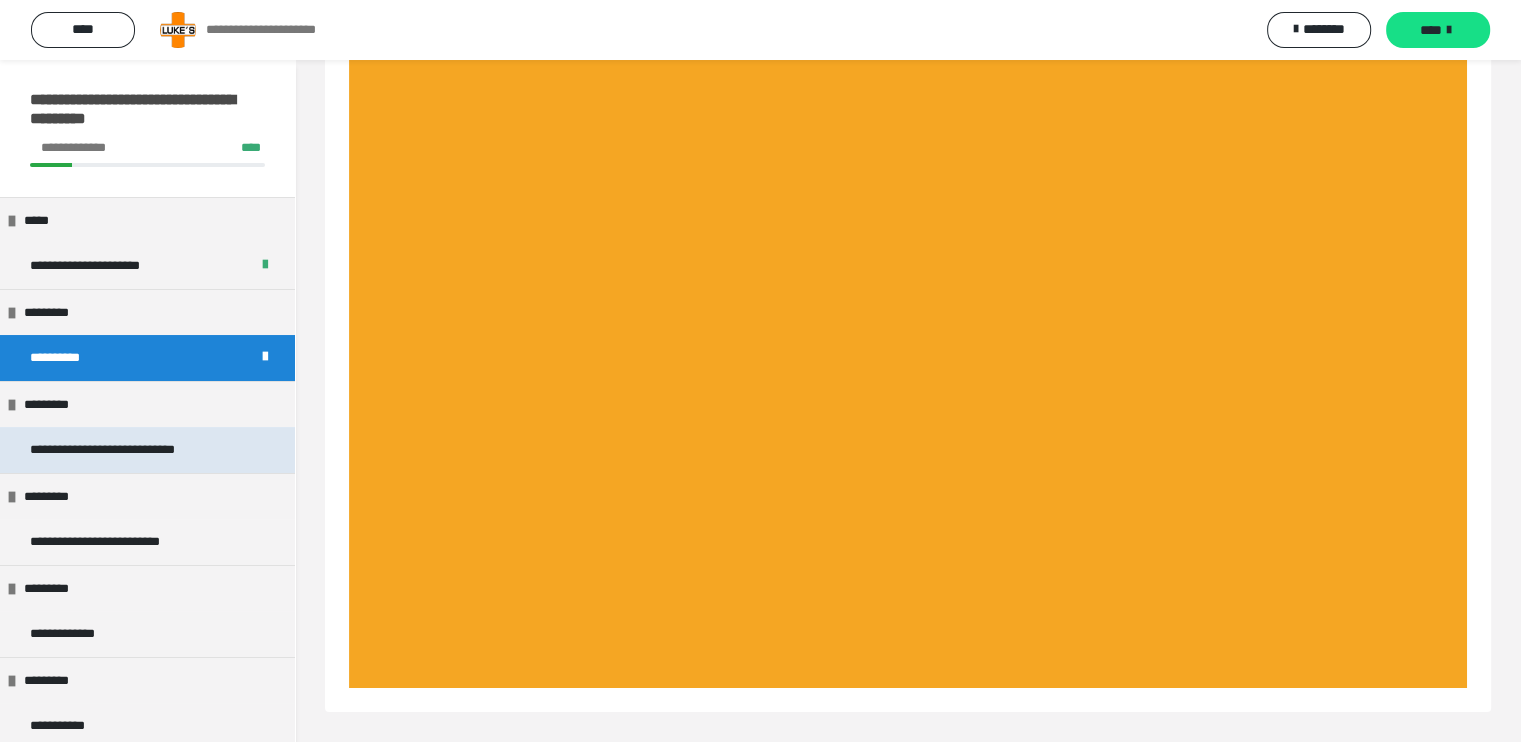 click on "**********" at bounding box center [127, 450] 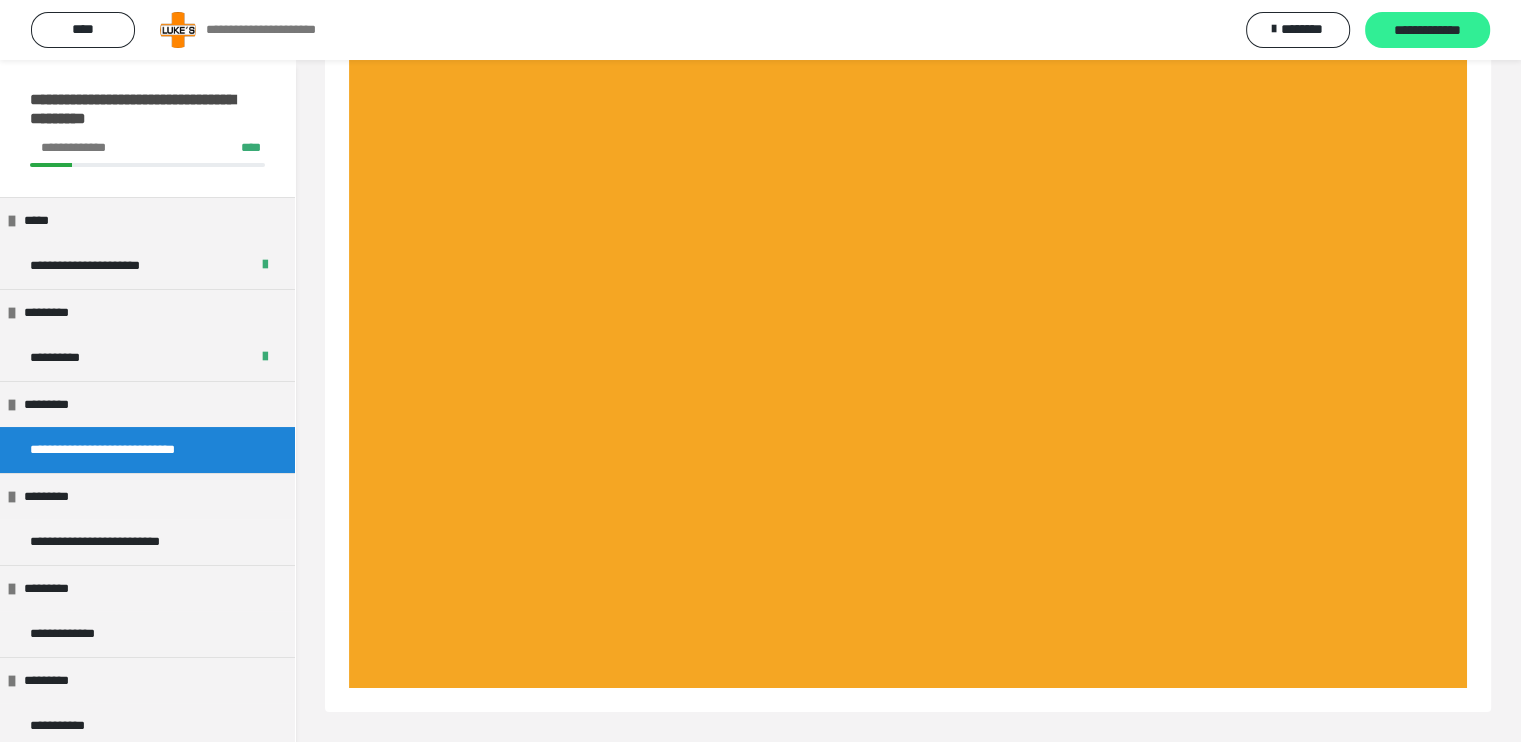 click on "**********" at bounding box center [1427, 31] 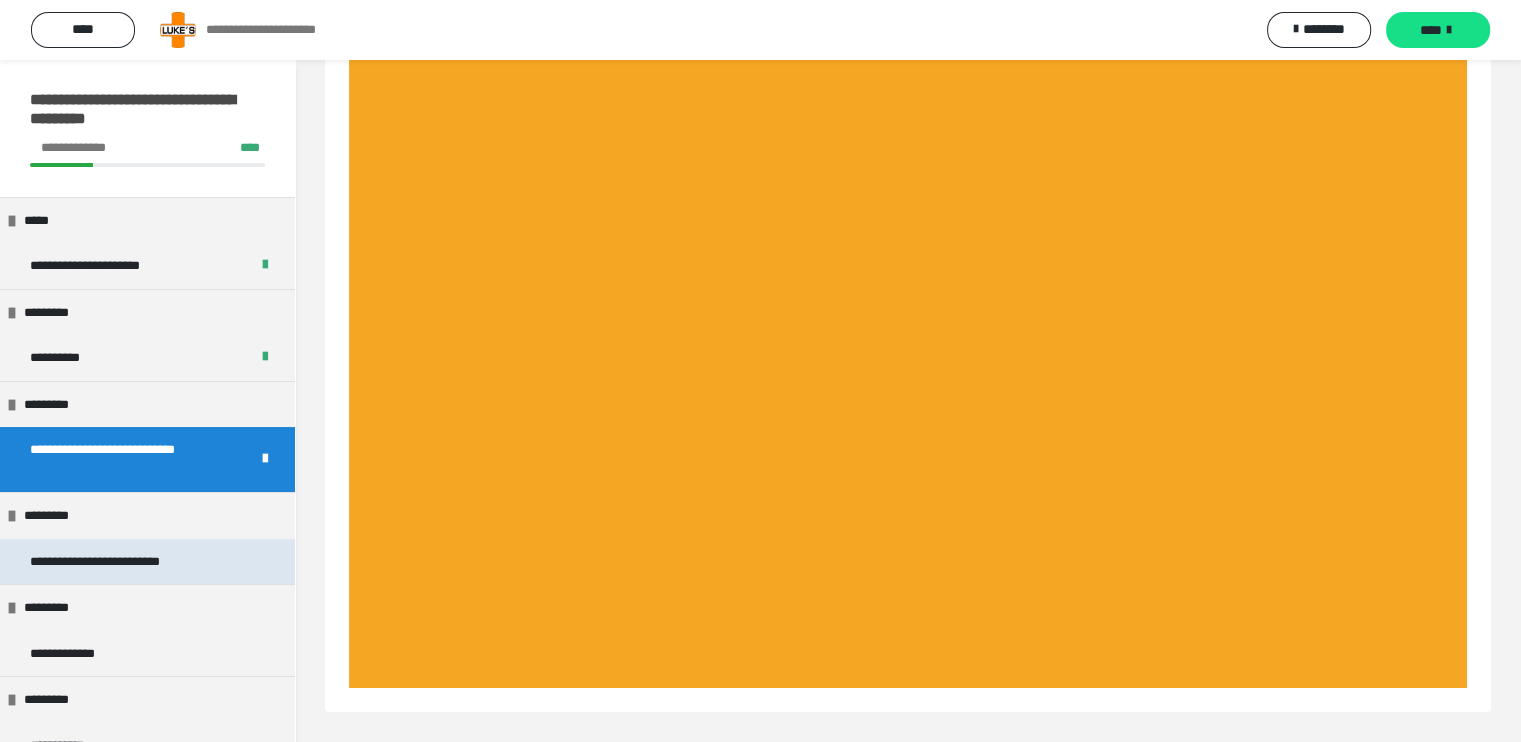 click on "**********" at bounding box center [130, 562] 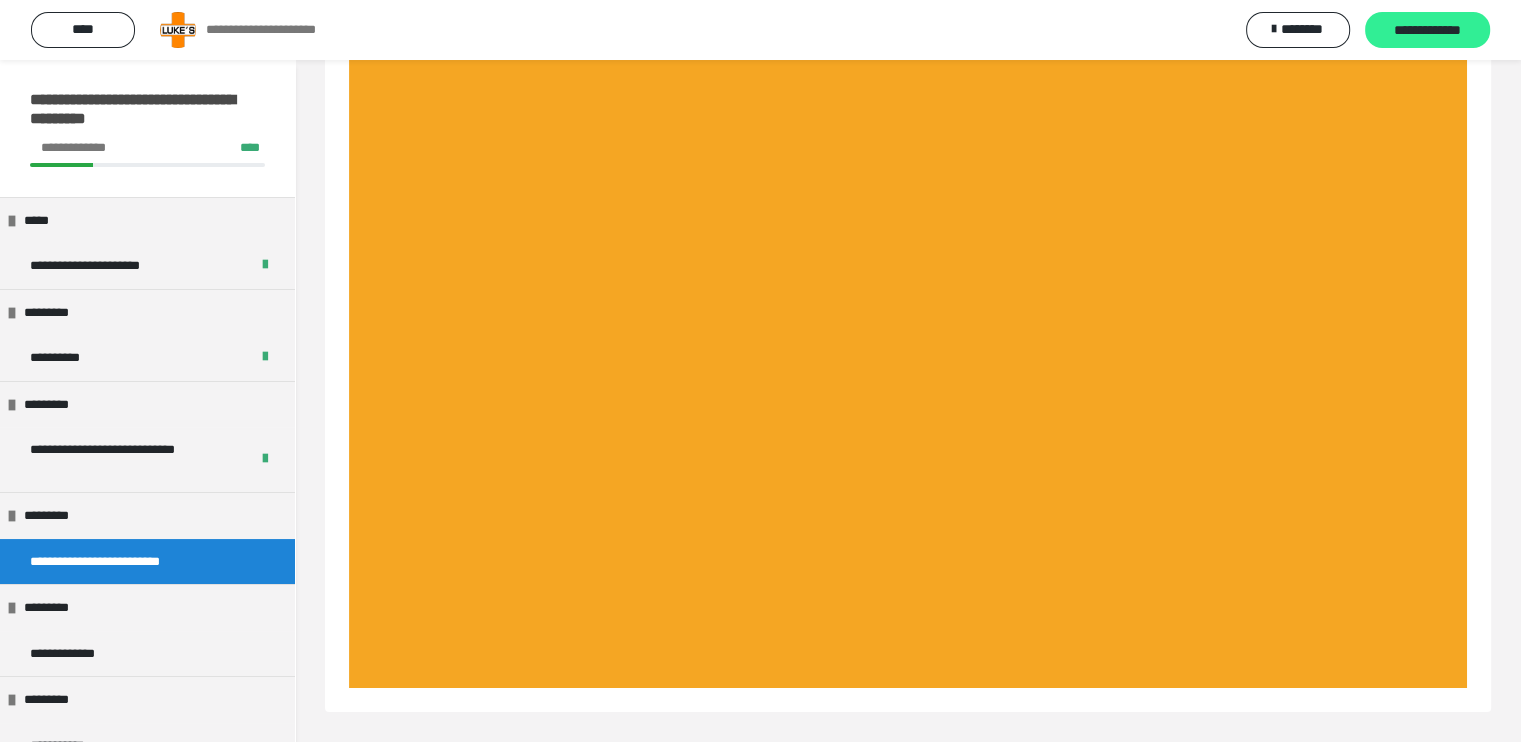 click on "**********" at bounding box center (1427, 31) 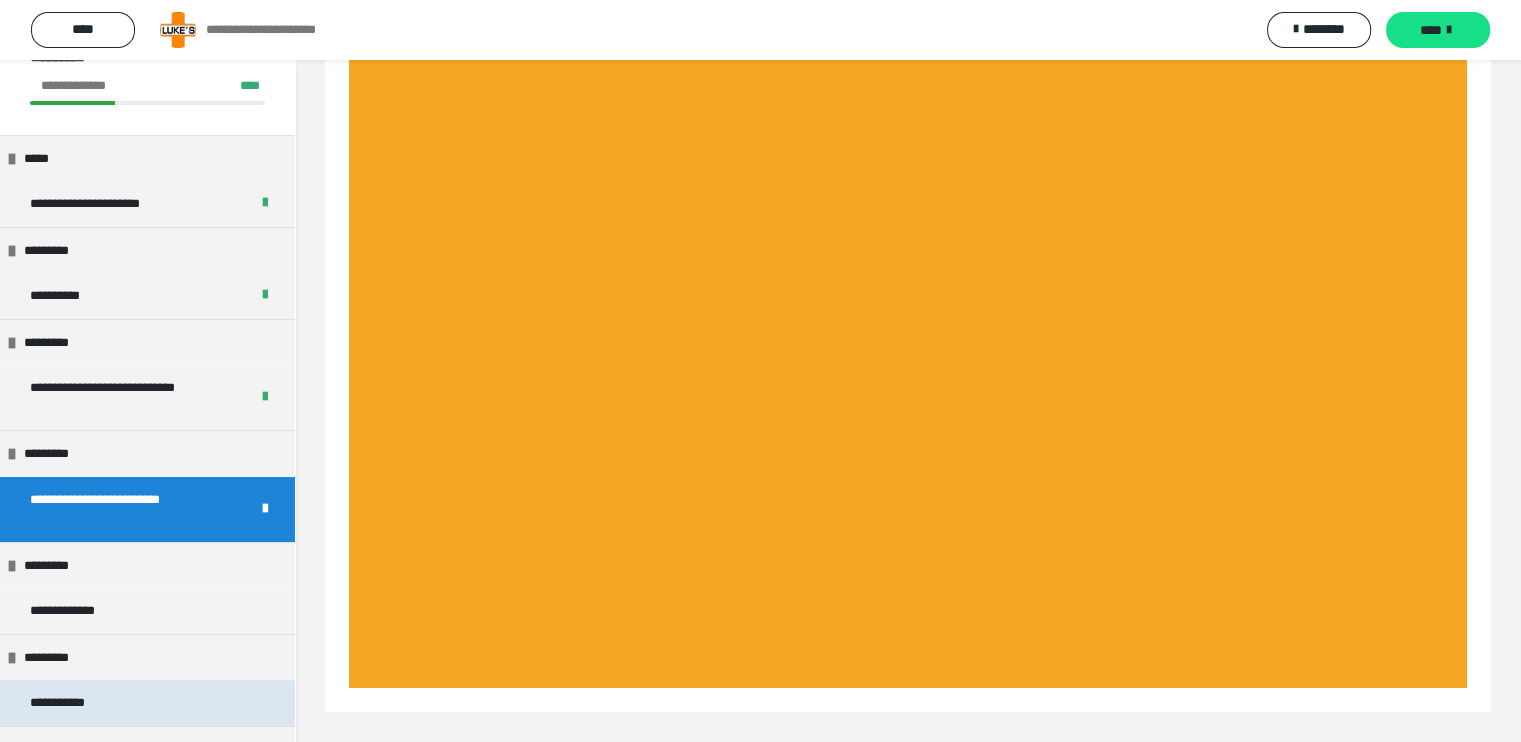 scroll, scrollTop: 200, scrollLeft: 0, axis: vertical 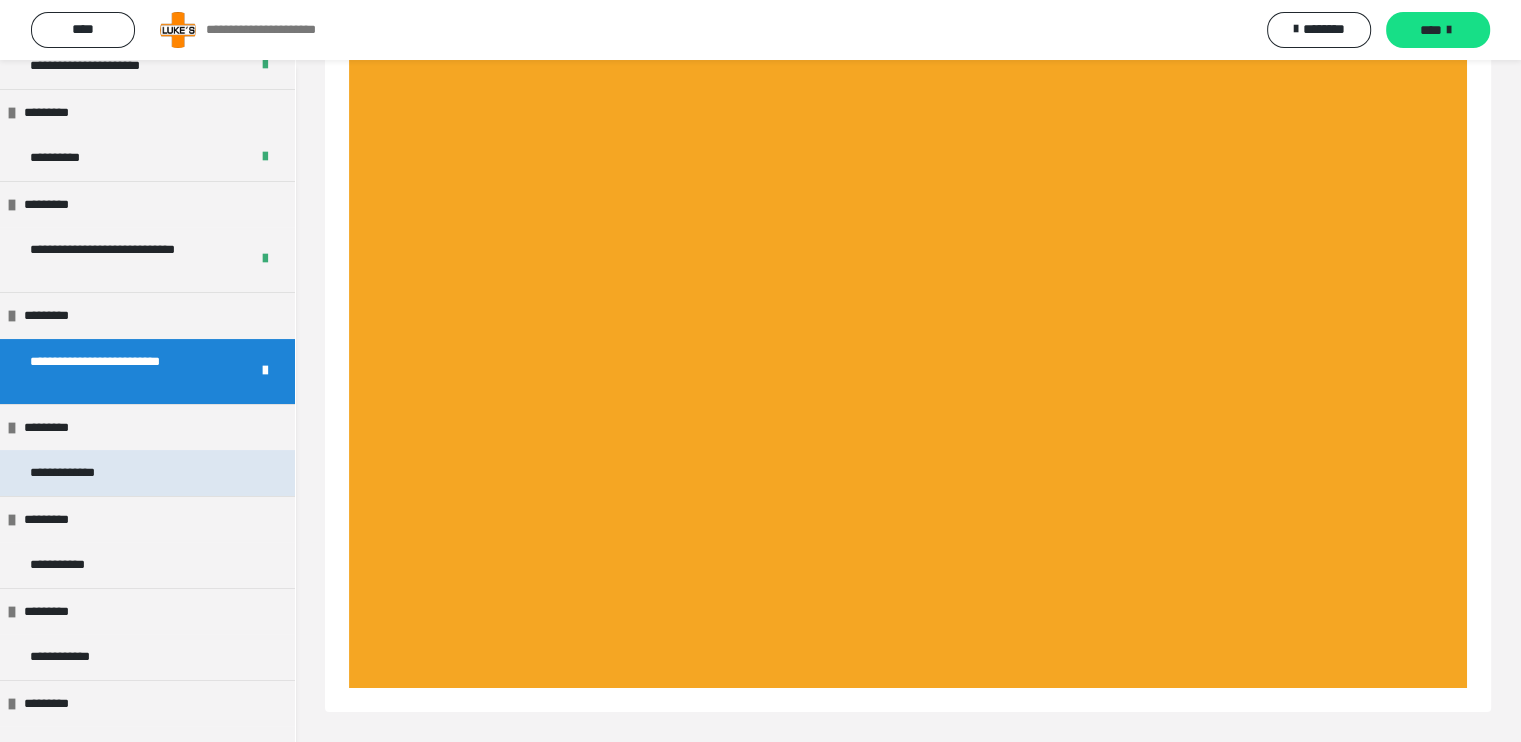 click on "**********" at bounding box center [68, 473] 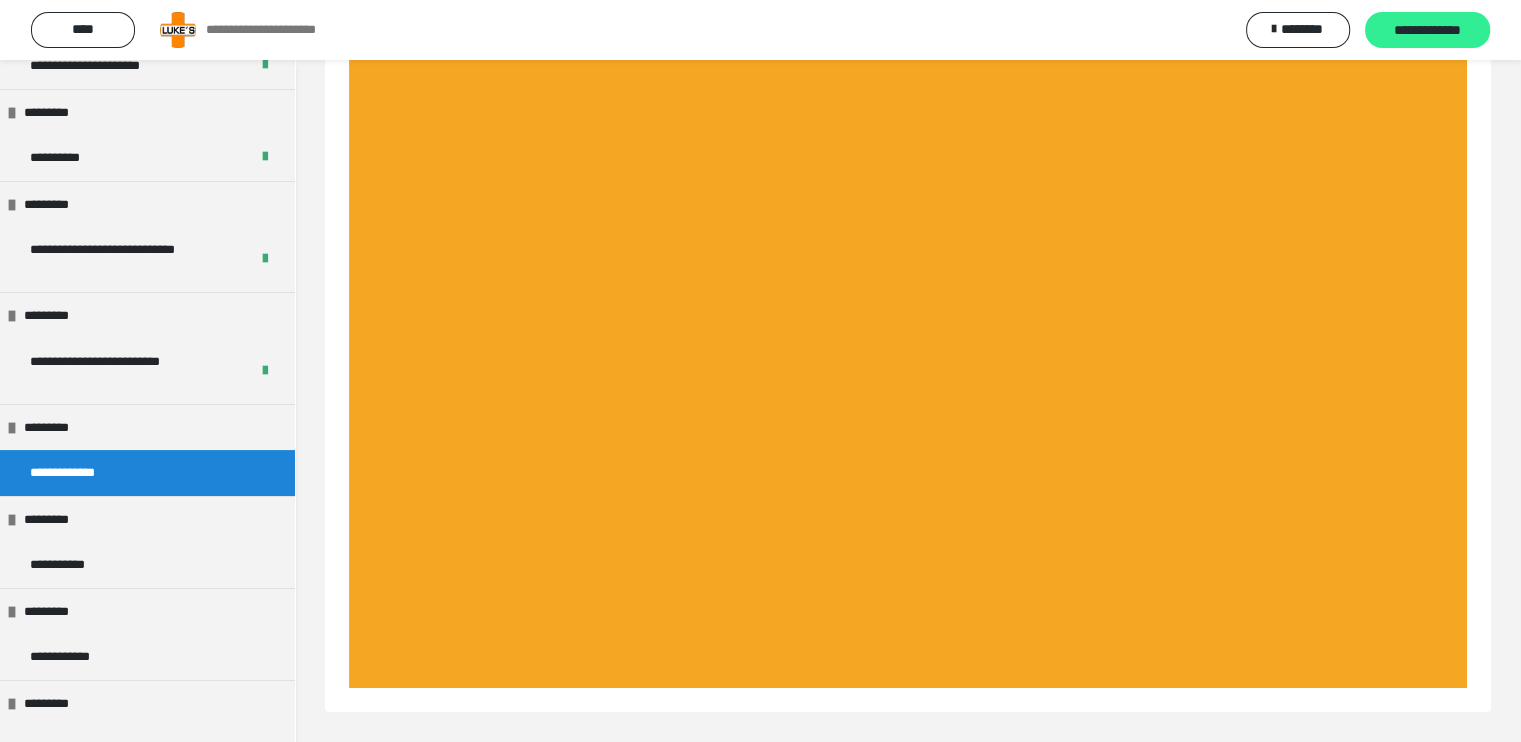 click on "**********" at bounding box center (1427, 31) 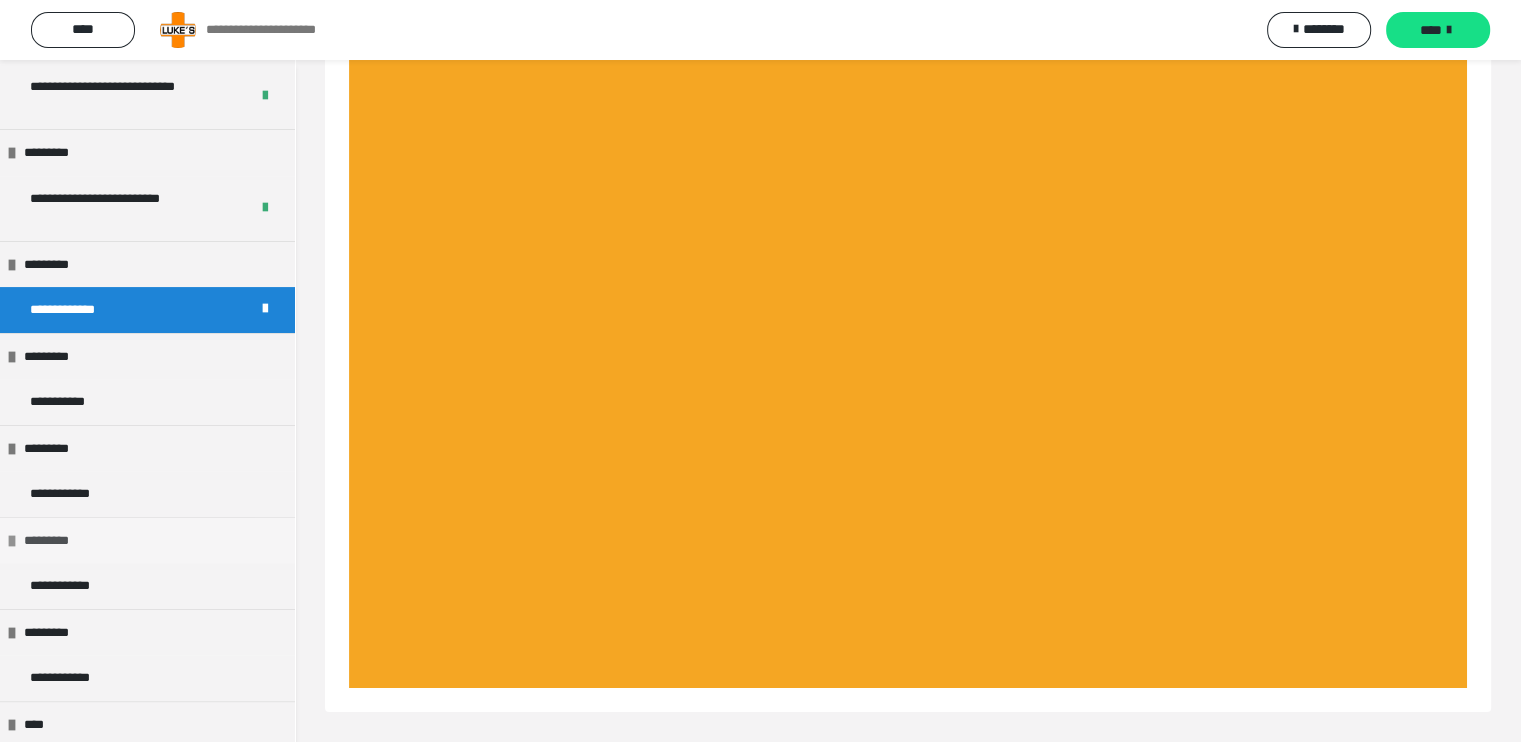 scroll, scrollTop: 400, scrollLeft: 0, axis: vertical 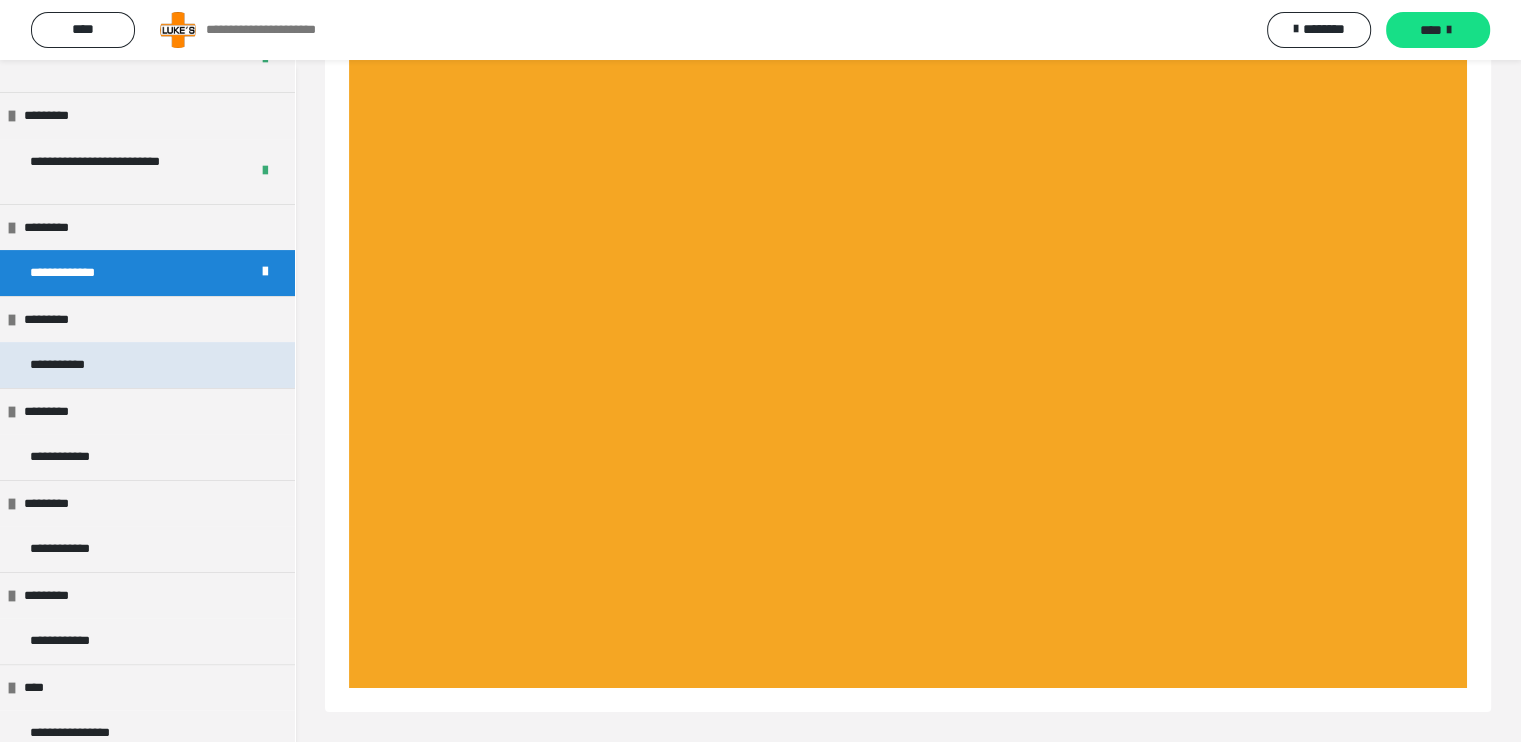 click on "**********" at bounding box center [66, 365] 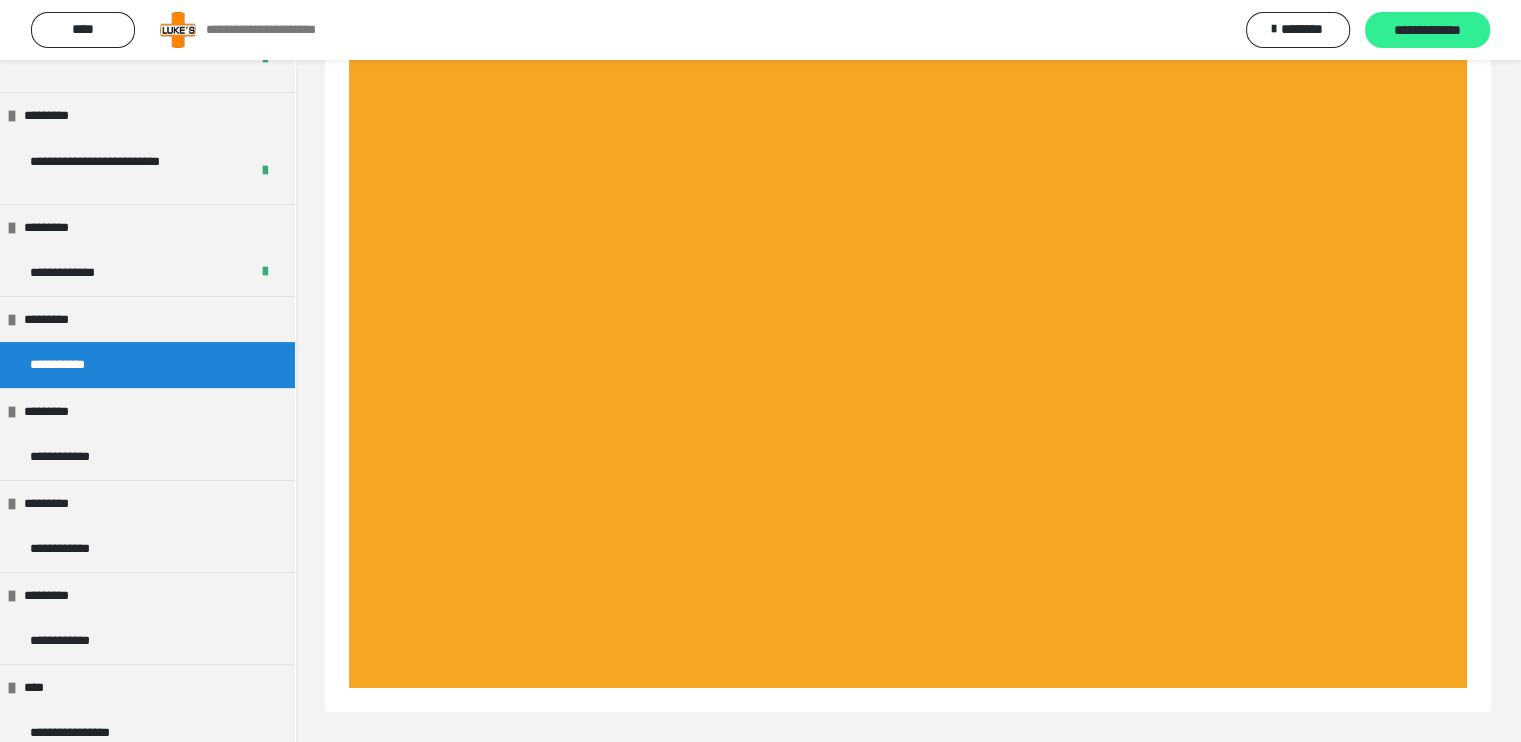 click on "**********" at bounding box center (1427, 31) 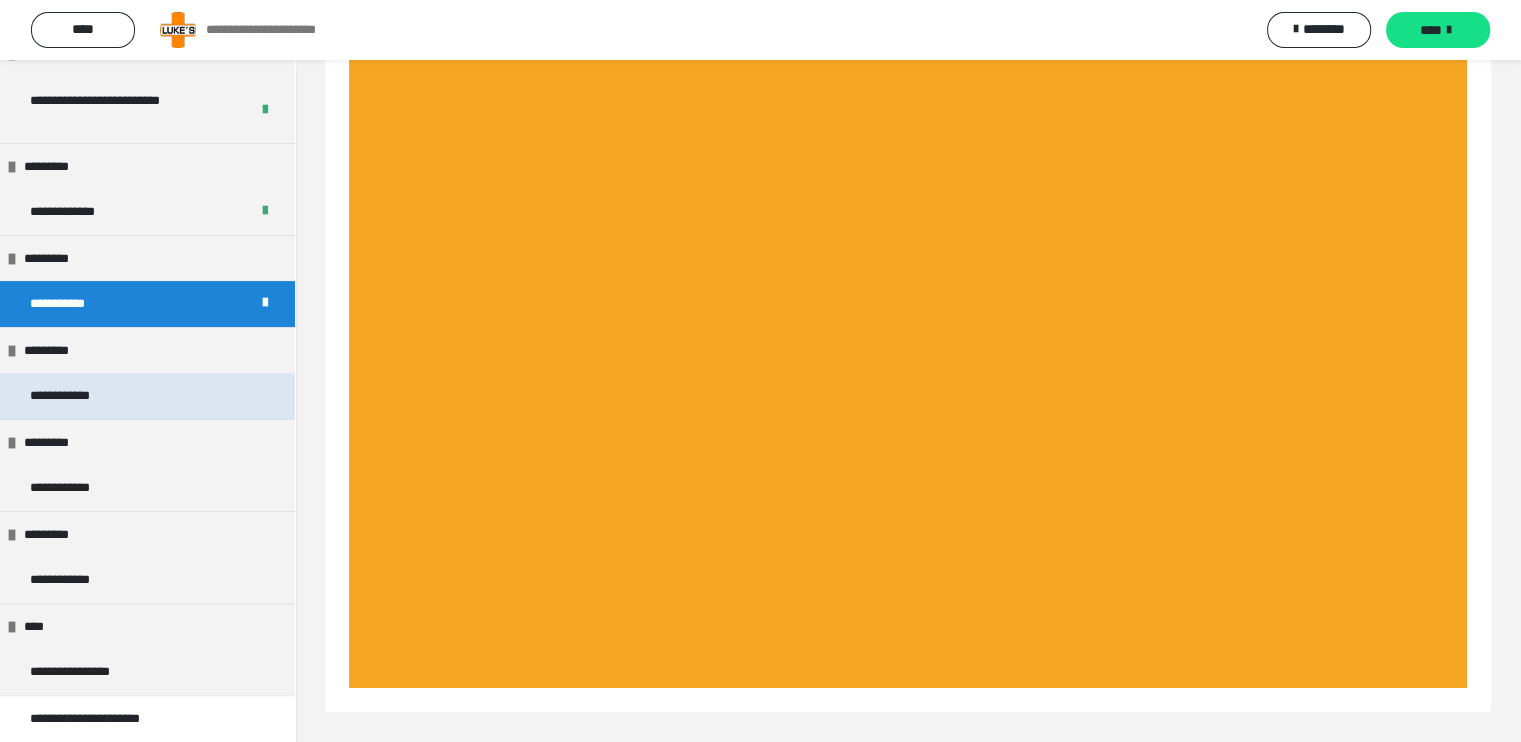 scroll, scrollTop: 463, scrollLeft: 0, axis: vertical 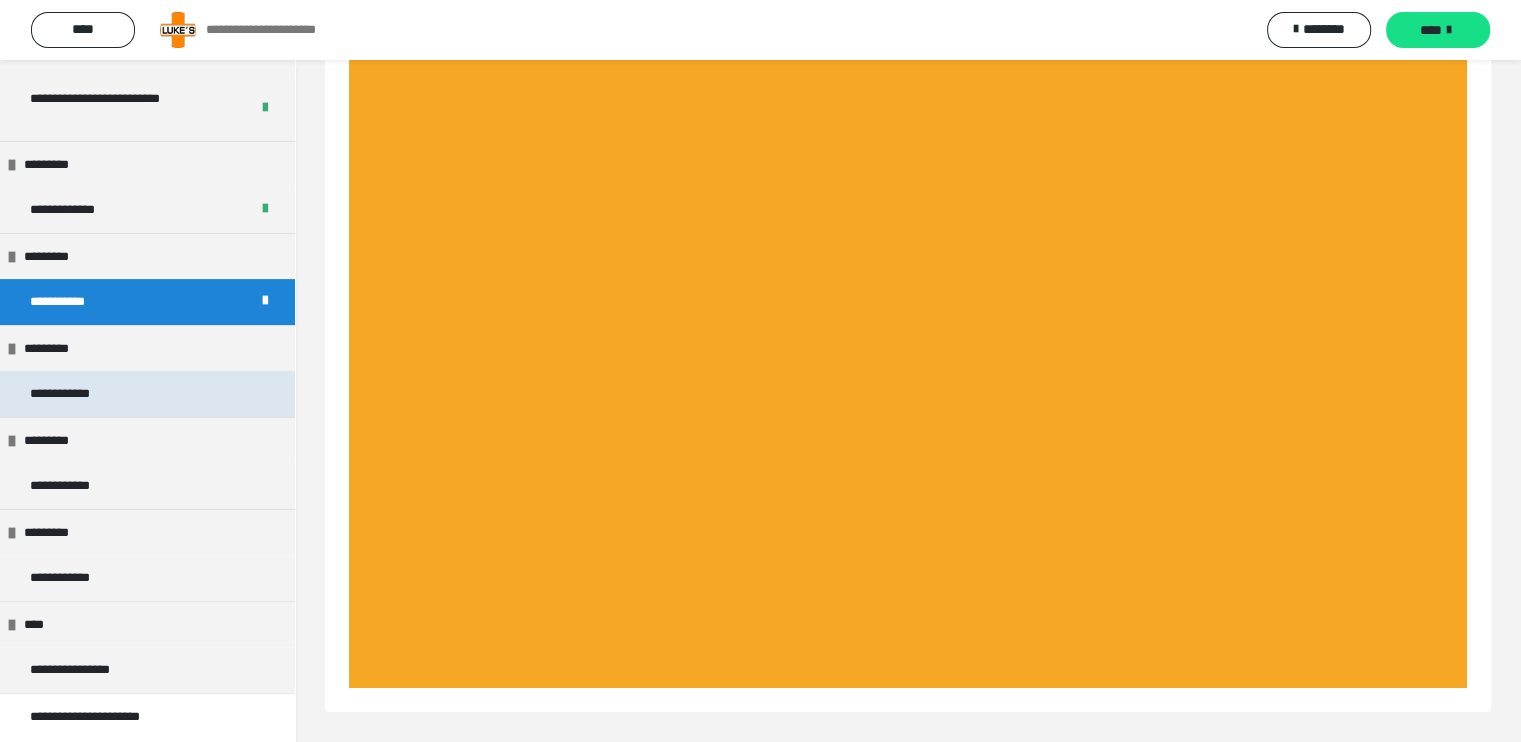click on "**********" at bounding box center (69, 394) 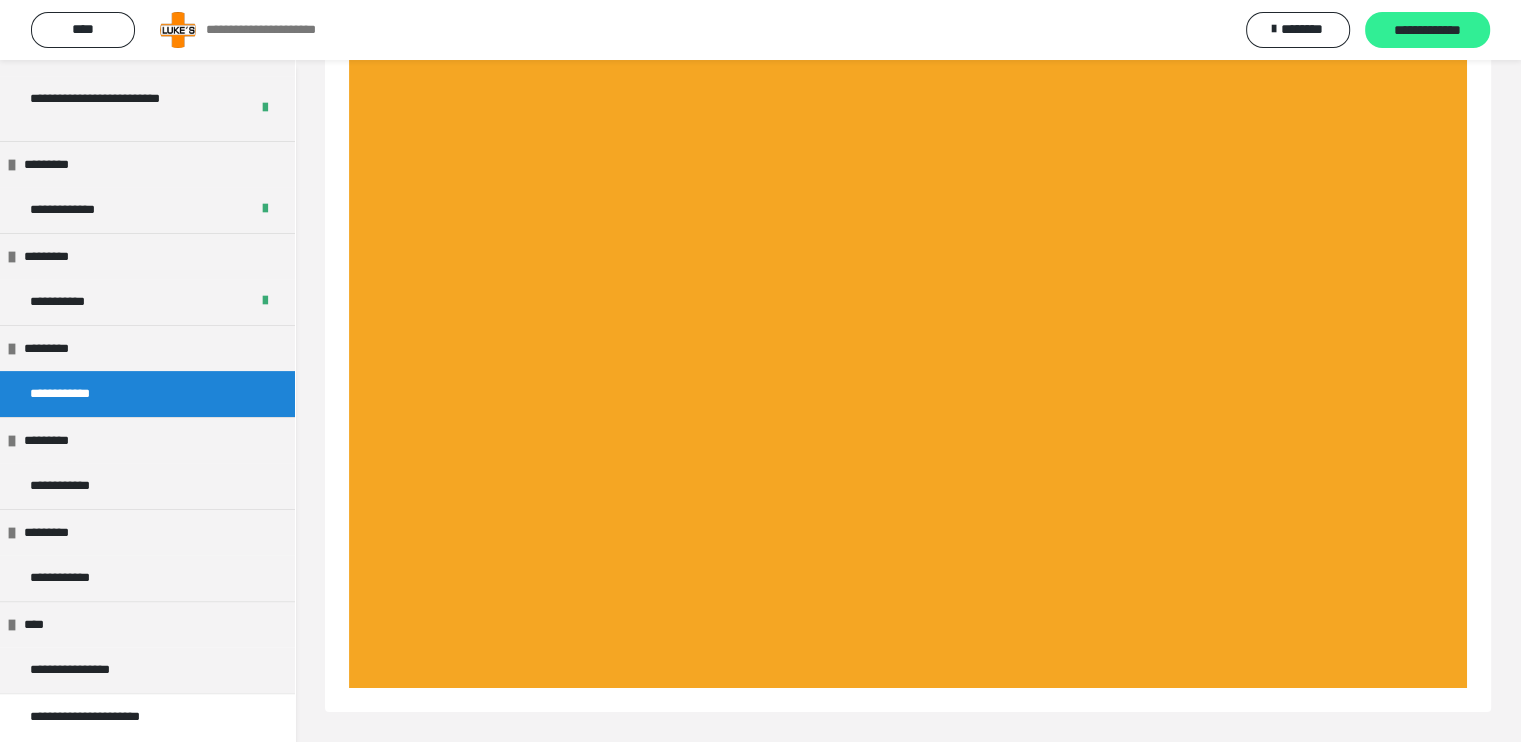 click on "**********" at bounding box center (1427, 30) 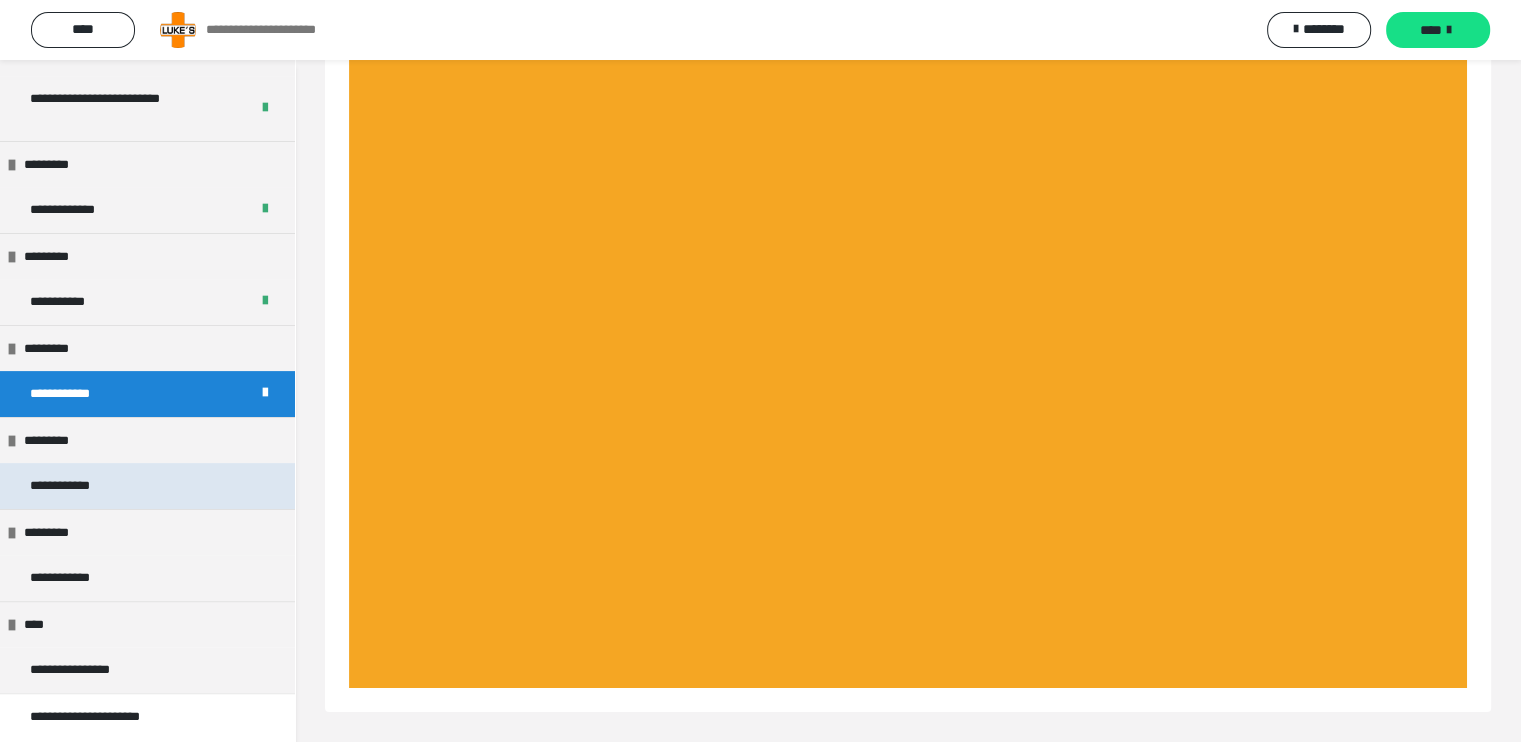 click on "**********" at bounding box center (147, 486) 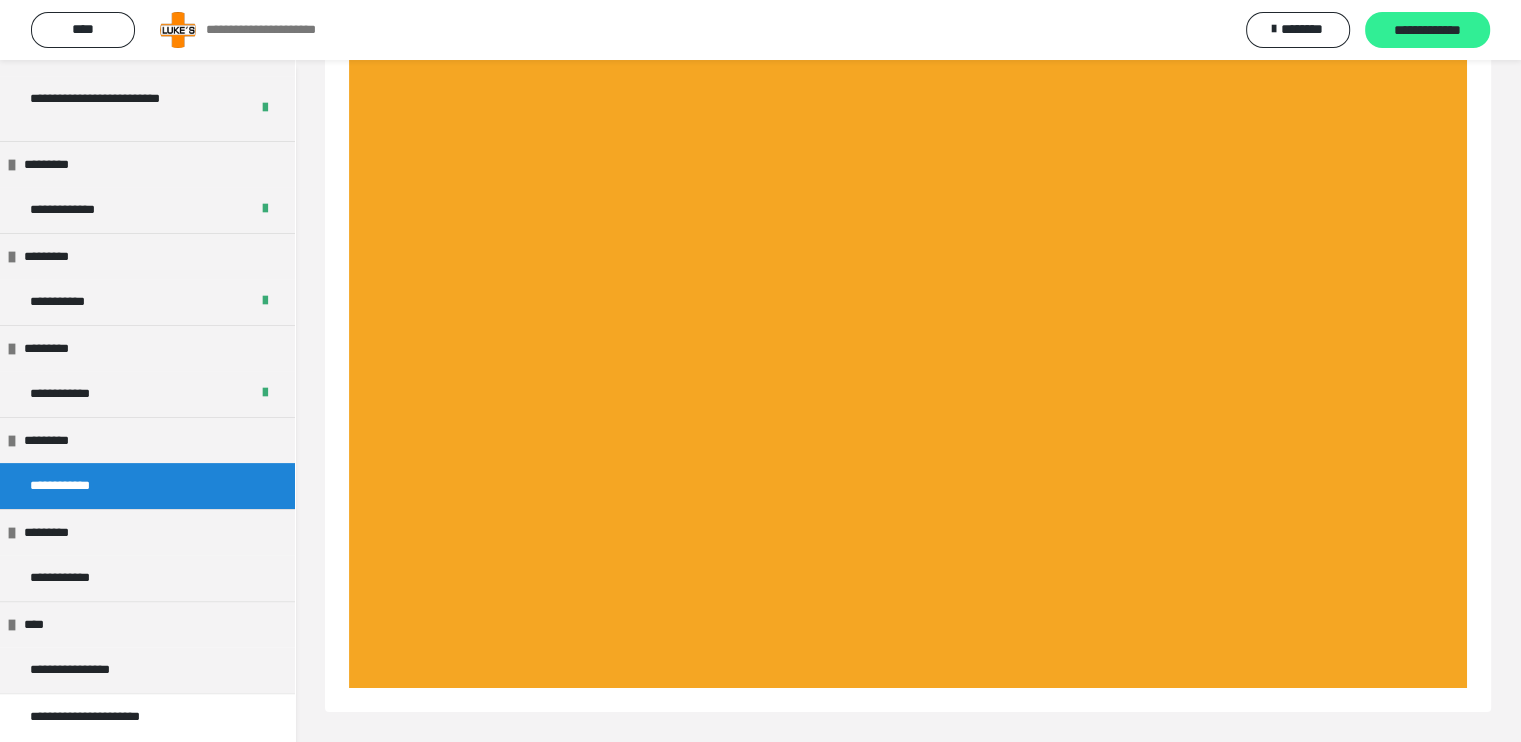 click on "**********" at bounding box center [1427, 30] 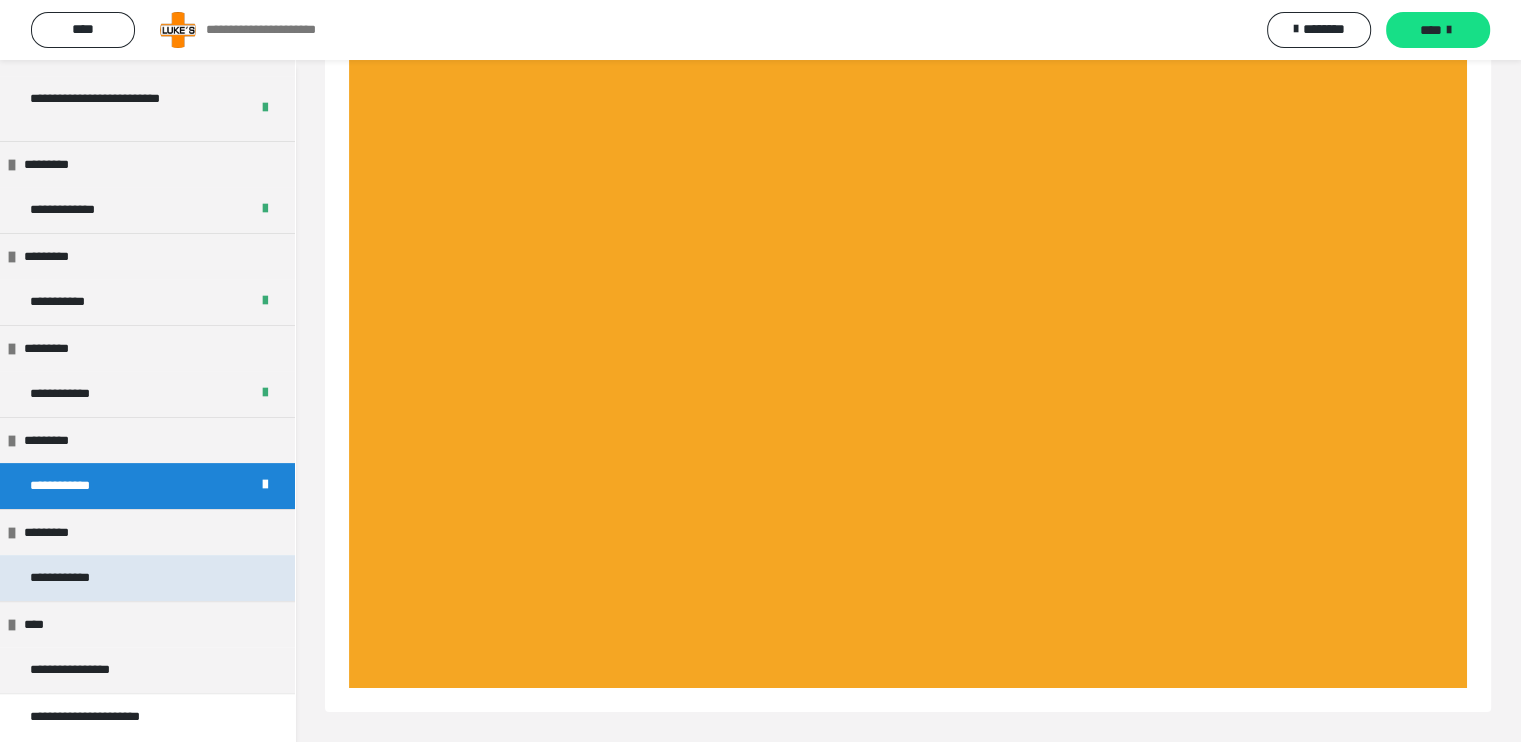 click on "**********" at bounding box center [76, 578] 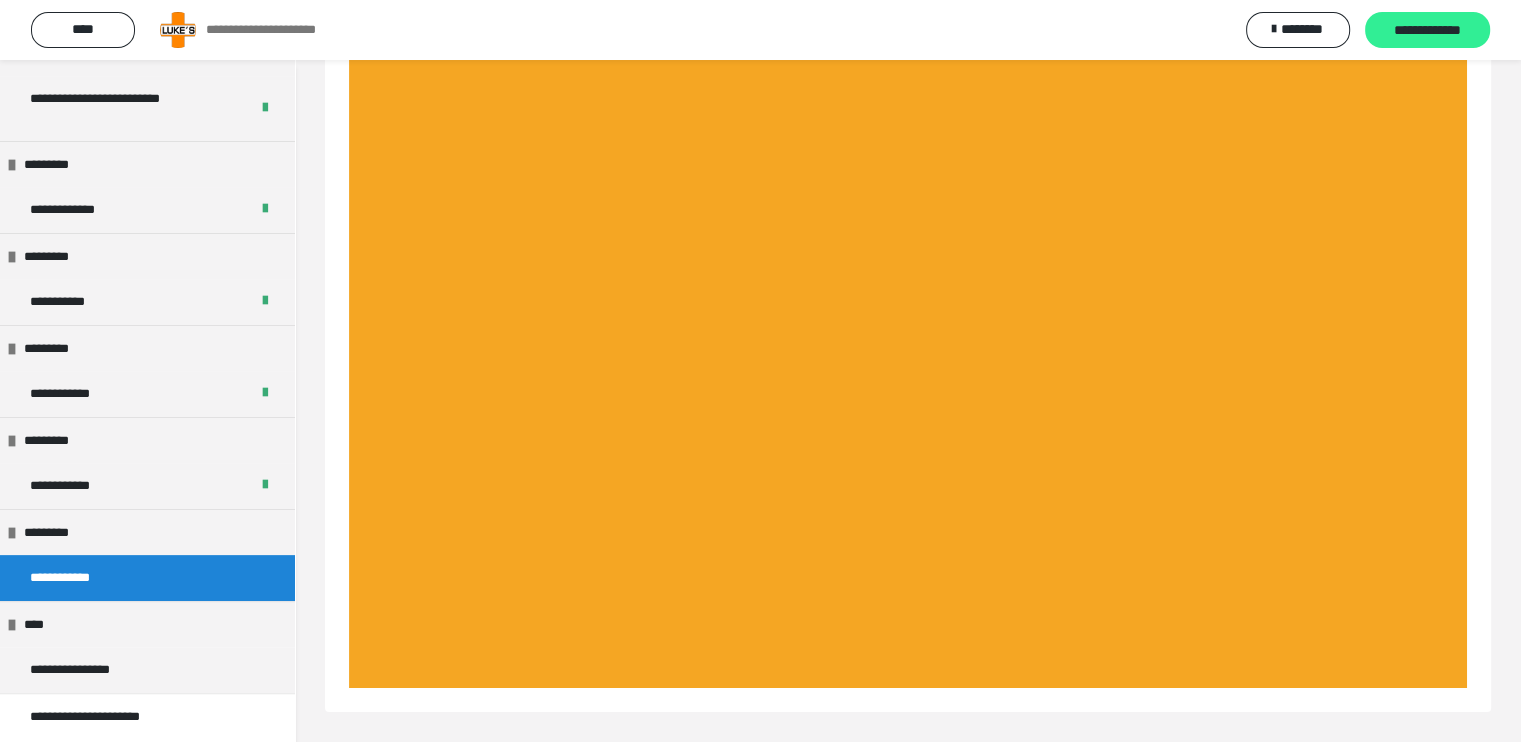 click on "**********" at bounding box center [1427, 31] 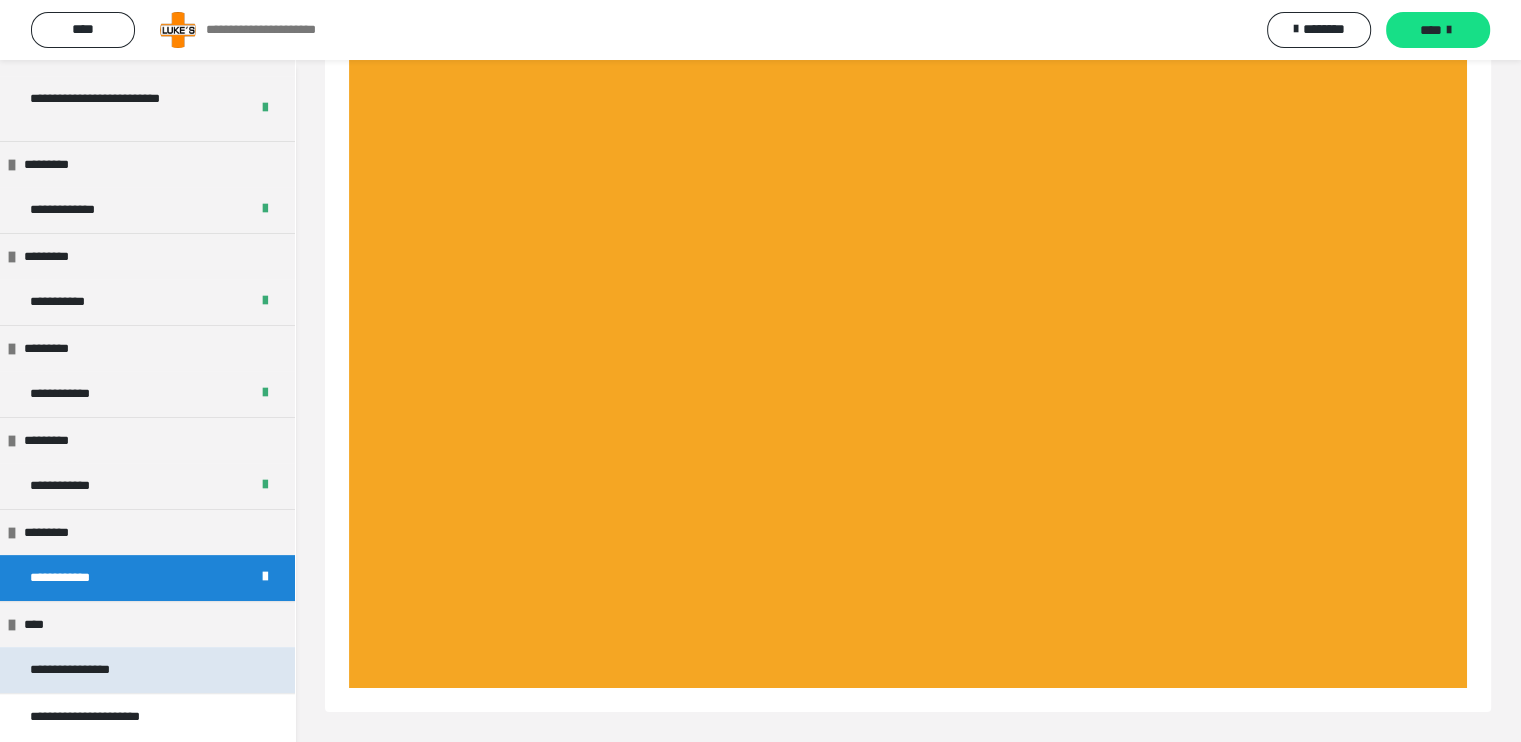 click on "**********" at bounding box center (88, 670) 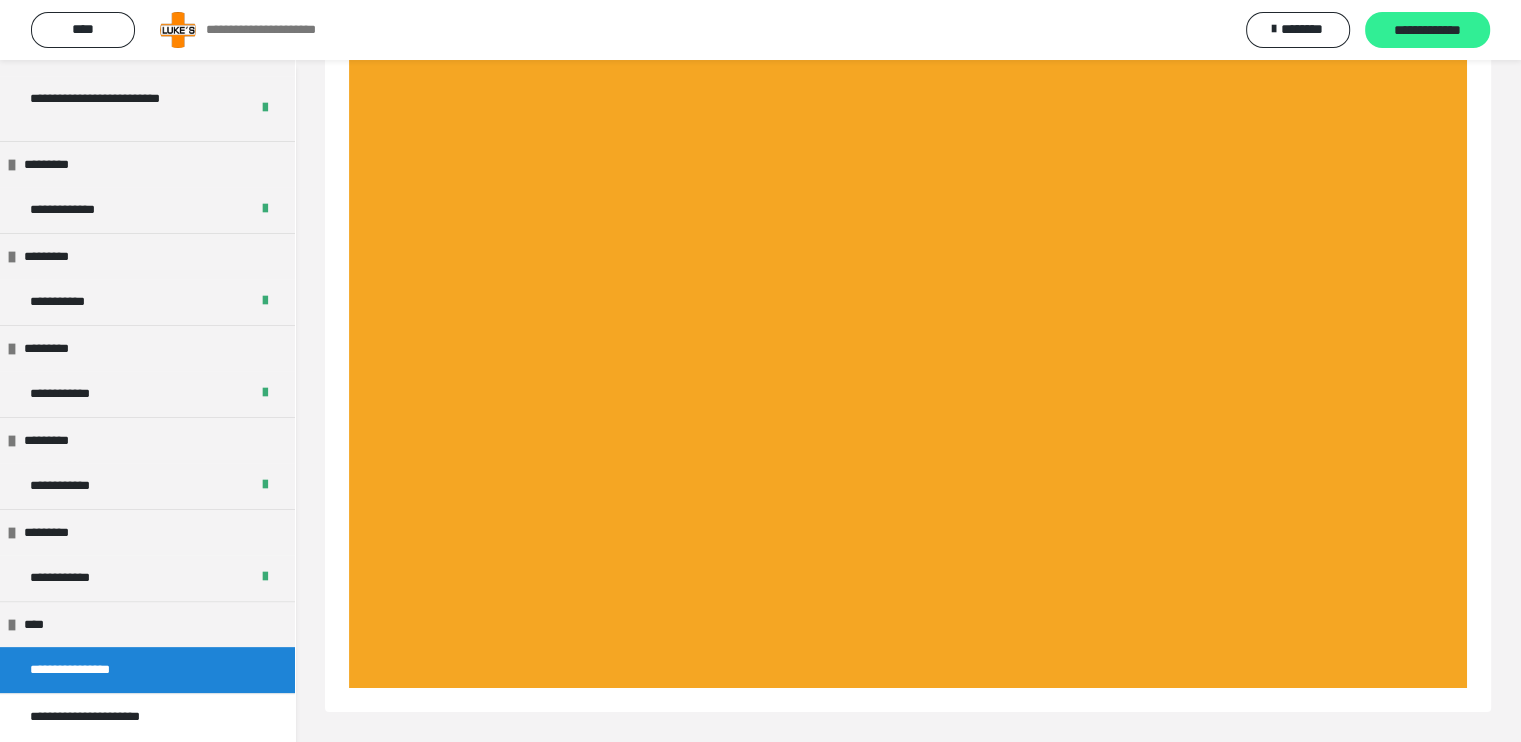 click on "**********" at bounding box center [1427, 31] 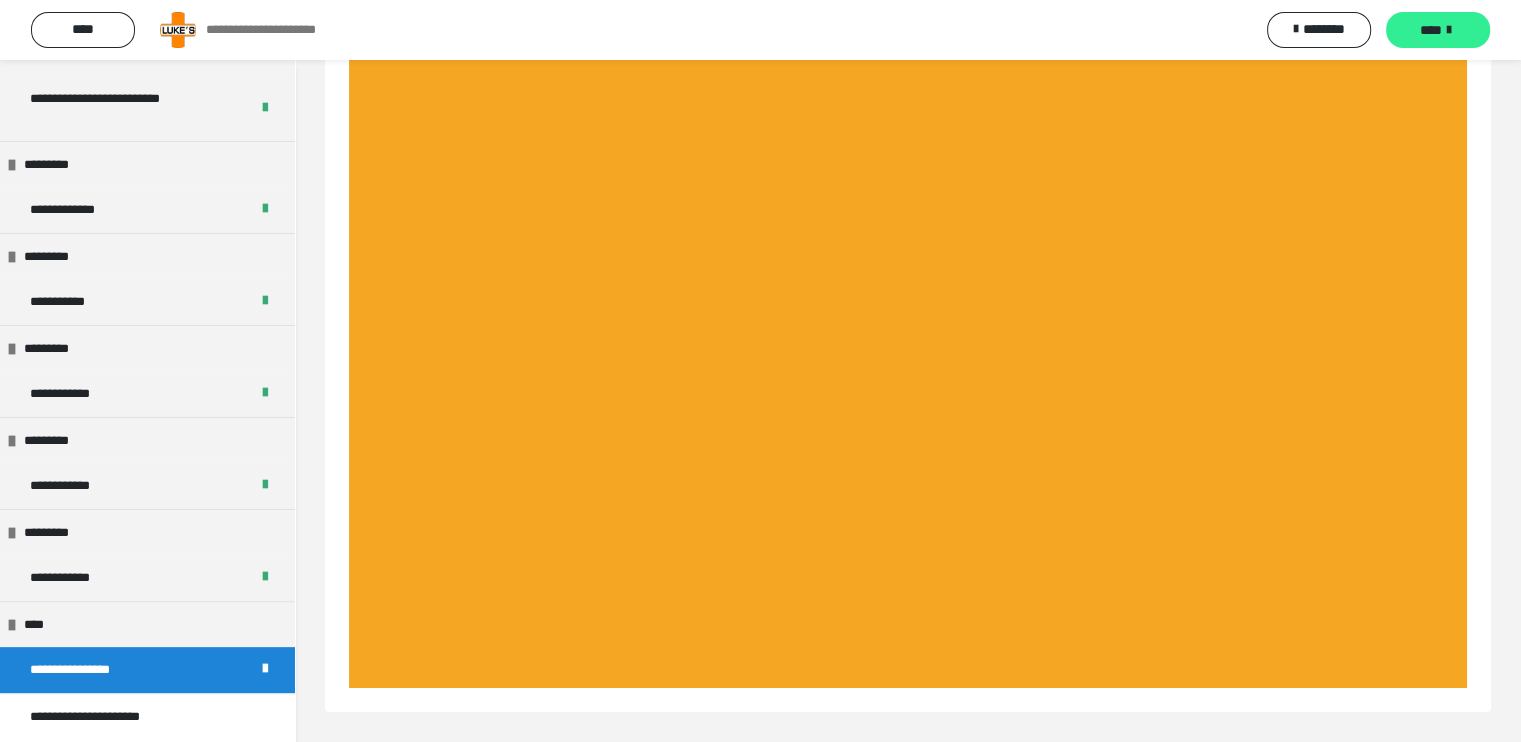 click on "****" at bounding box center (1438, 30) 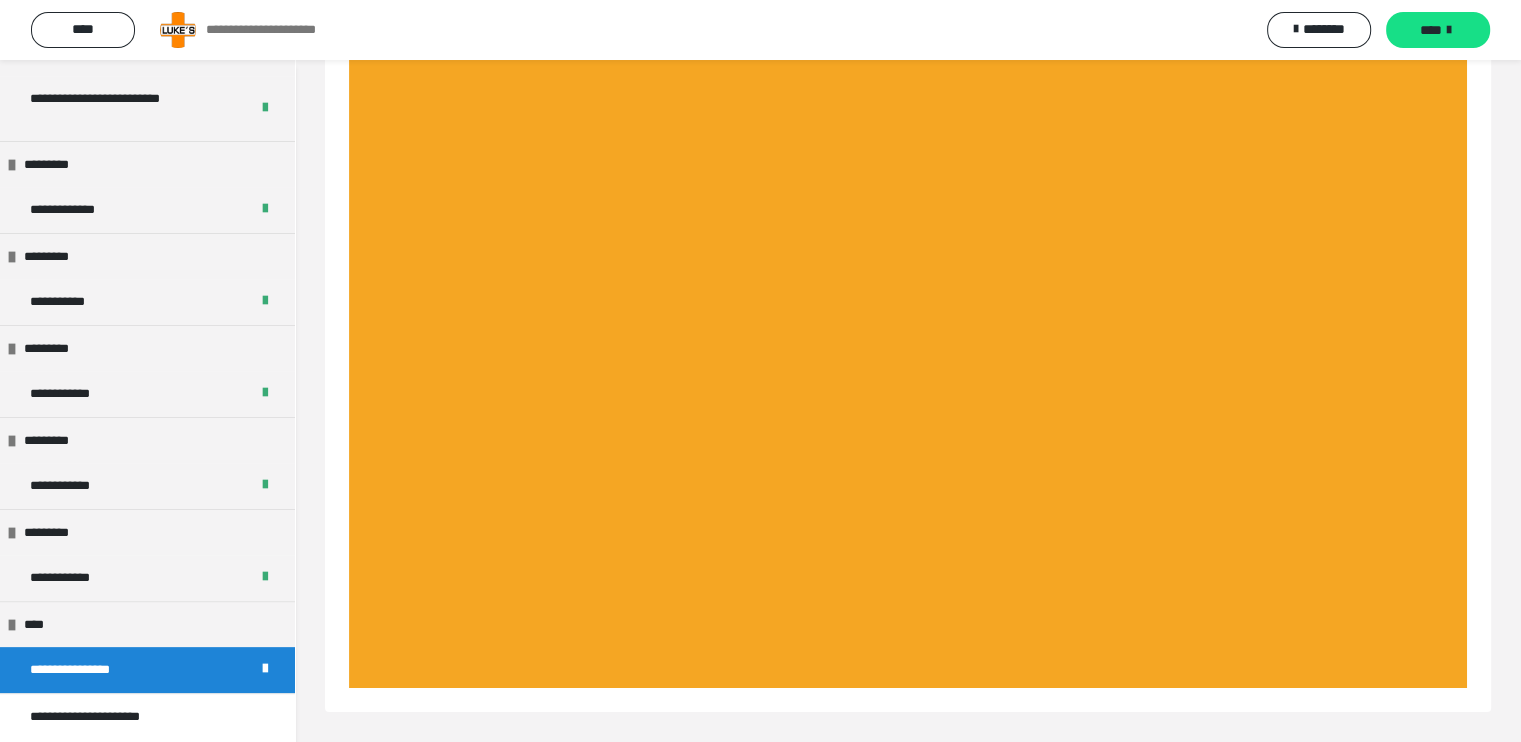 scroll, scrollTop: 60, scrollLeft: 0, axis: vertical 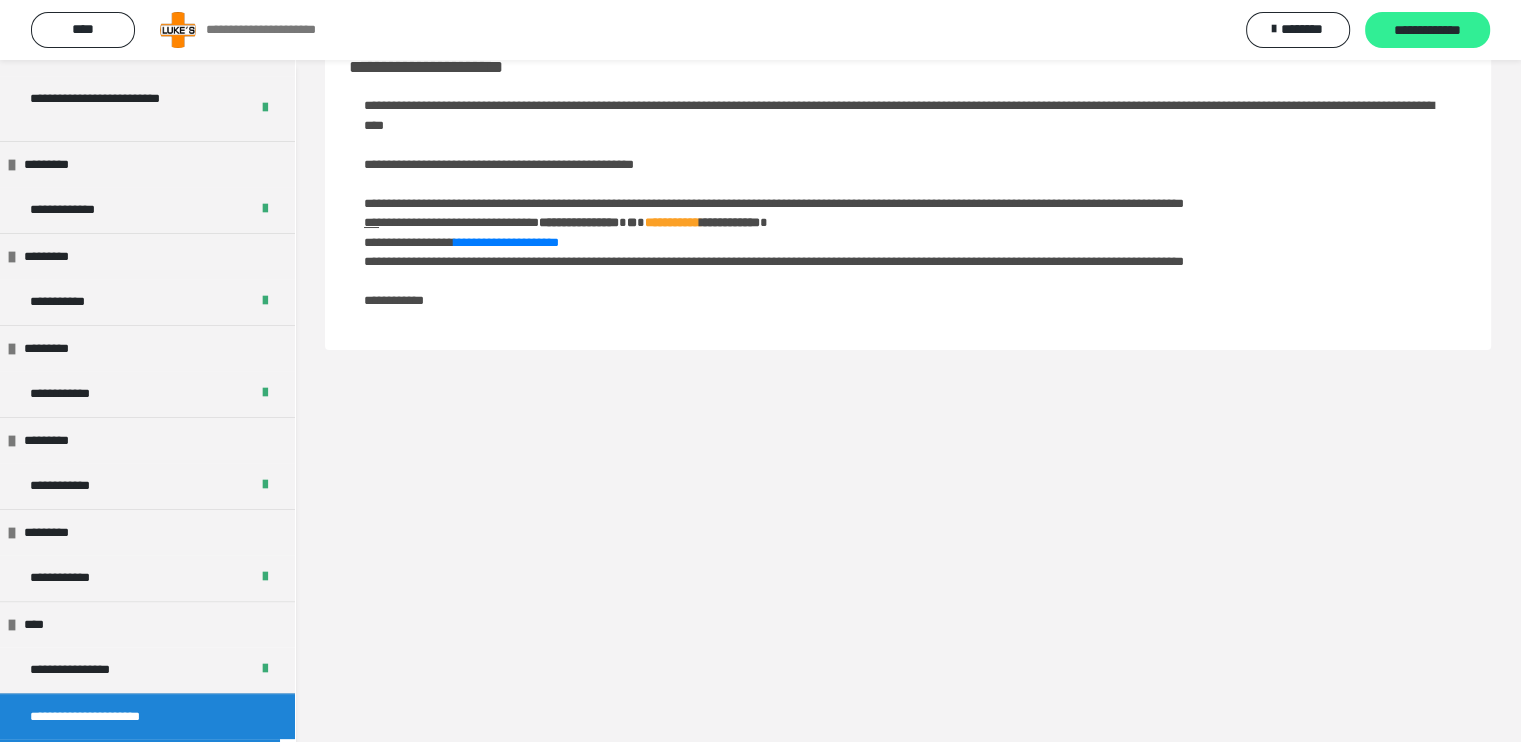 click on "**********" at bounding box center (1427, 31) 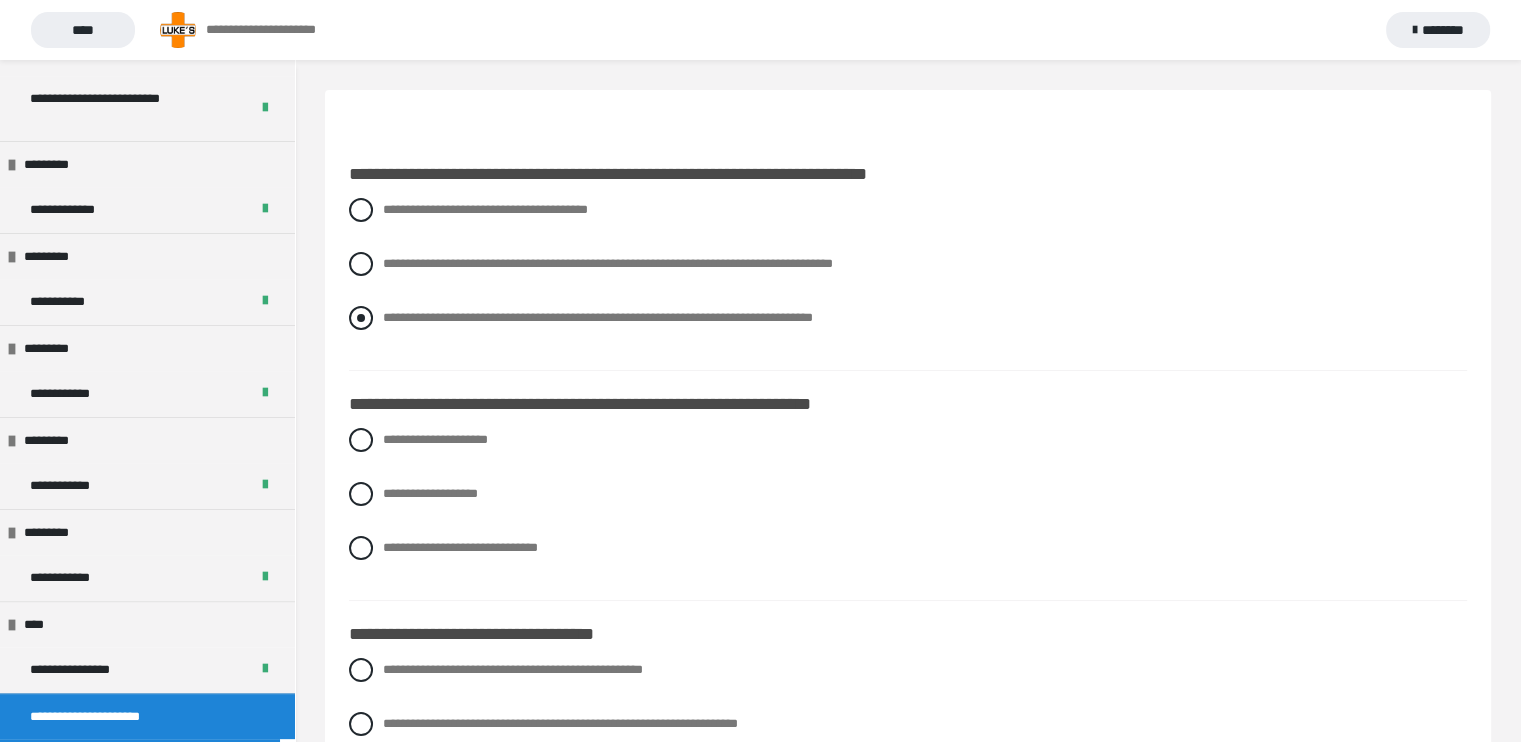 click at bounding box center [361, 318] 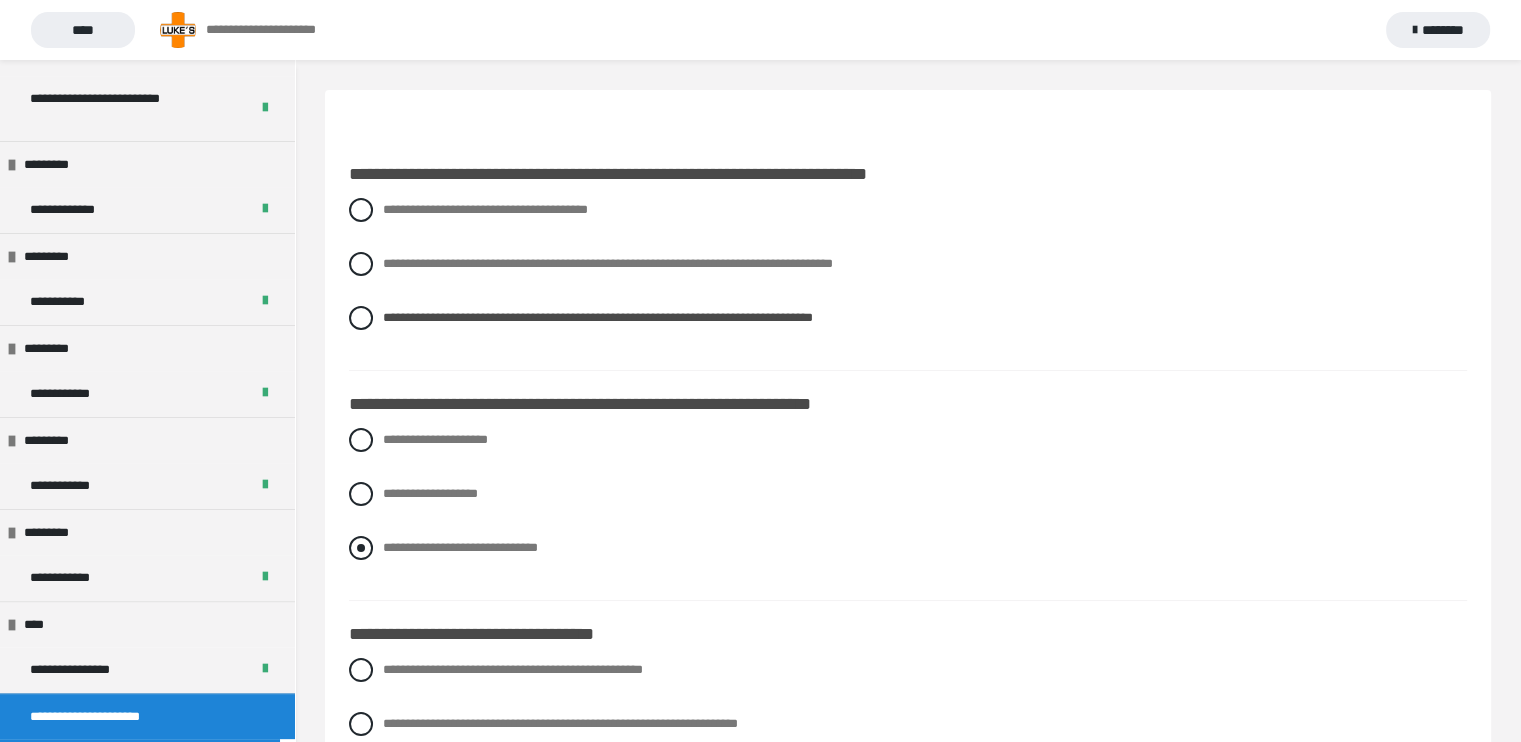 click at bounding box center (361, 548) 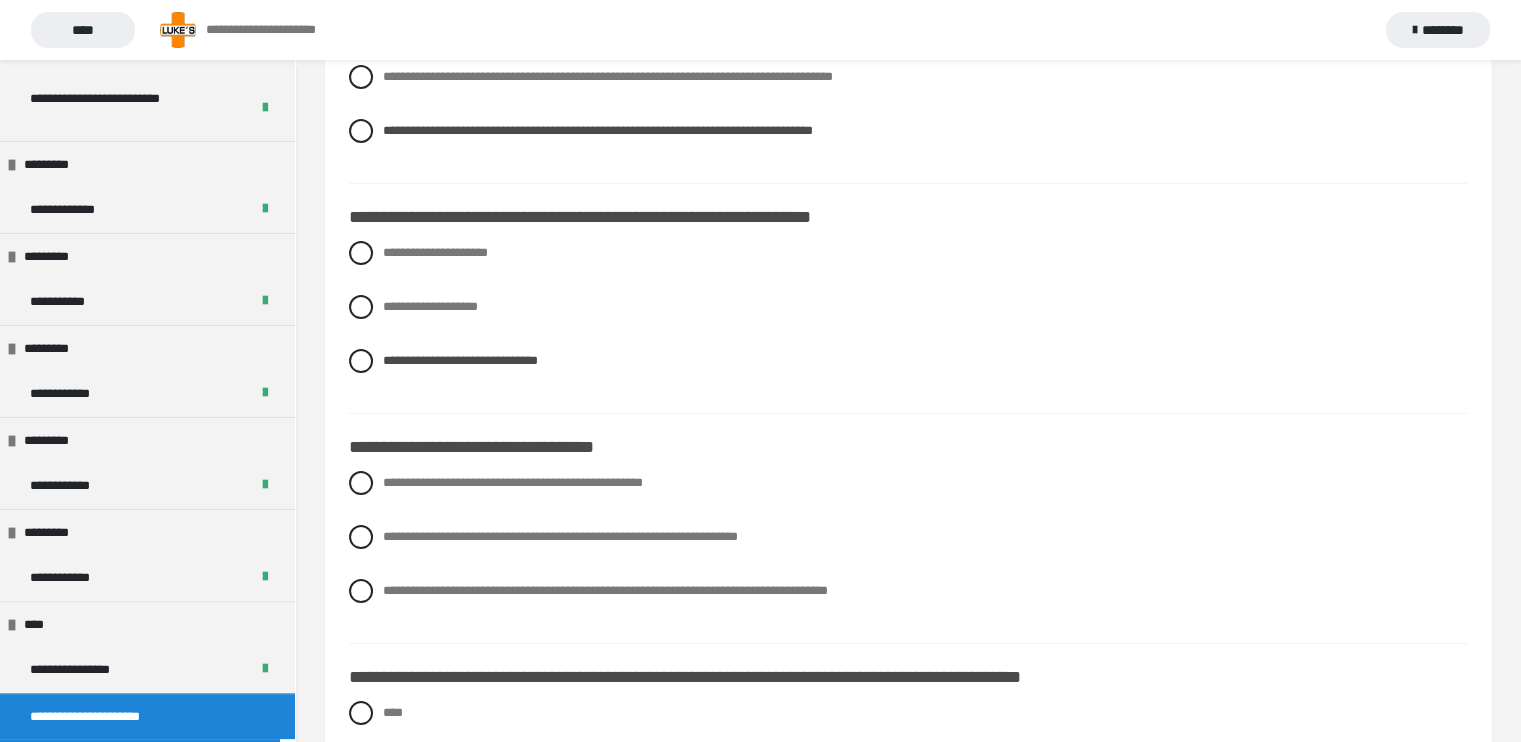 scroll, scrollTop: 200, scrollLeft: 0, axis: vertical 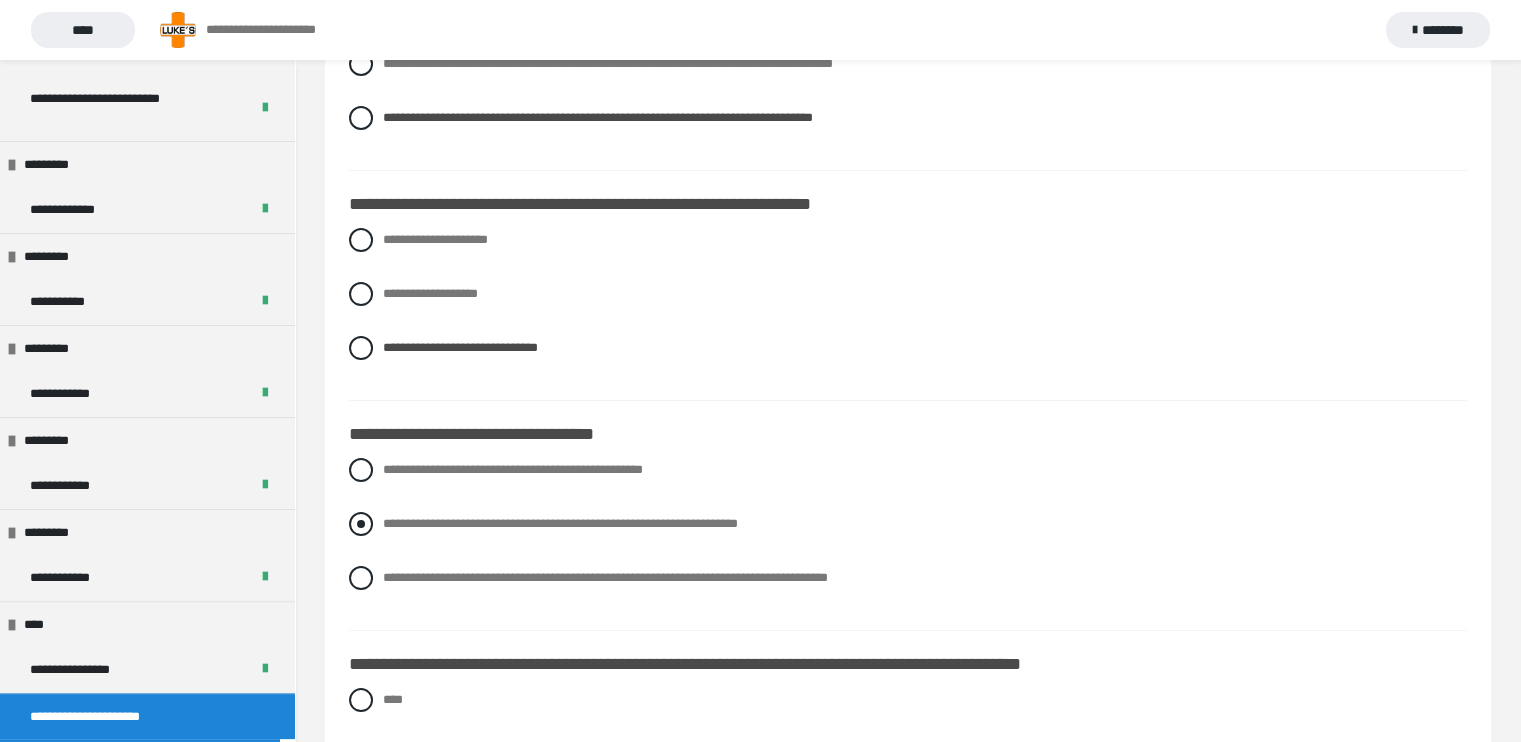 click at bounding box center [361, 524] 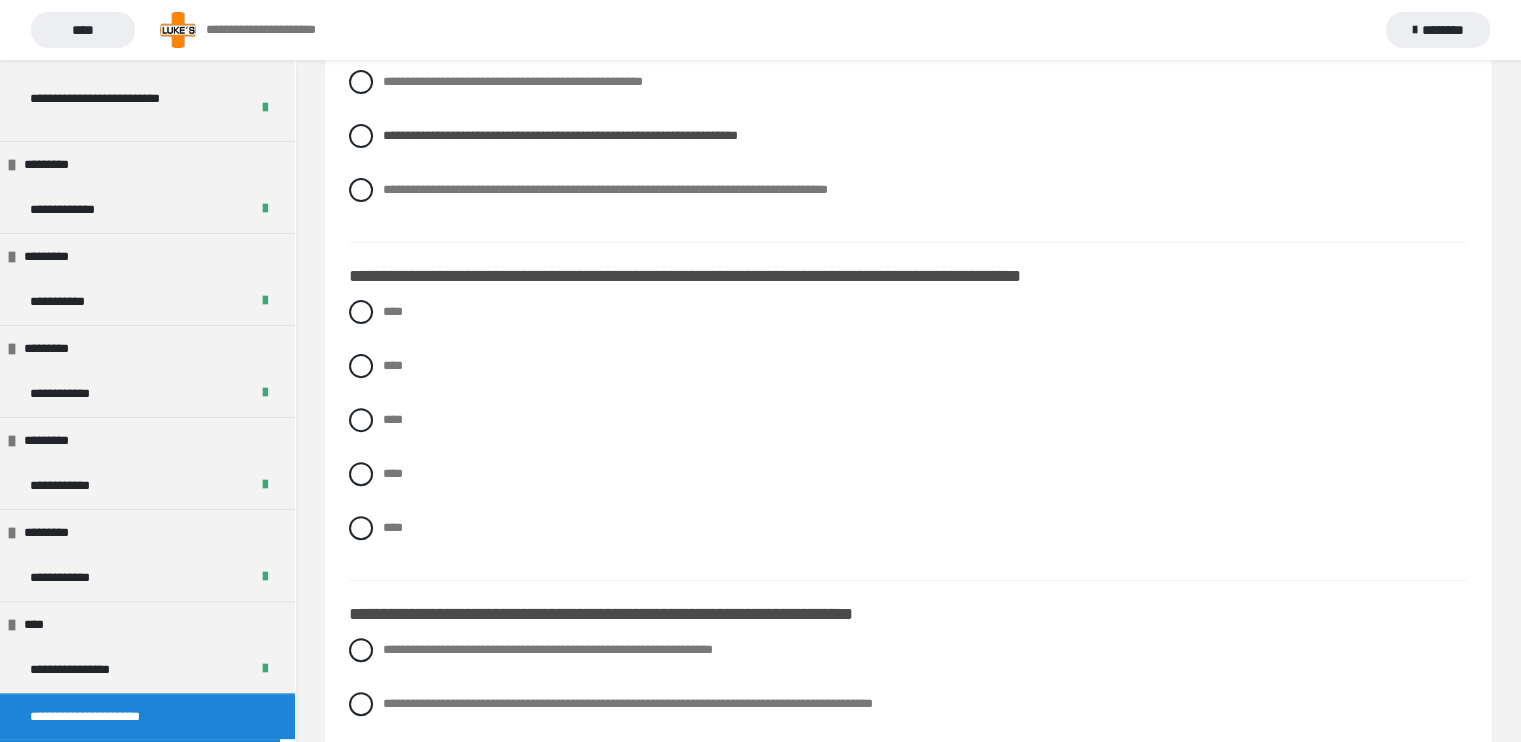 scroll, scrollTop: 600, scrollLeft: 0, axis: vertical 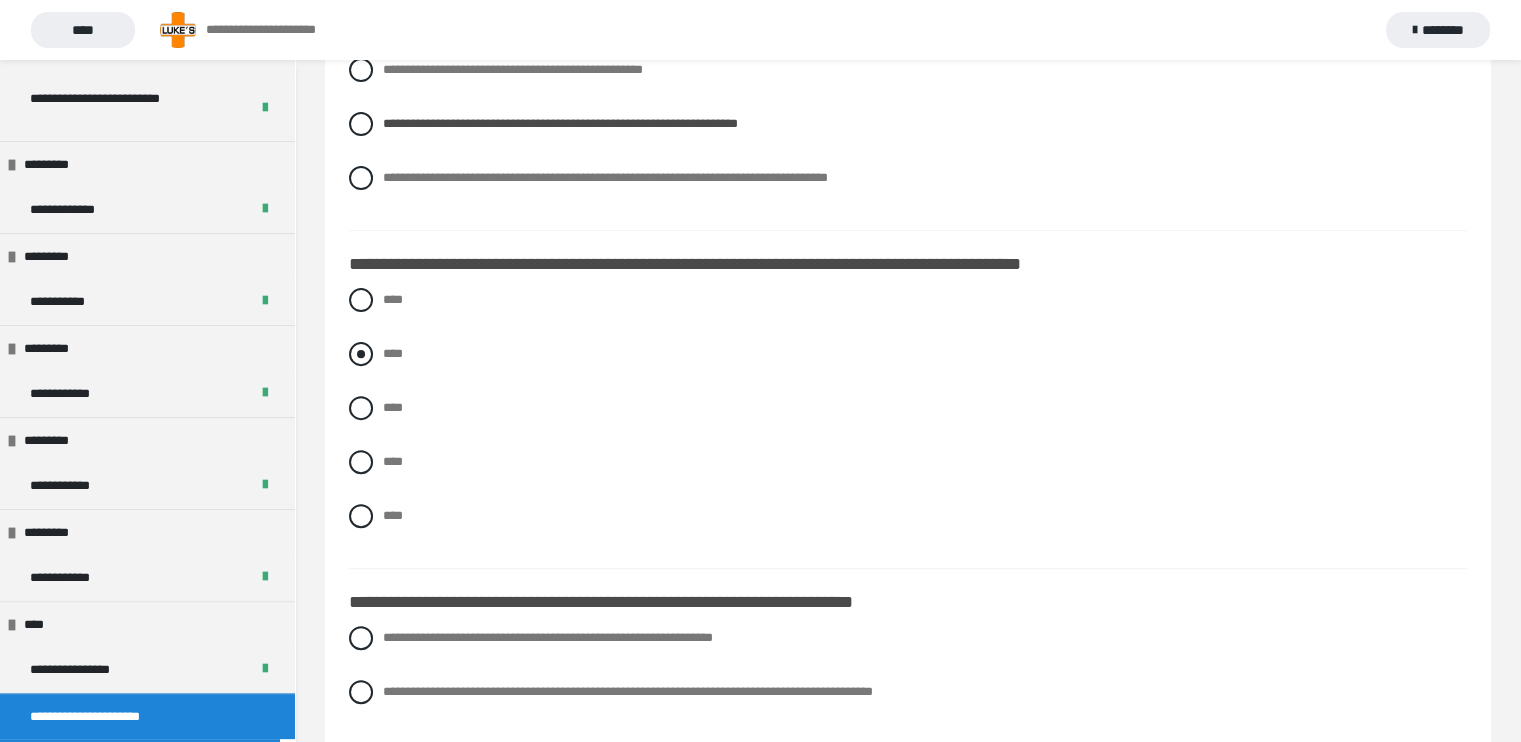 click at bounding box center (361, 354) 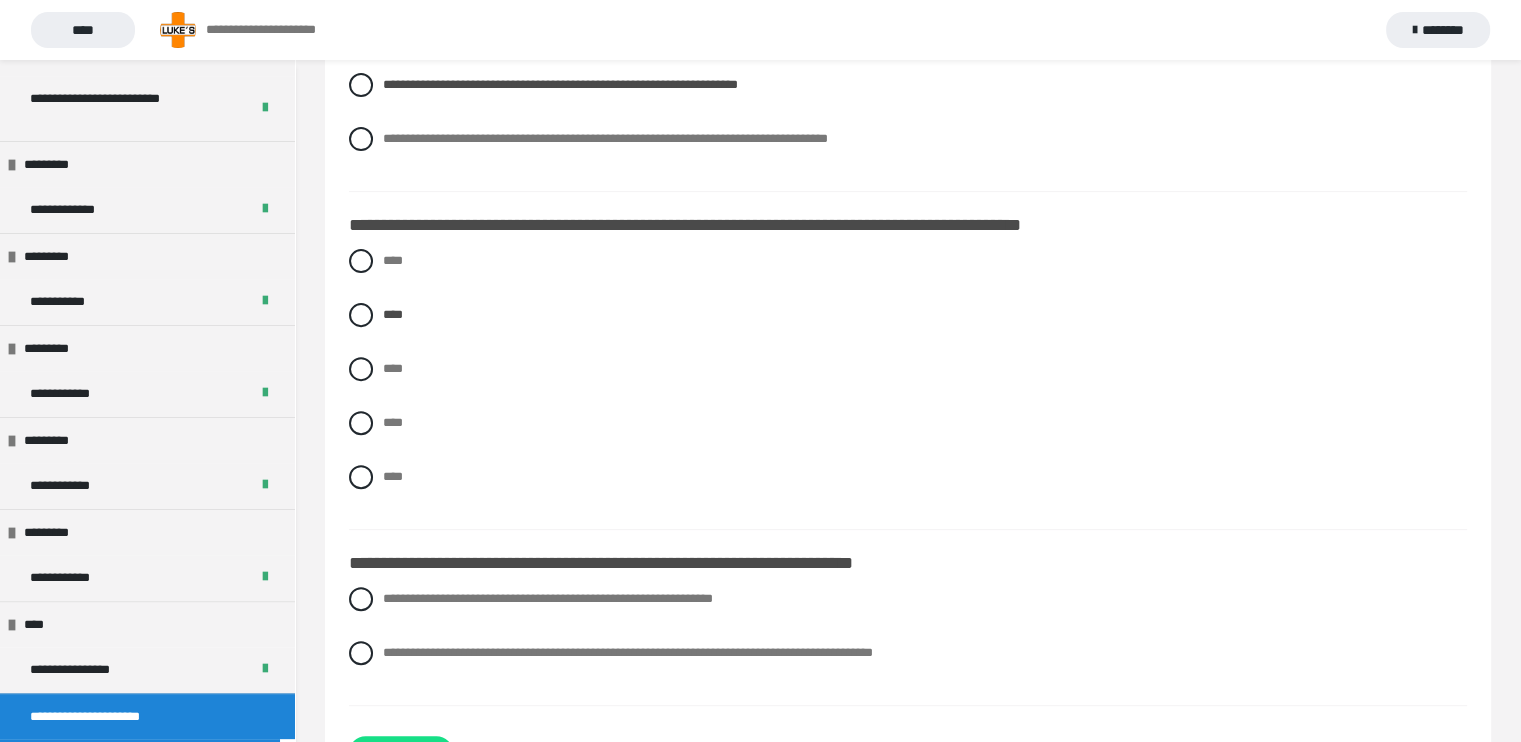 scroll, scrollTop: 718, scrollLeft: 0, axis: vertical 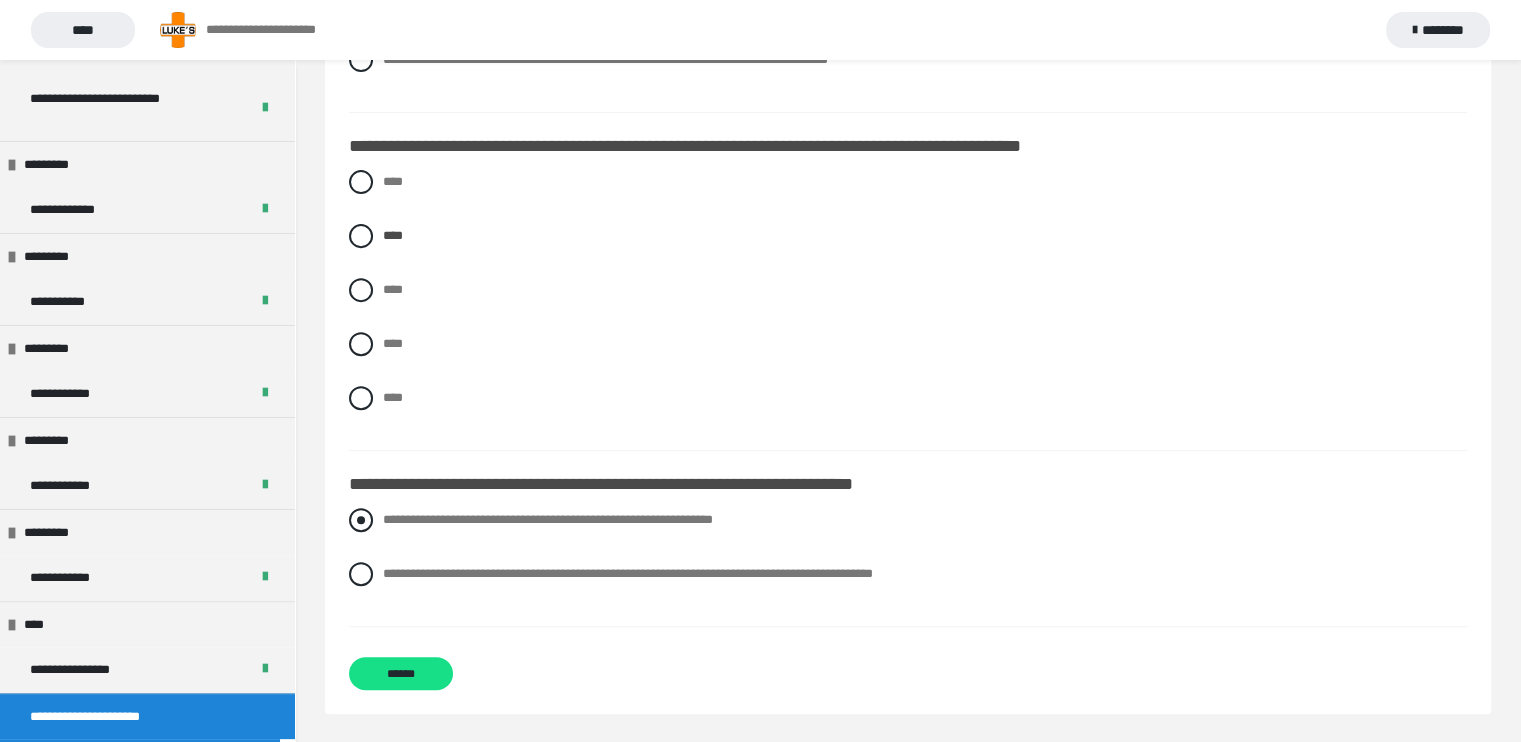 click at bounding box center [361, 520] 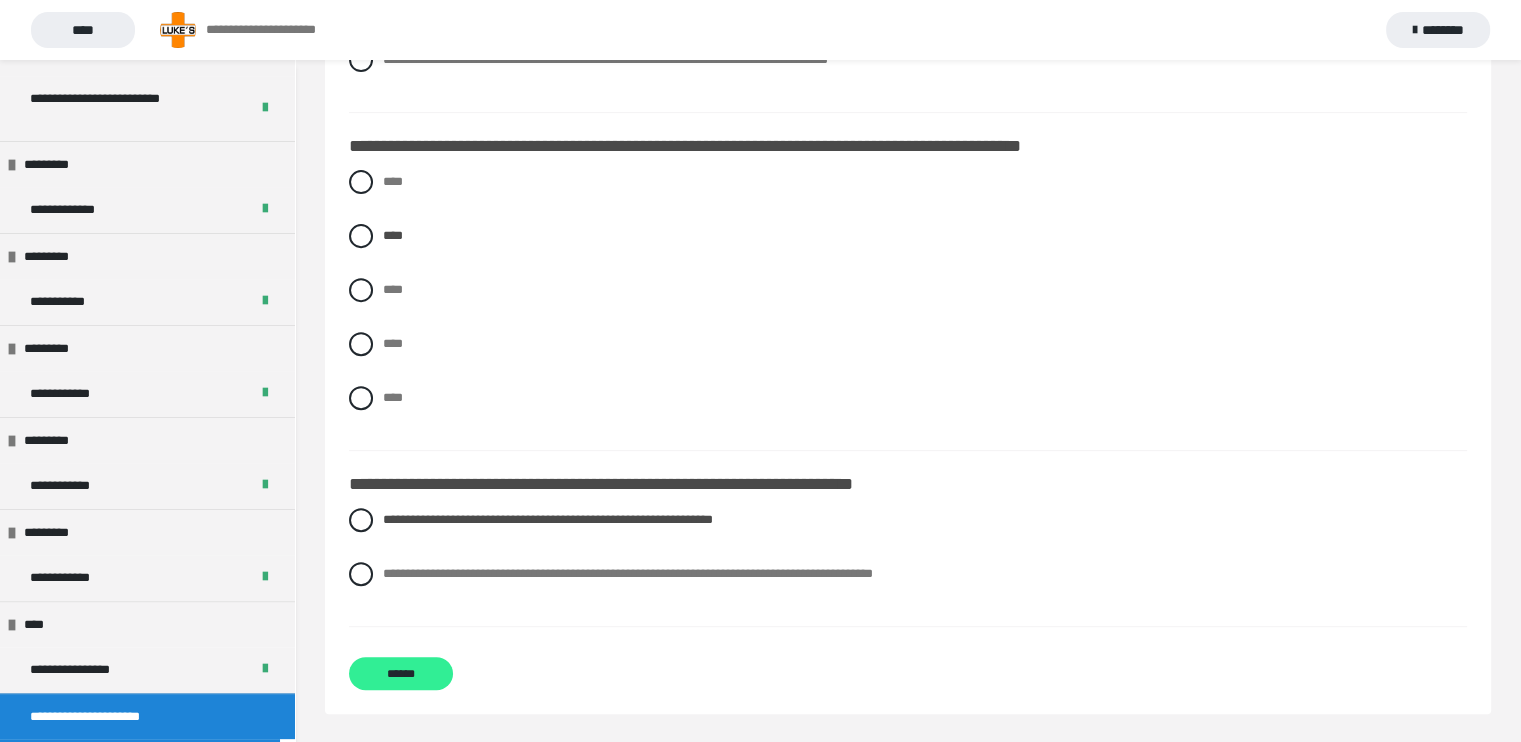 click on "******" at bounding box center (401, 673) 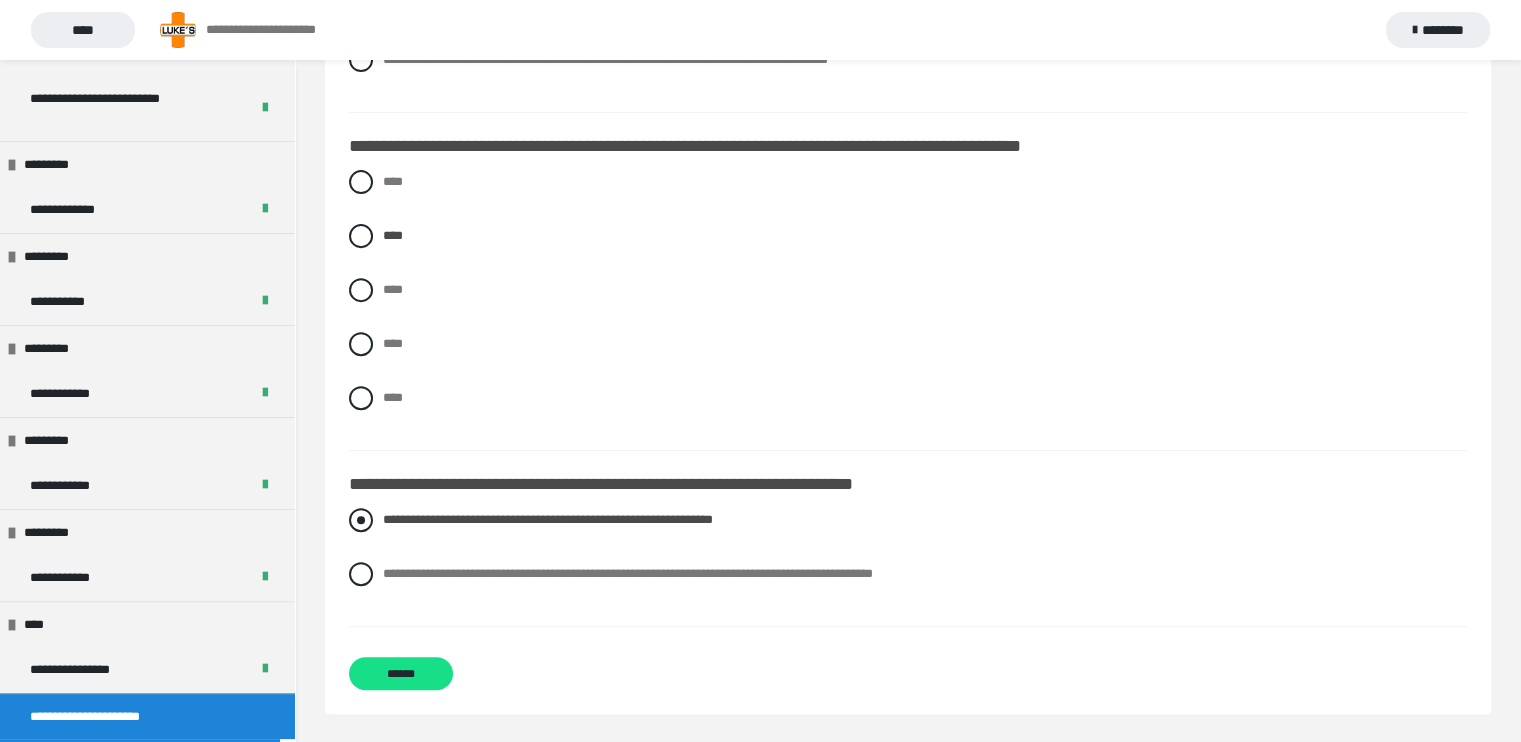 scroll, scrollTop: 73, scrollLeft: 0, axis: vertical 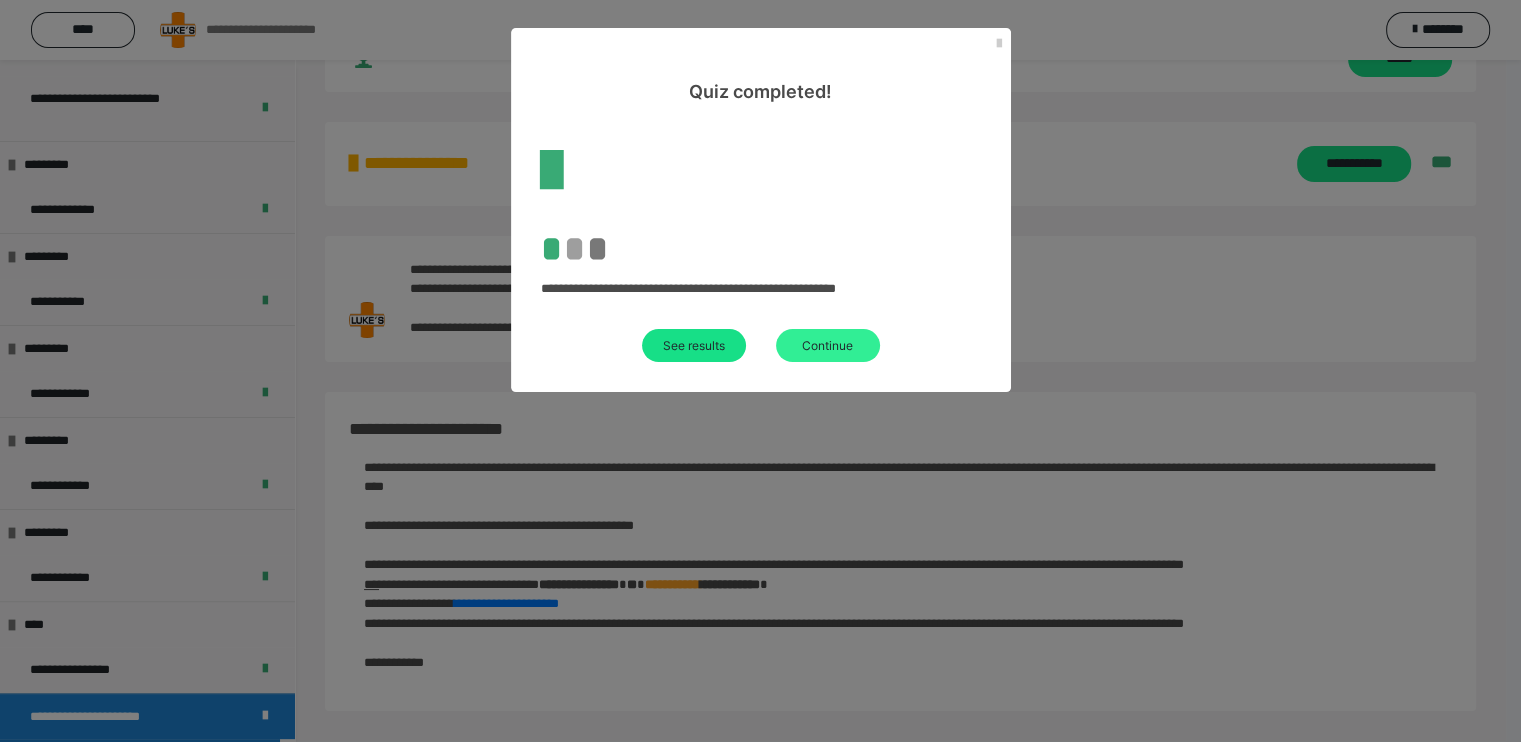 click on "Continue" at bounding box center [828, 345] 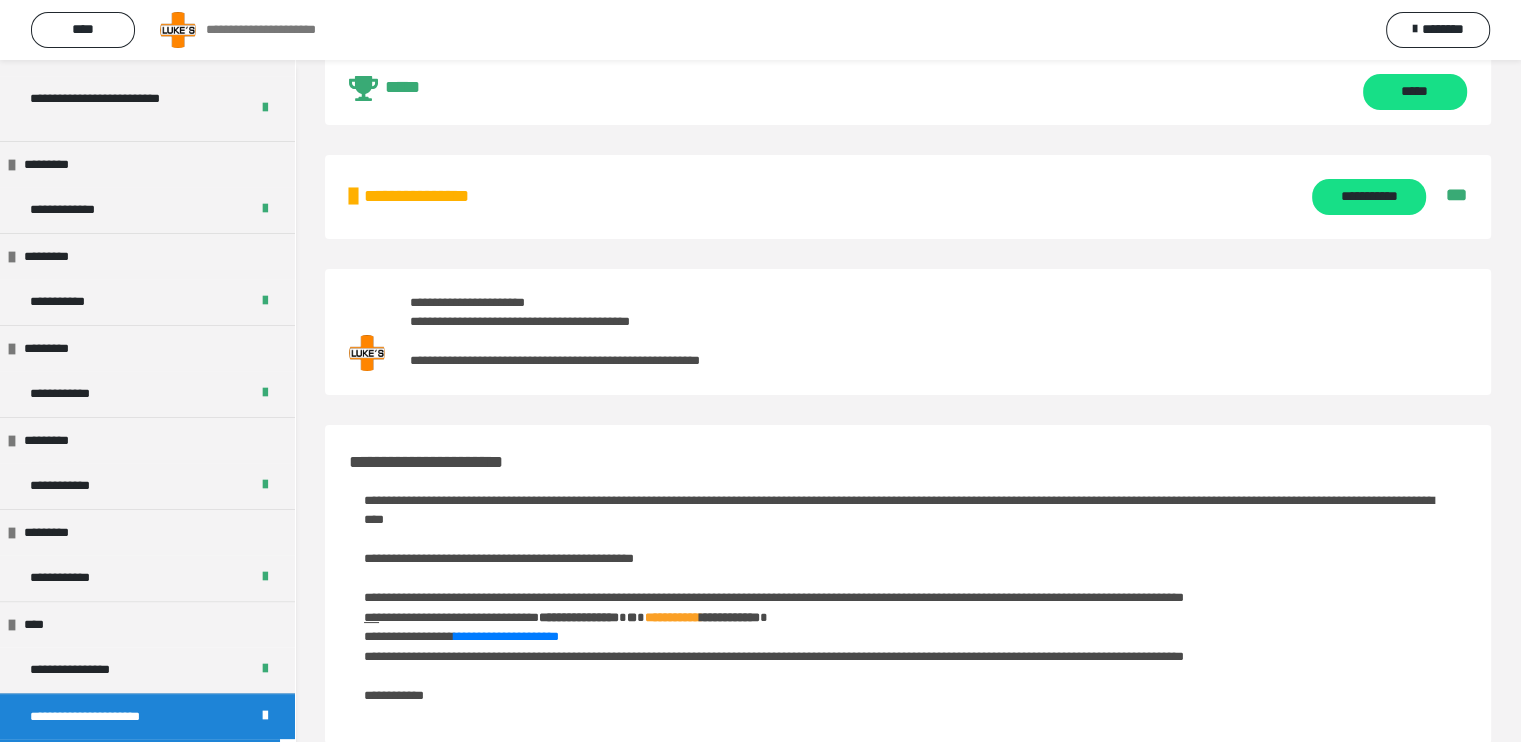 scroll, scrollTop: 0, scrollLeft: 0, axis: both 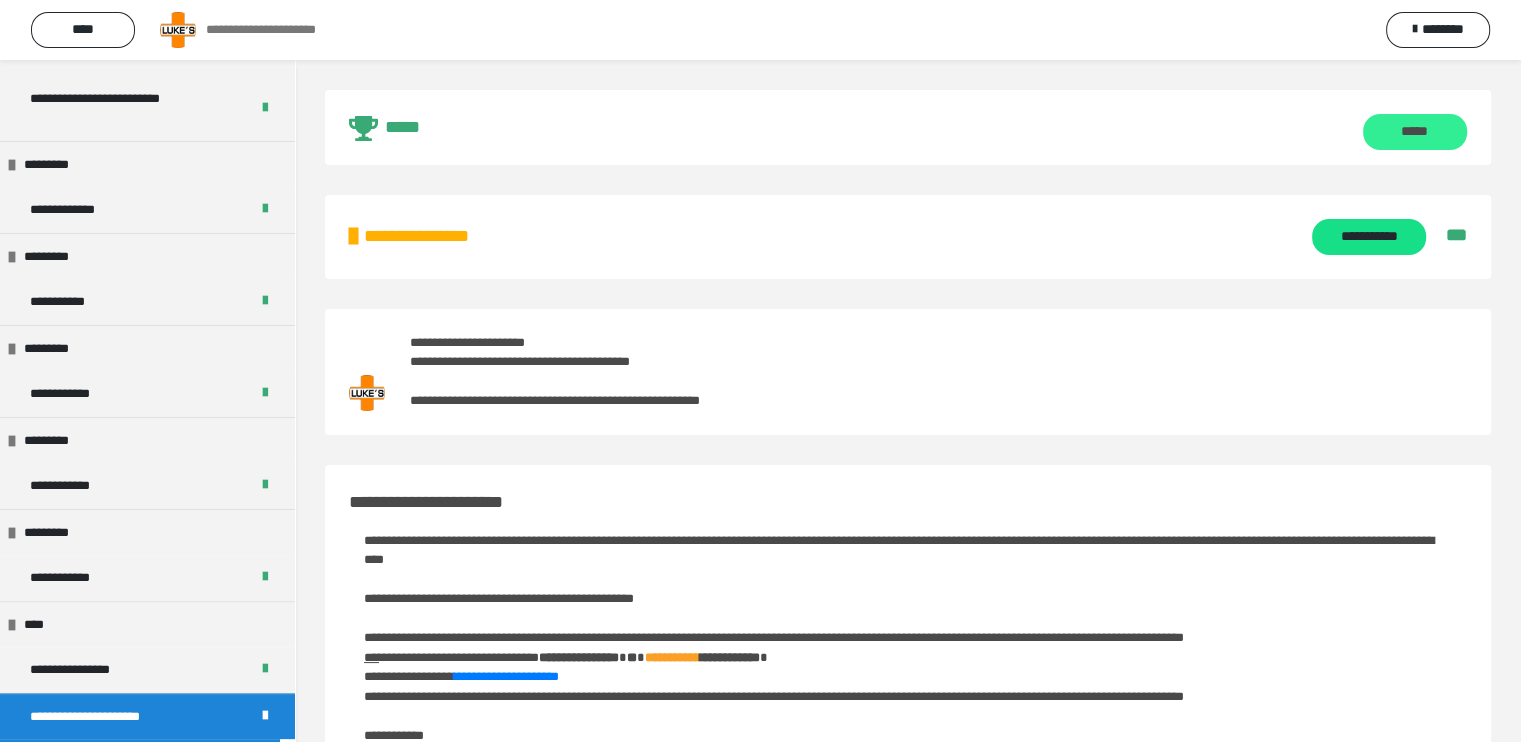 click on "*****" at bounding box center [1415, 132] 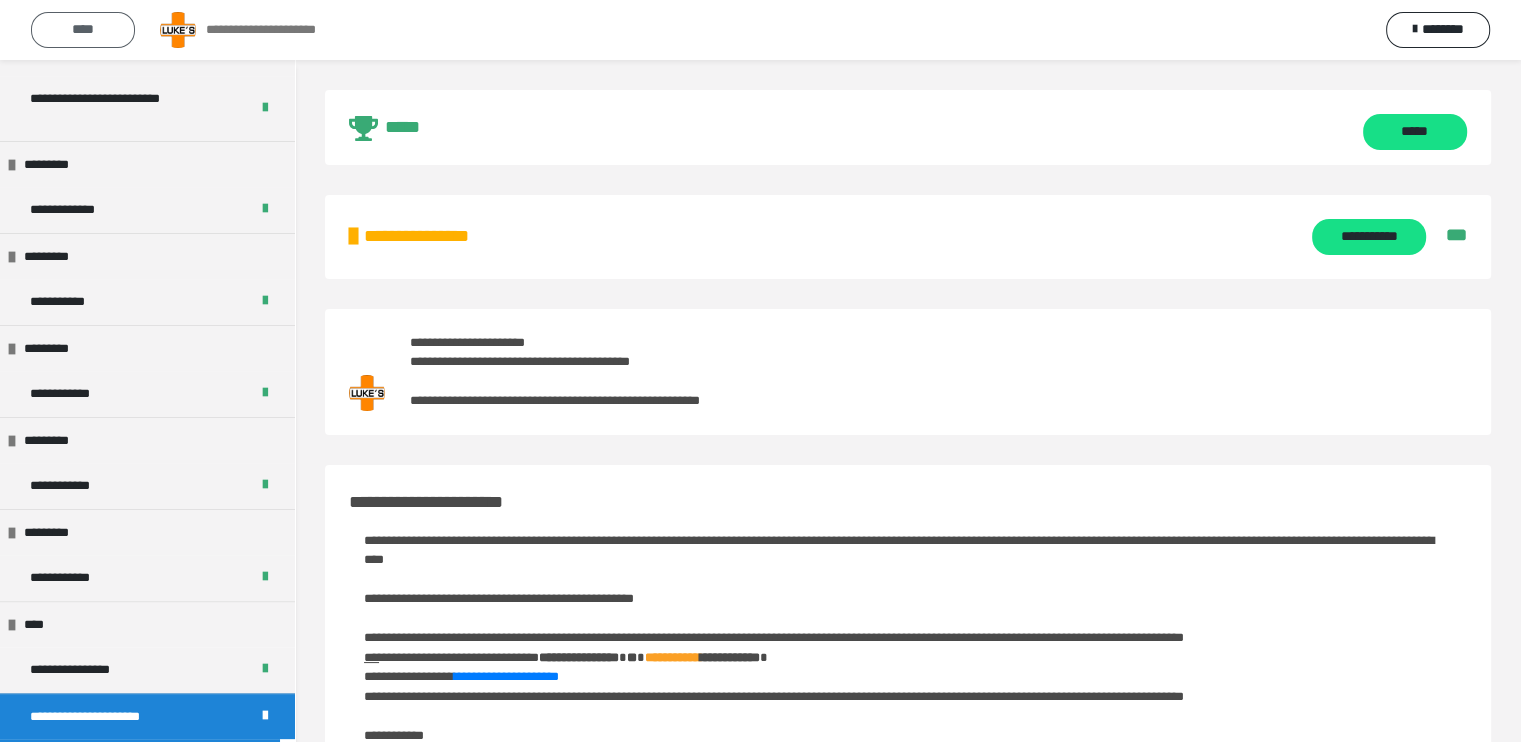 click on "****" at bounding box center [83, 29] 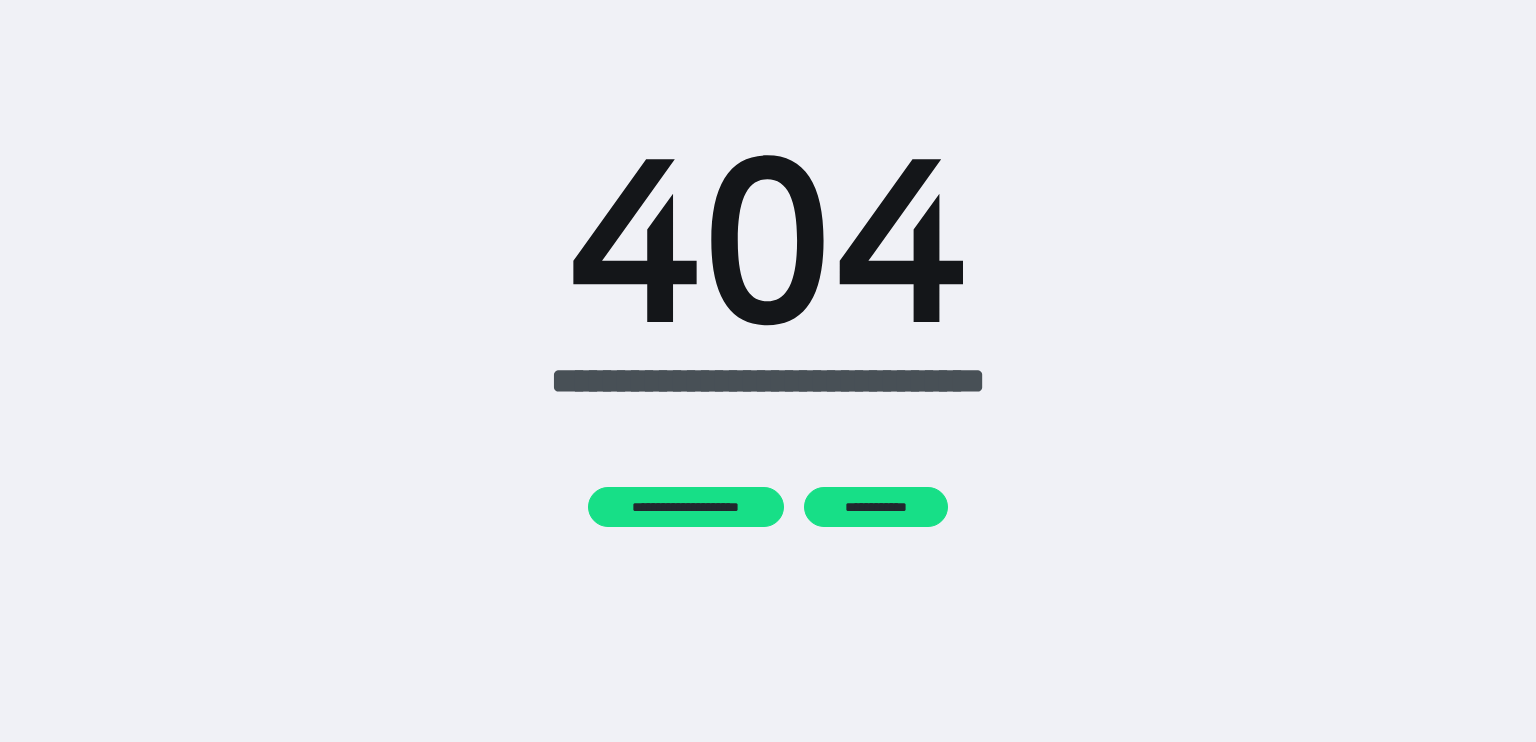 scroll, scrollTop: 0, scrollLeft: 0, axis: both 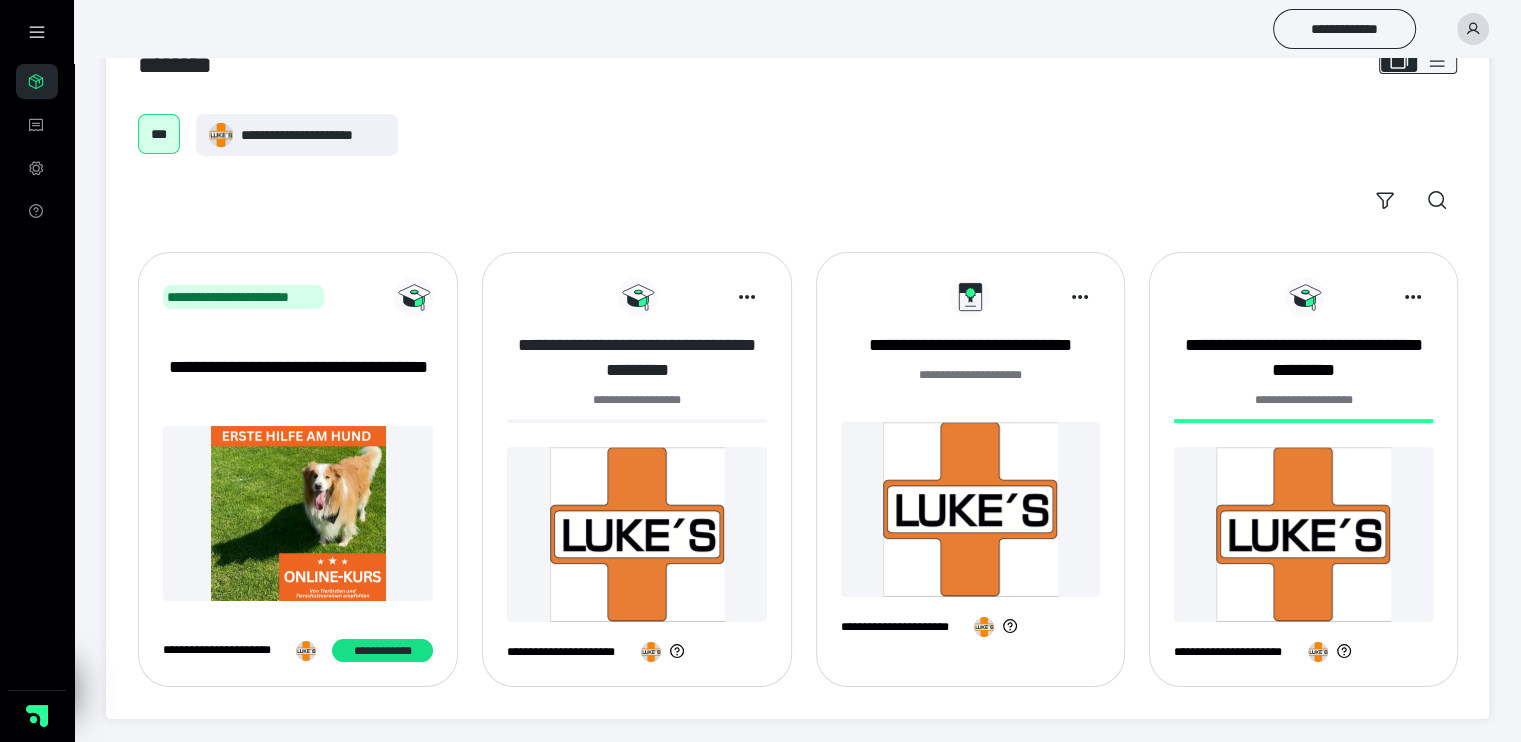 click on "**********" at bounding box center [636, 358] 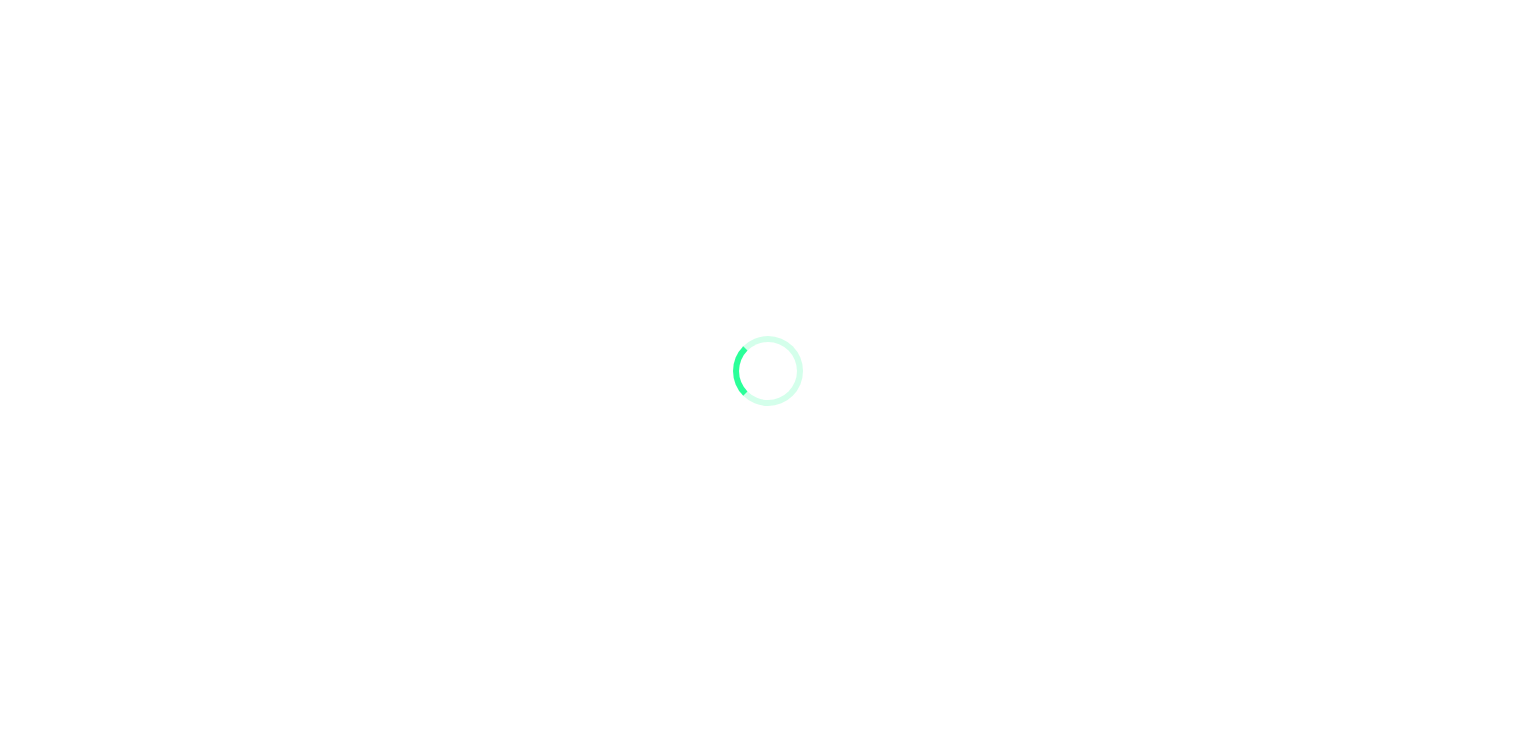 scroll, scrollTop: 0, scrollLeft: 0, axis: both 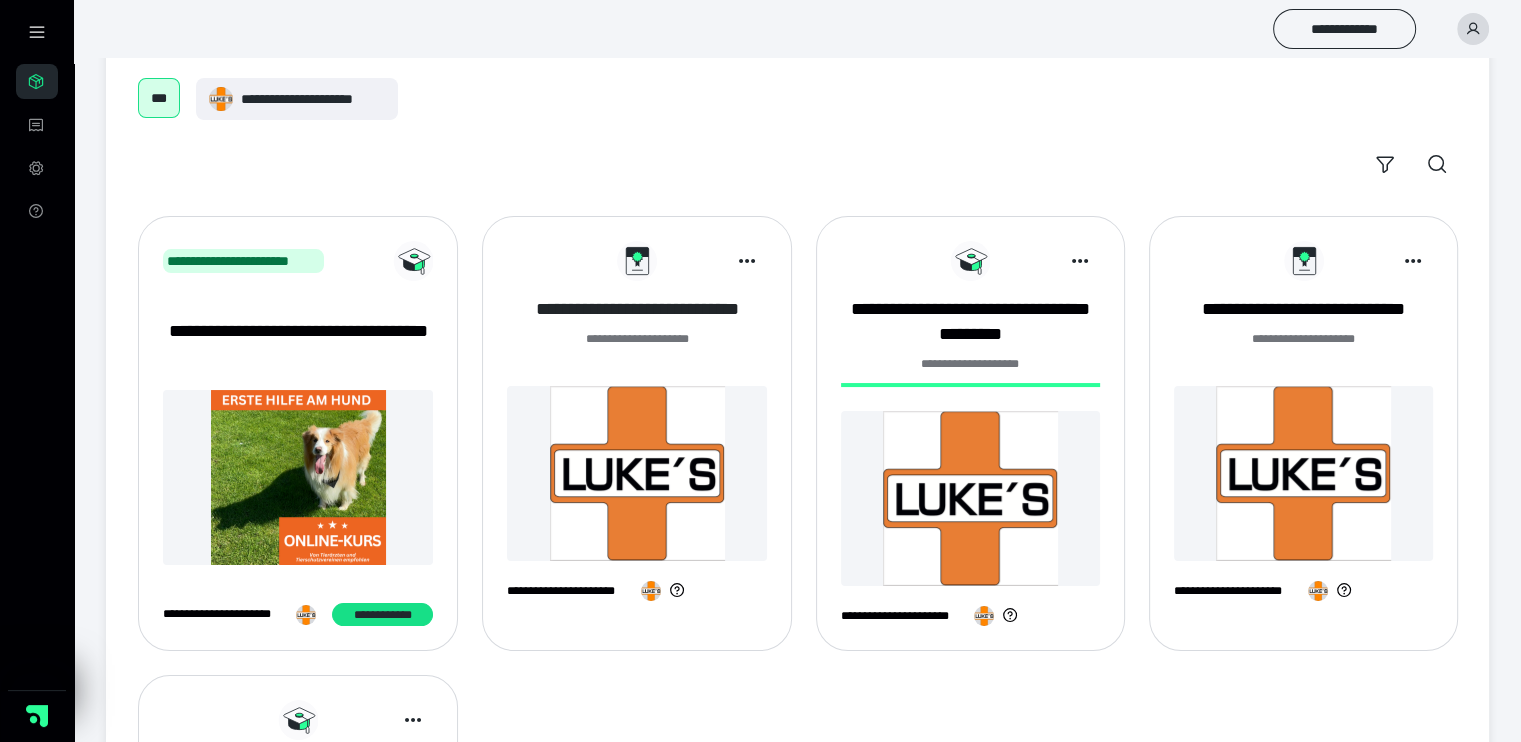 click on "**********" at bounding box center [636, 309] 